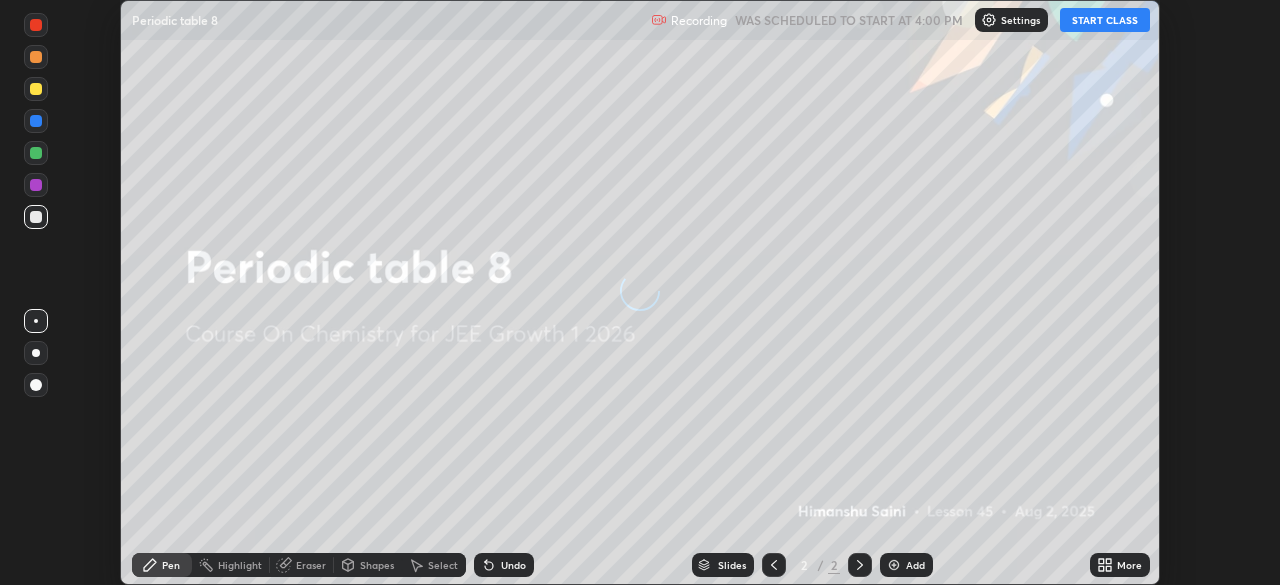 scroll, scrollTop: 0, scrollLeft: 0, axis: both 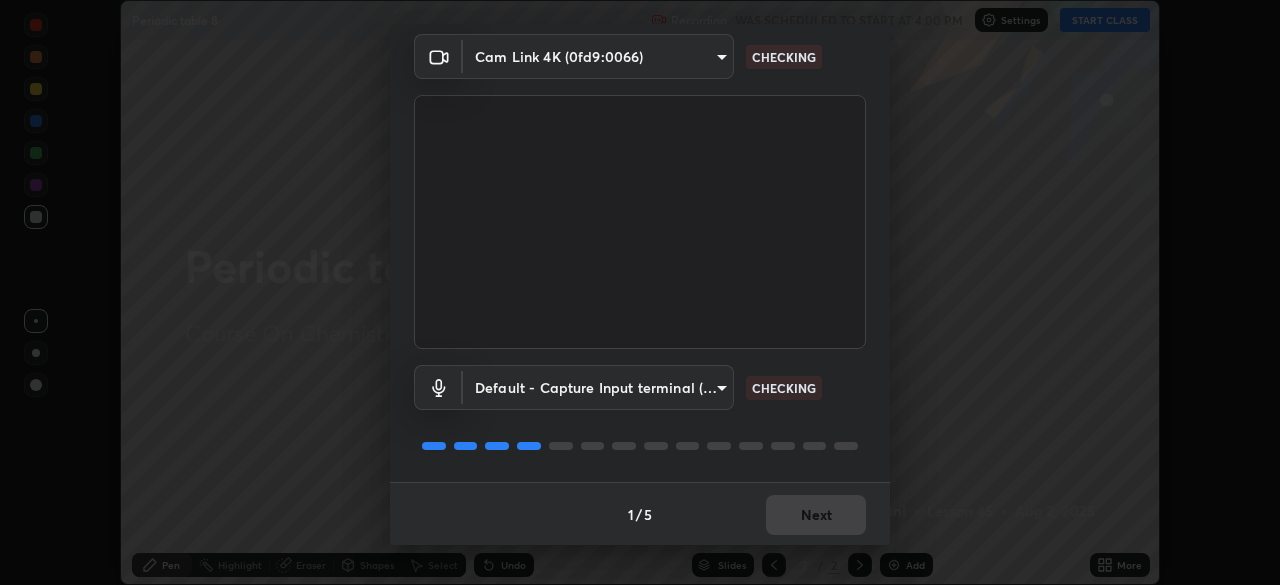click on "1 / 5 Next" at bounding box center (640, 514) 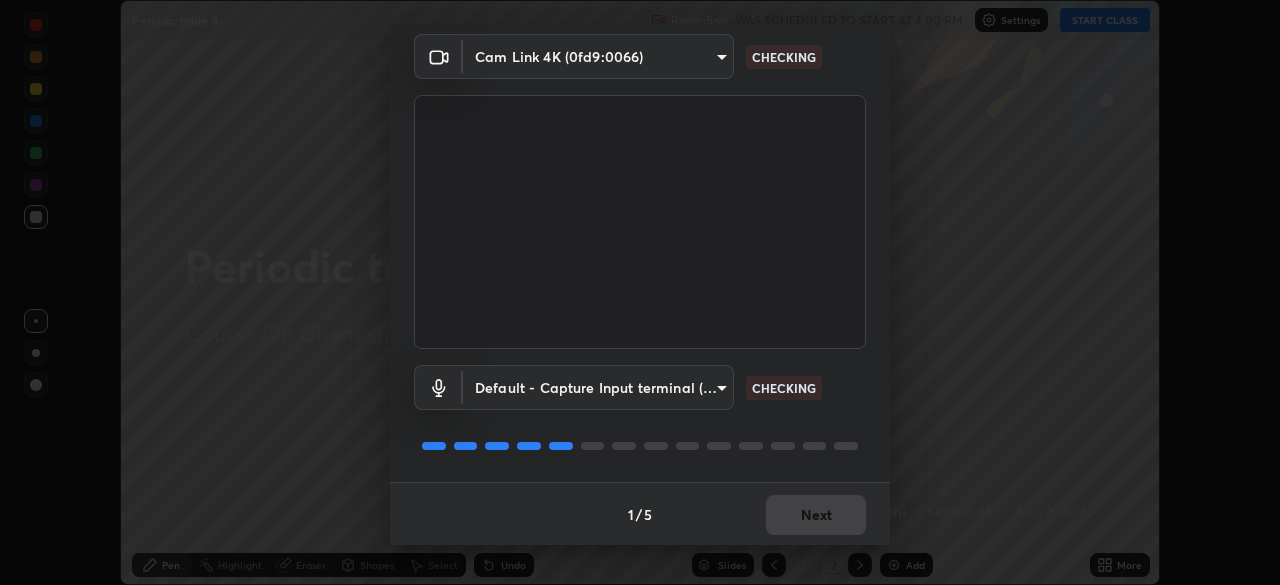 click on "1 / 5 Next" at bounding box center (640, 514) 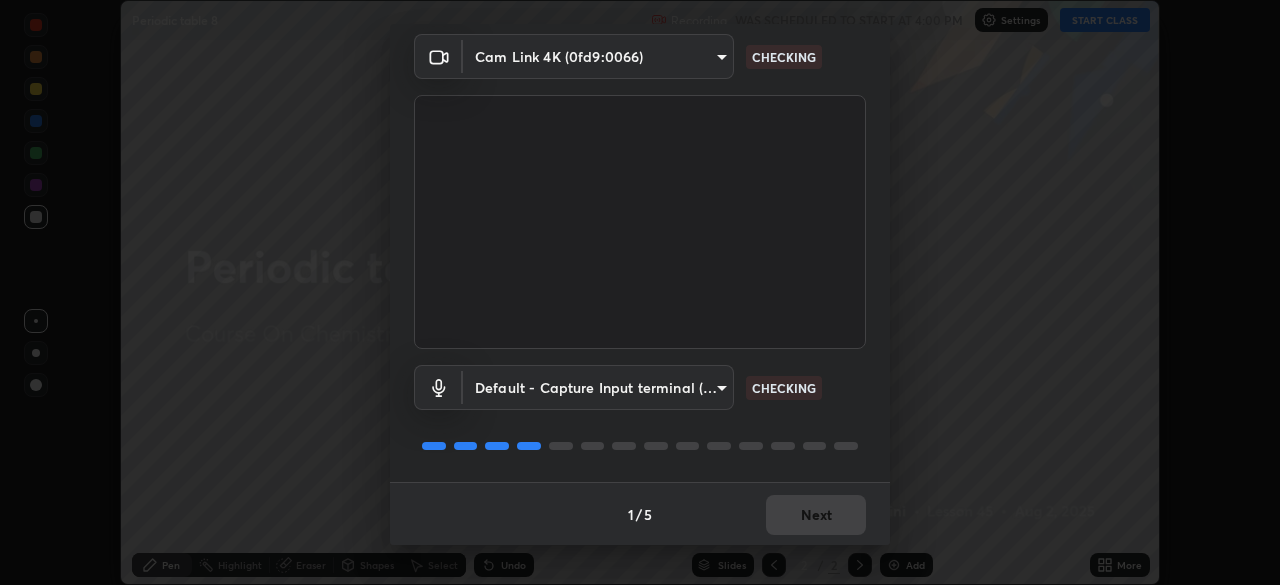 click on "1 / 5 Next" at bounding box center [640, 514] 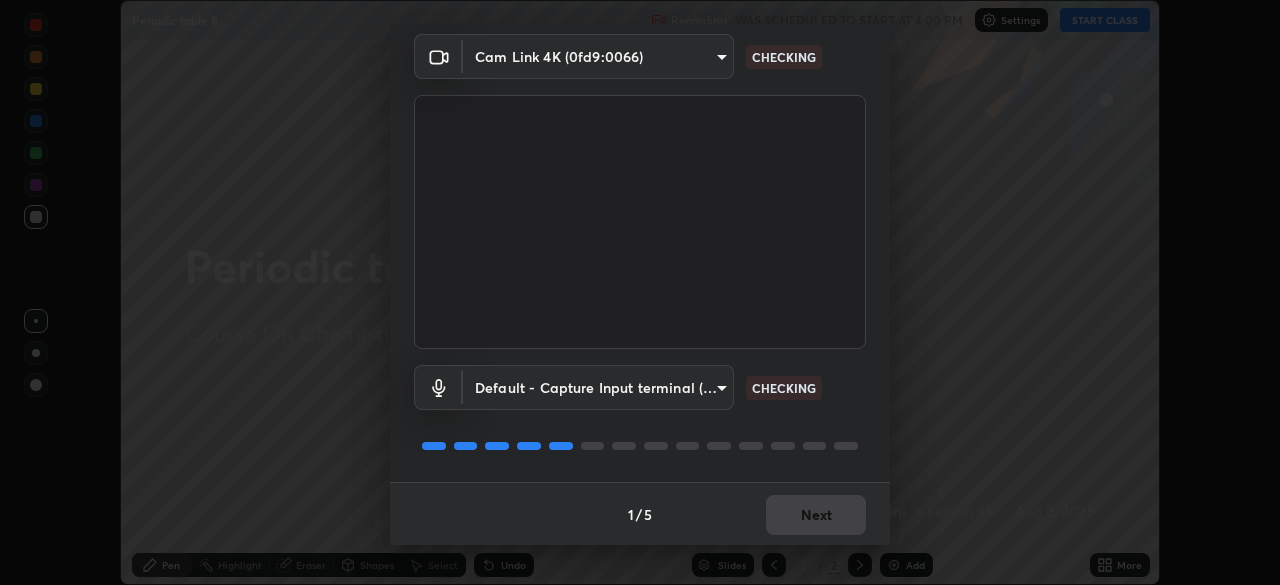 click on "1 / 5 Next" at bounding box center [640, 514] 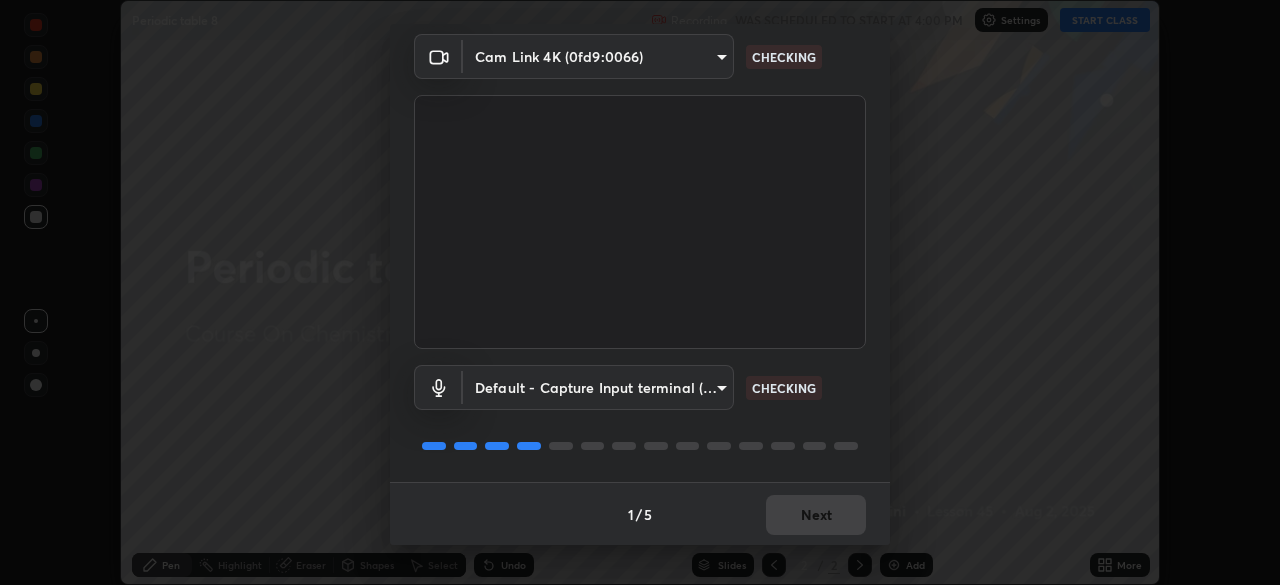 click on "1 / 5 Next" at bounding box center (640, 514) 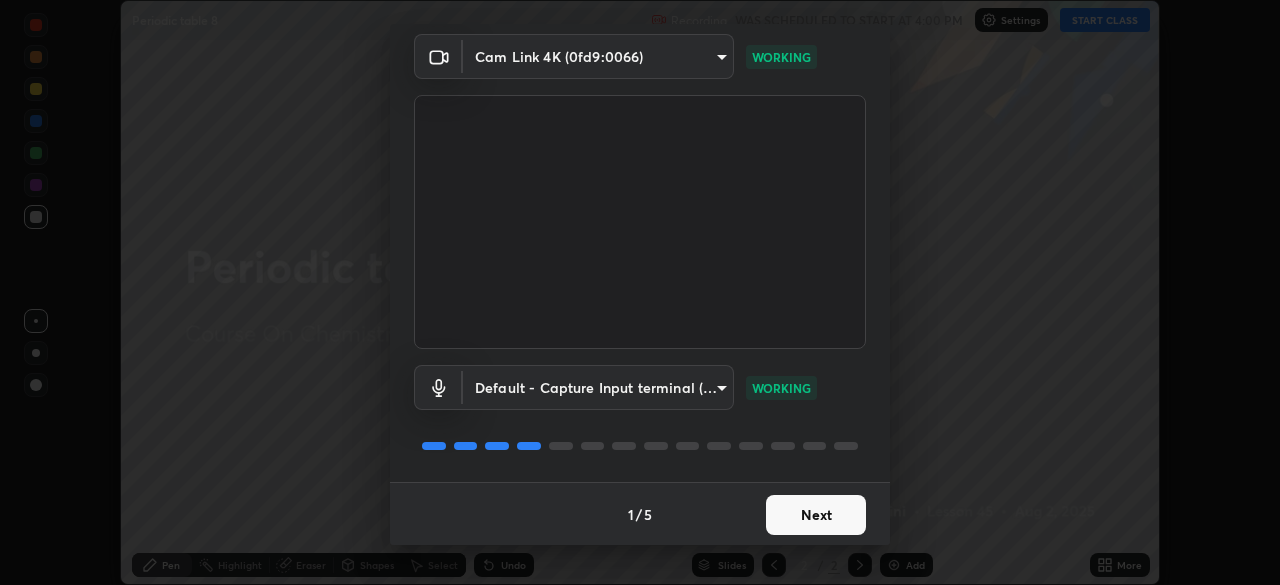 click on "Next" at bounding box center [816, 515] 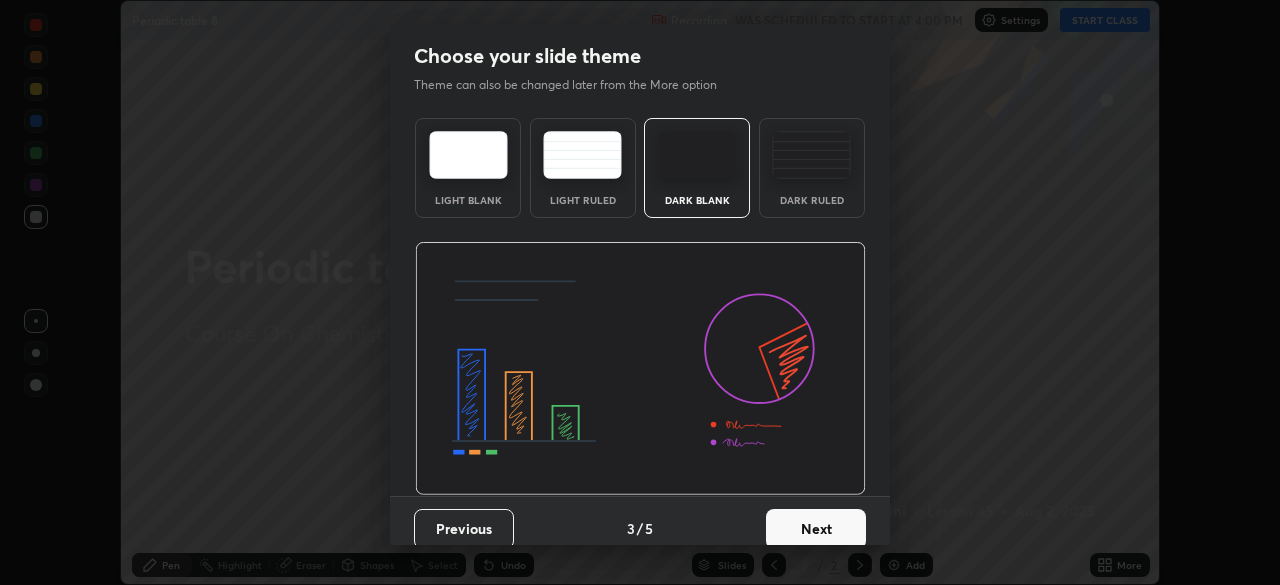 click on "Next" at bounding box center [816, 529] 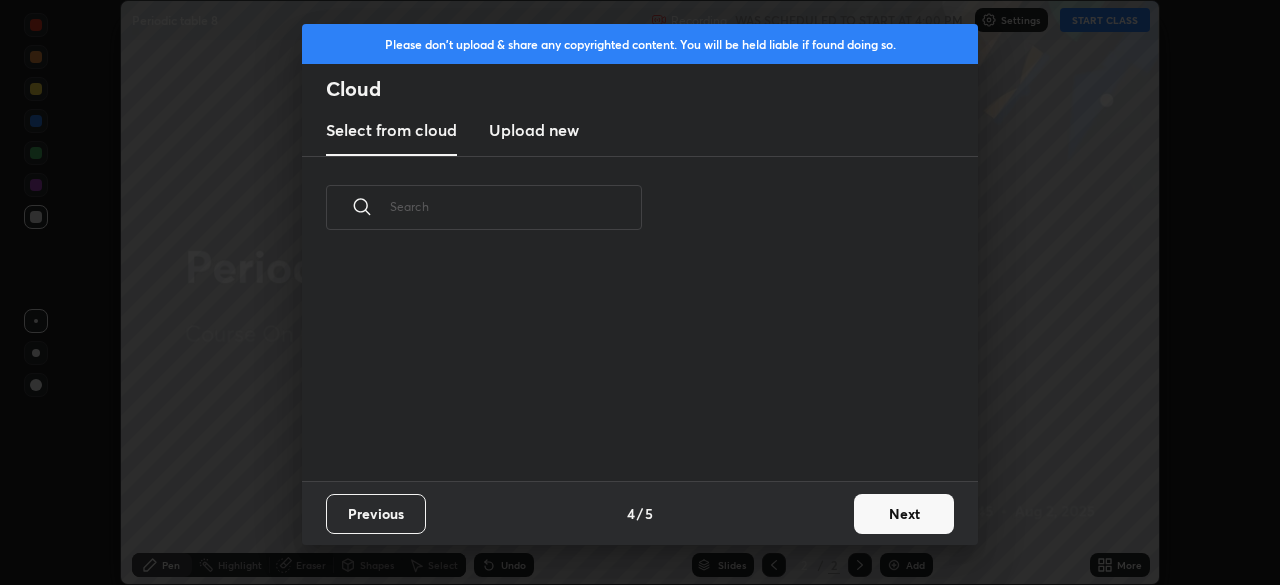 click on "Previous 4 / 5 Next" at bounding box center (640, 513) 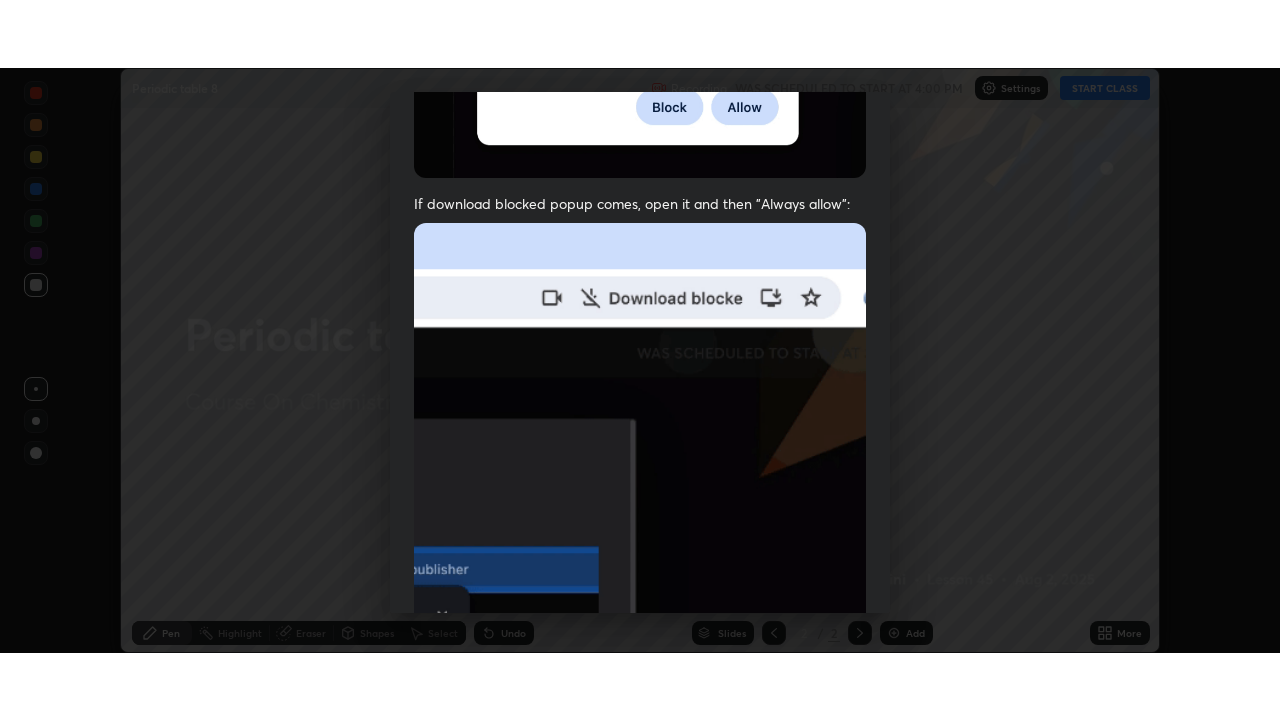 scroll, scrollTop: 479, scrollLeft: 0, axis: vertical 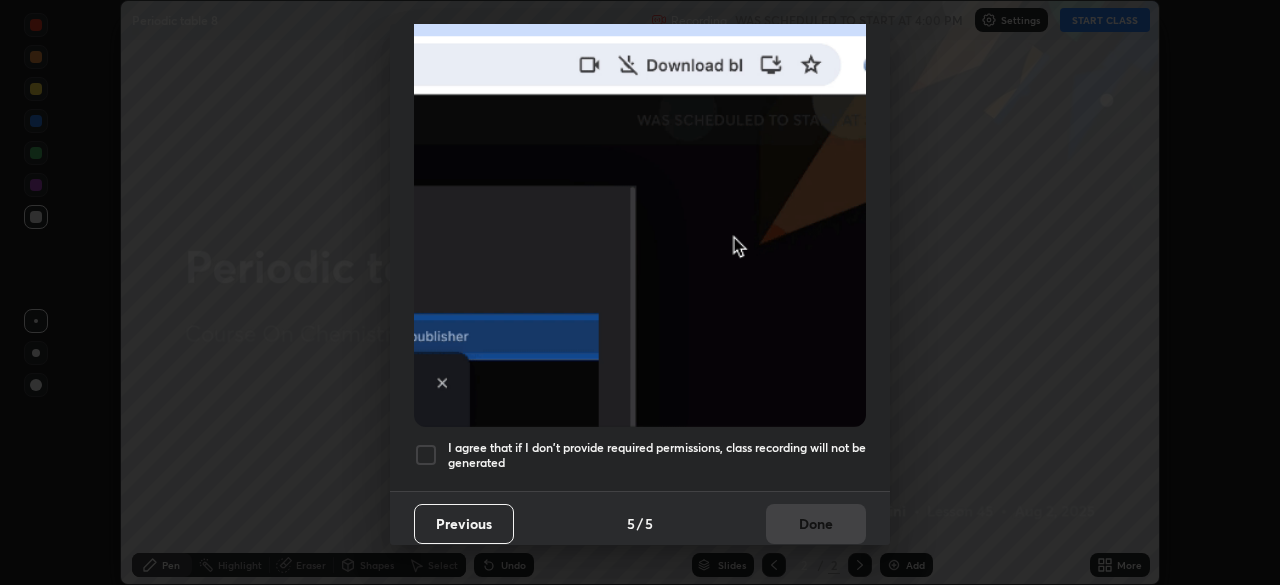 click on "I agree that if I don't provide required permissions, class recording will not be generated" at bounding box center [657, 455] 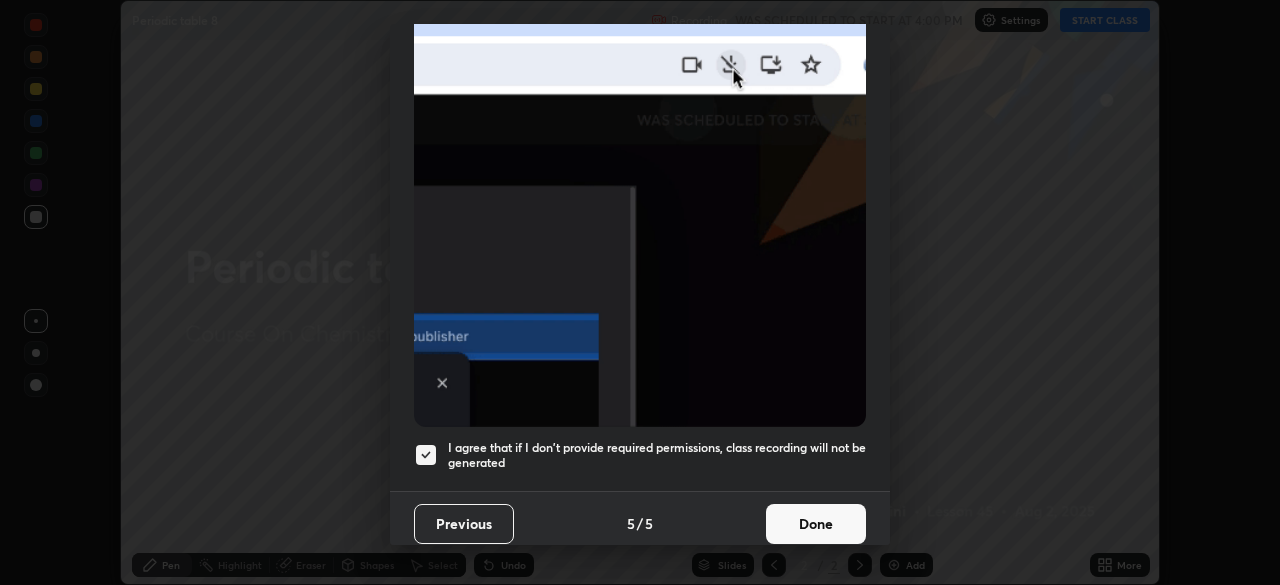 click on "Done" at bounding box center (816, 524) 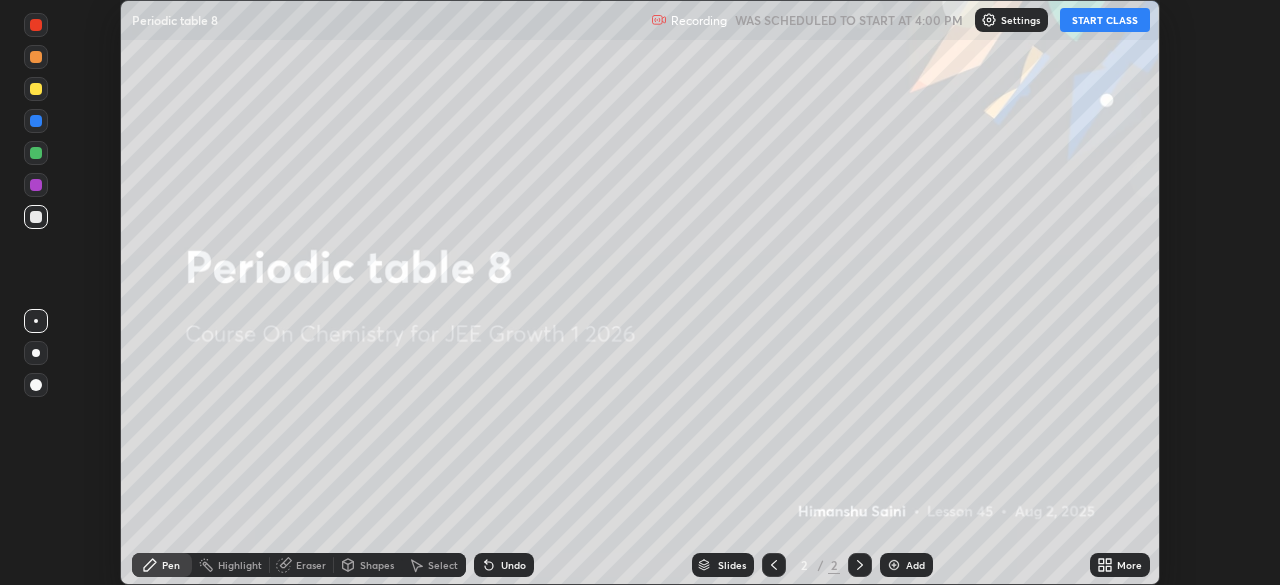 click 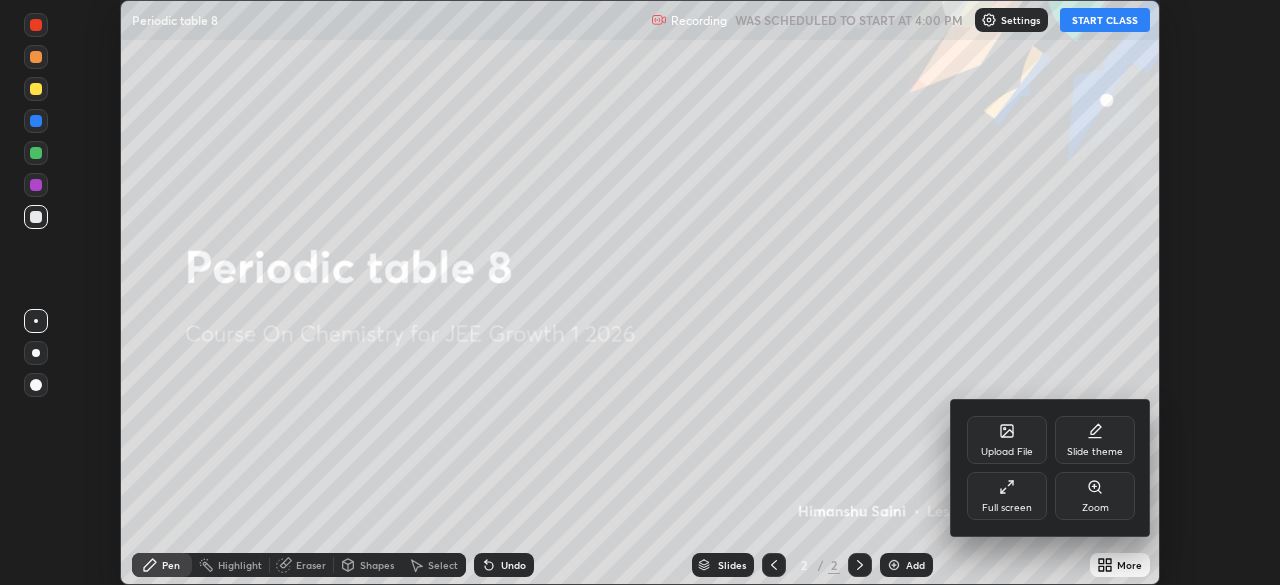 click 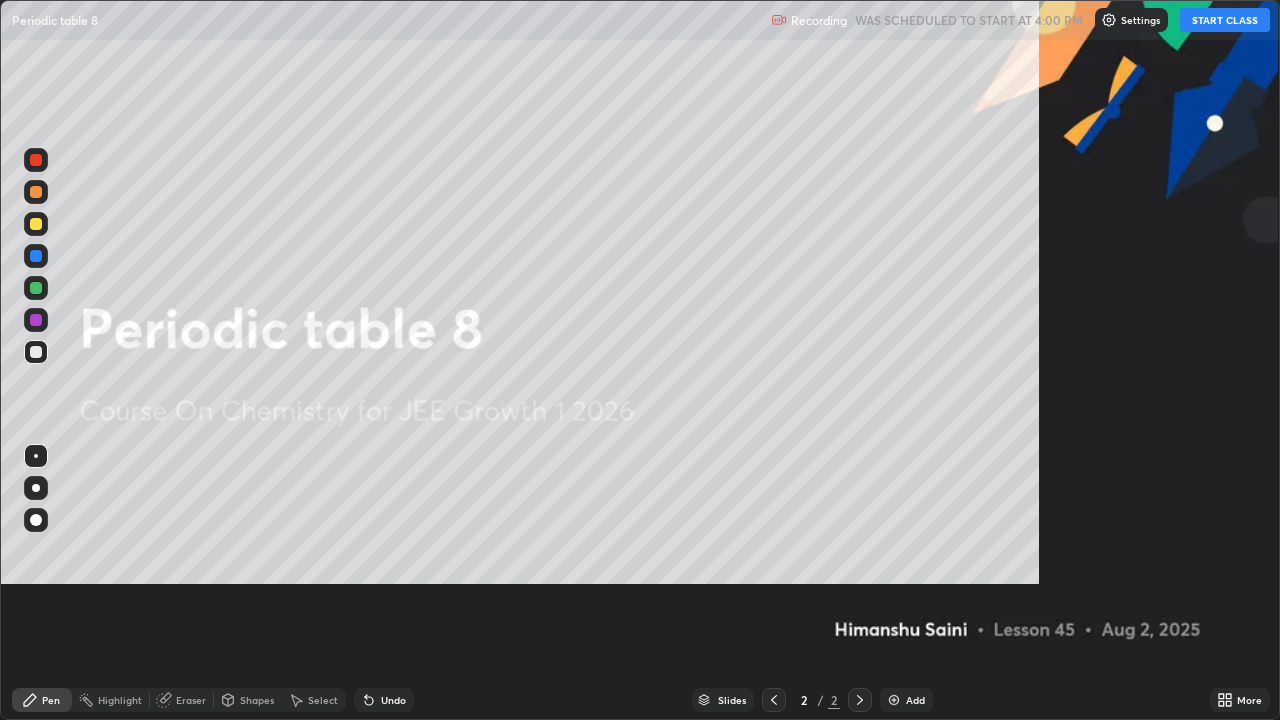 scroll, scrollTop: 99280, scrollLeft: 98720, axis: both 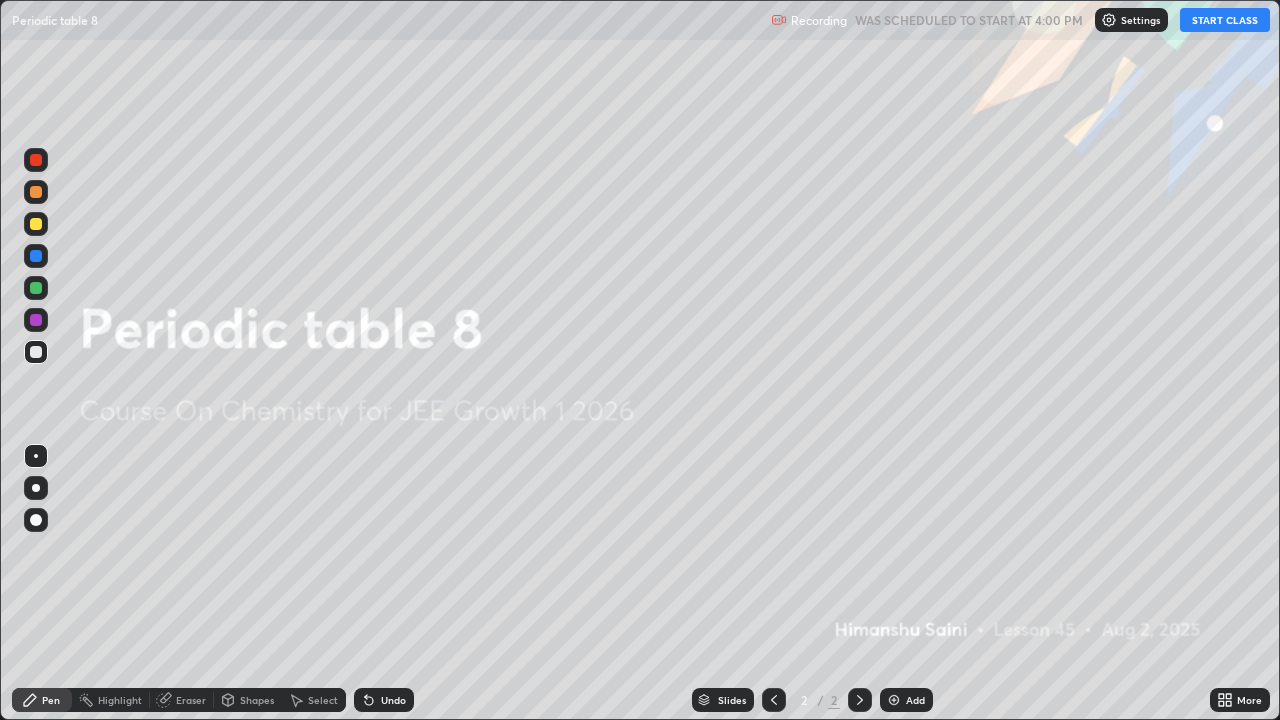 click on "Undo" at bounding box center (393, 700) 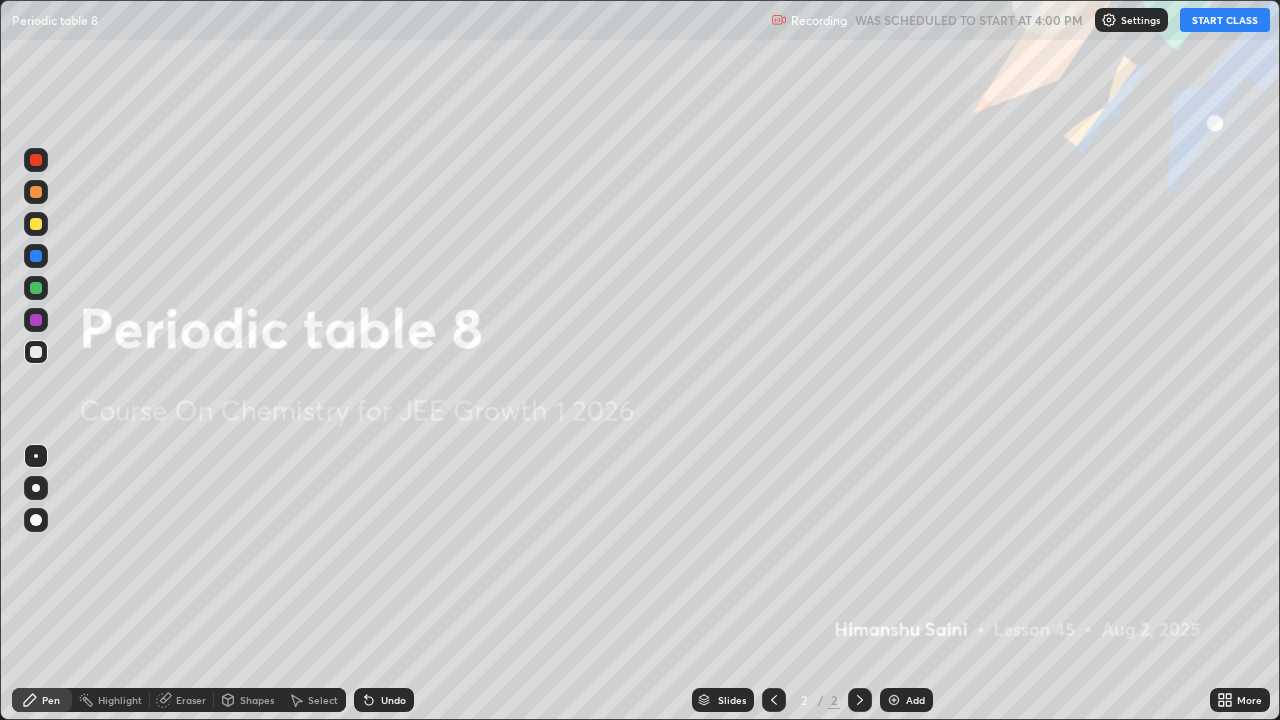 click on "Undo" at bounding box center [393, 700] 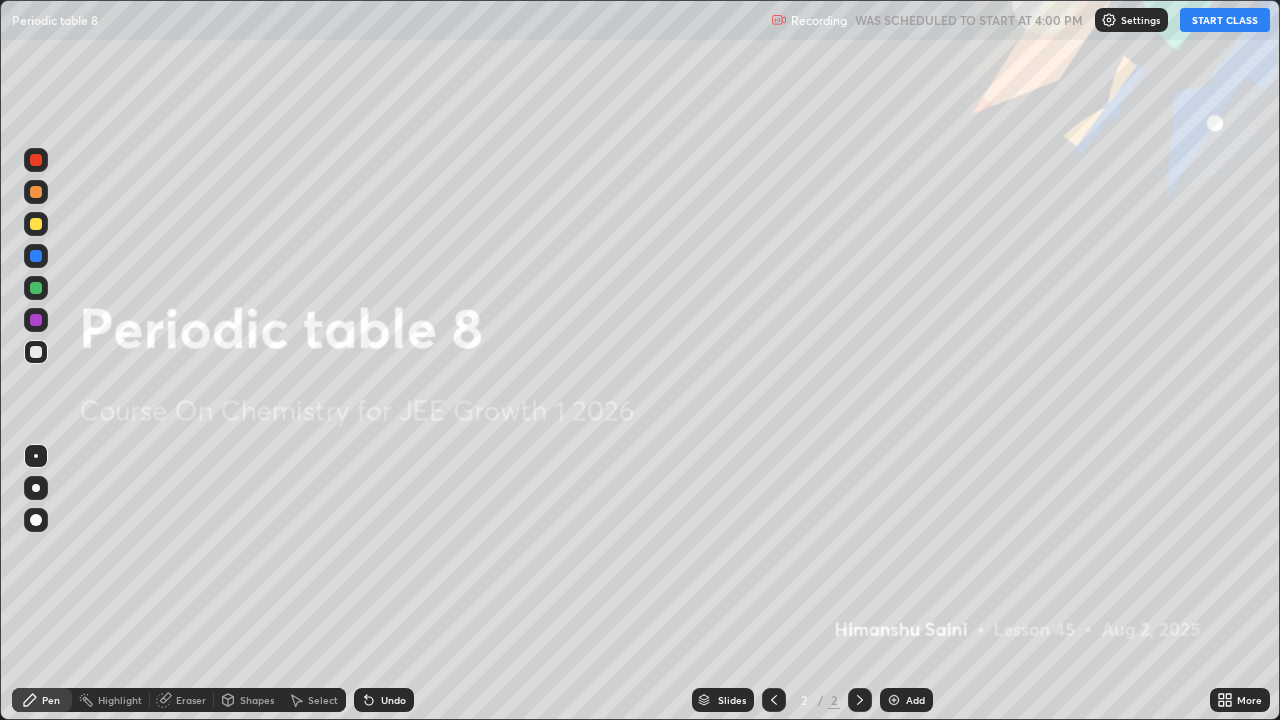 click on "START CLASS" at bounding box center [1225, 20] 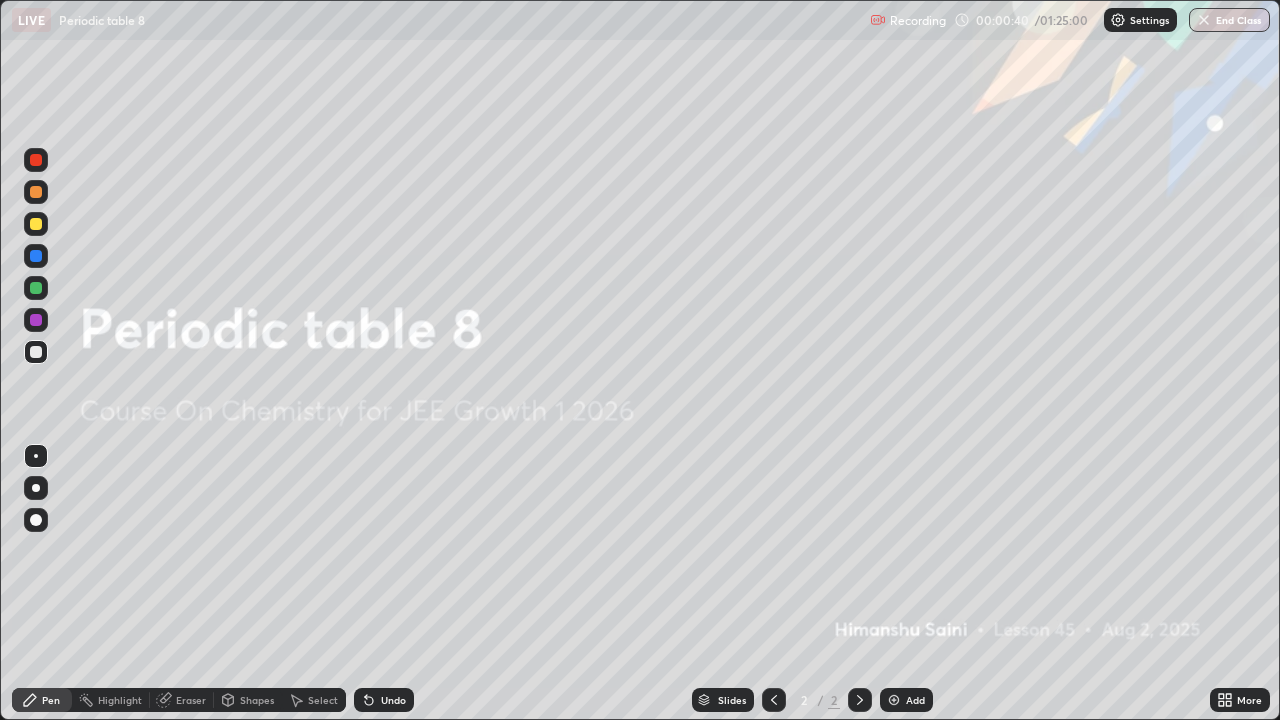 click on "Add" at bounding box center (906, 700) 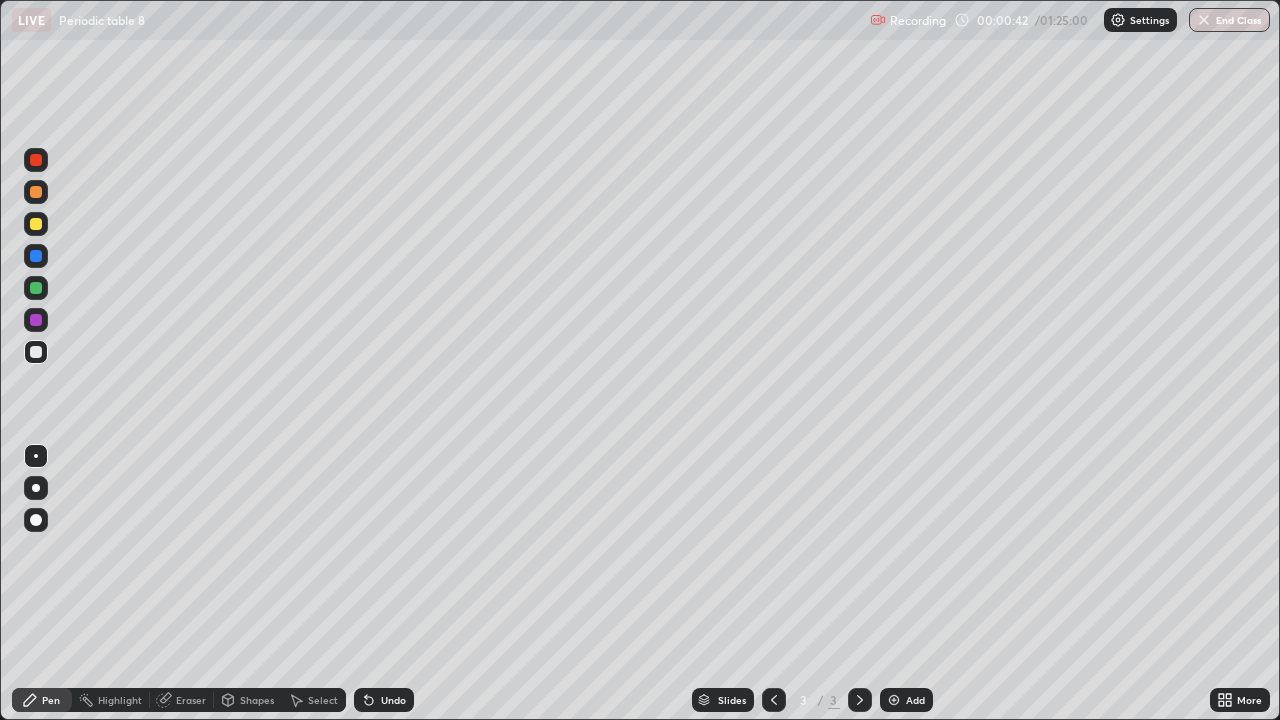 click at bounding box center (36, 520) 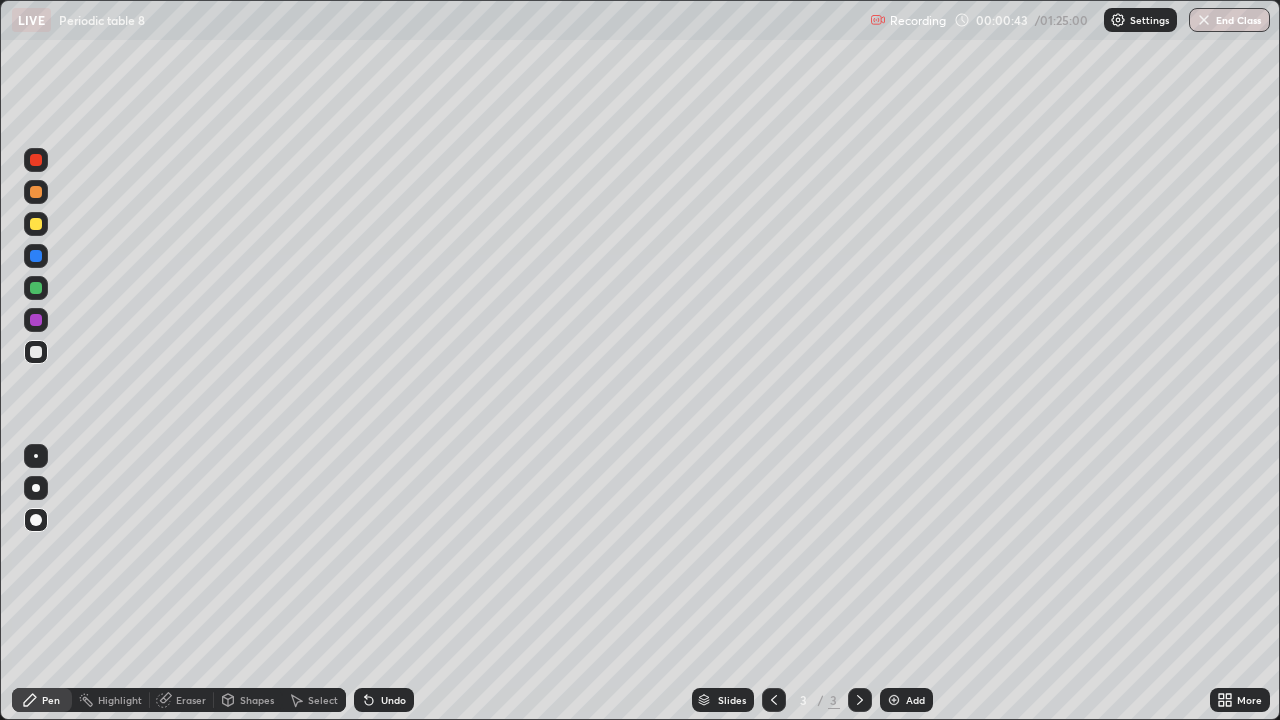 click at bounding box center (36, 192) 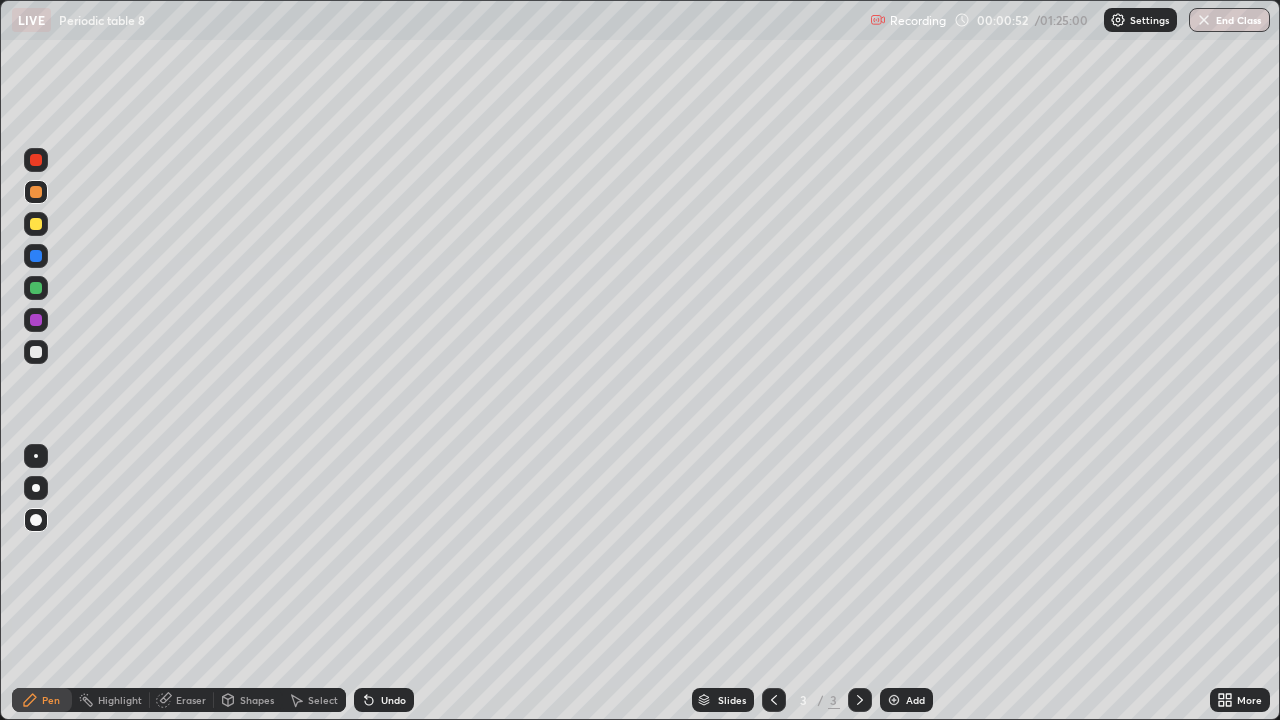 click at bounding box center [36, 224] 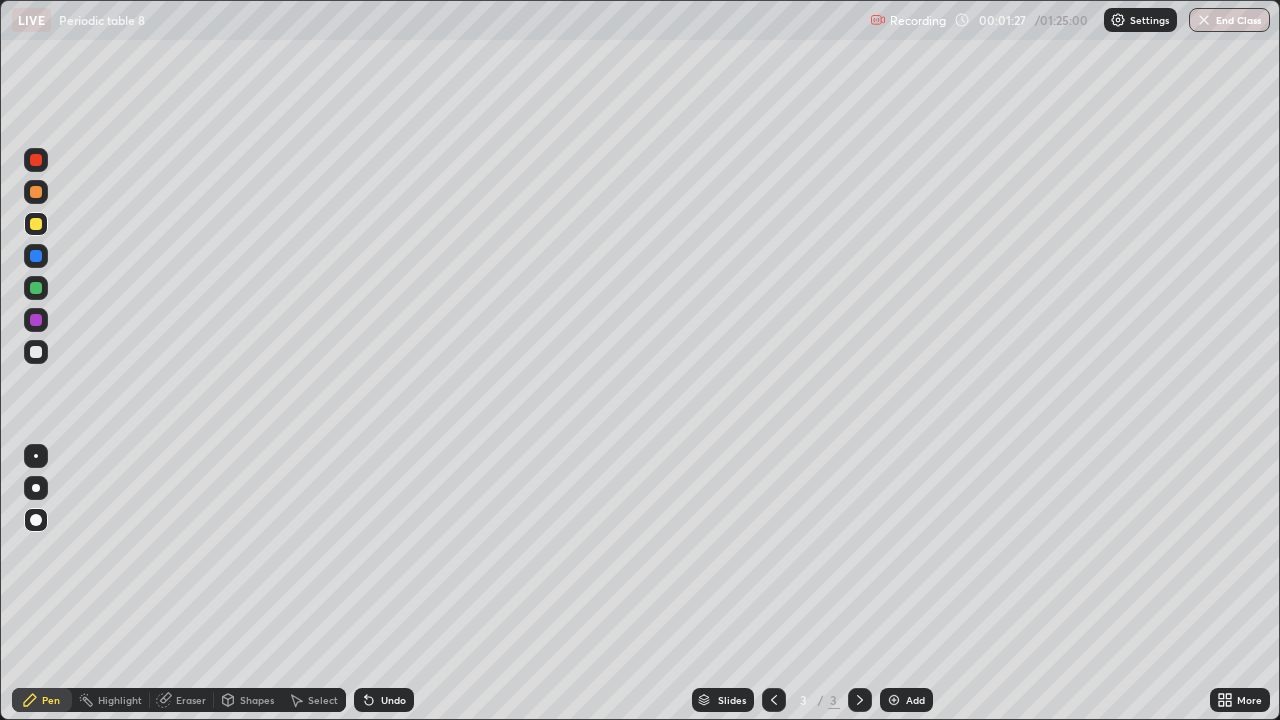 click on "Undo" at bounding box center [380, 700] 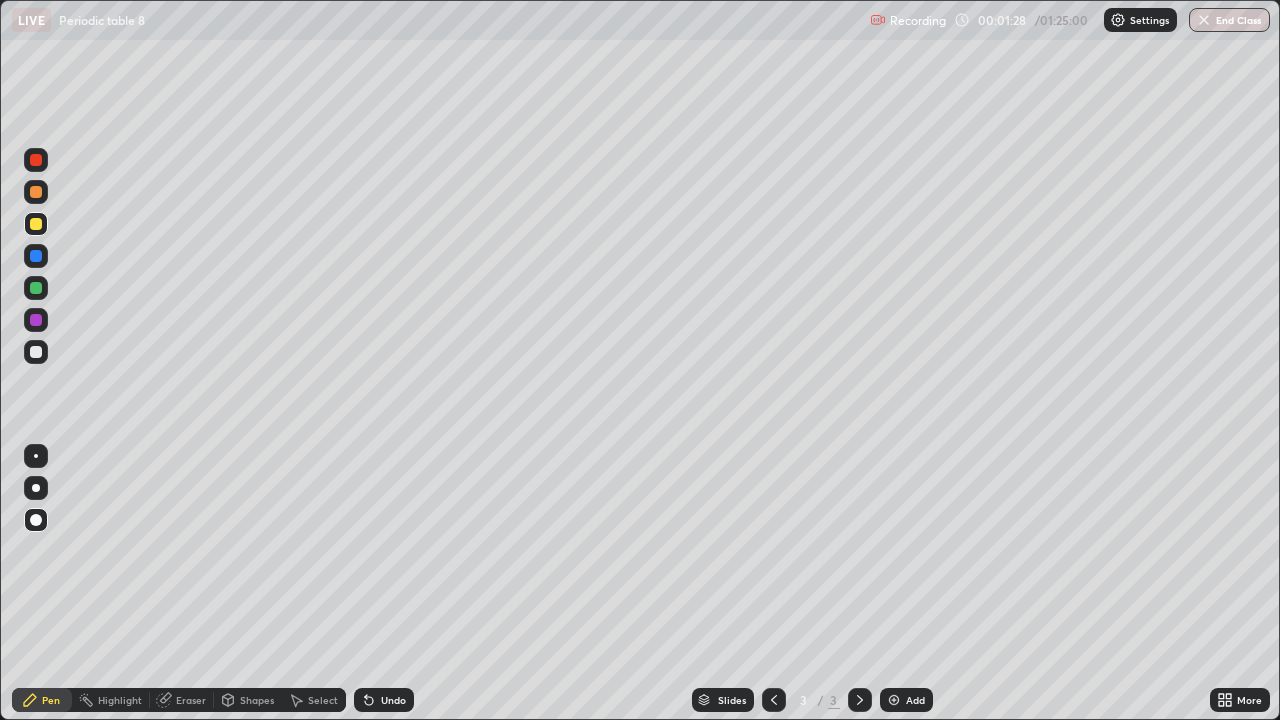 click on "Undo" at bounding box center [384, 700] 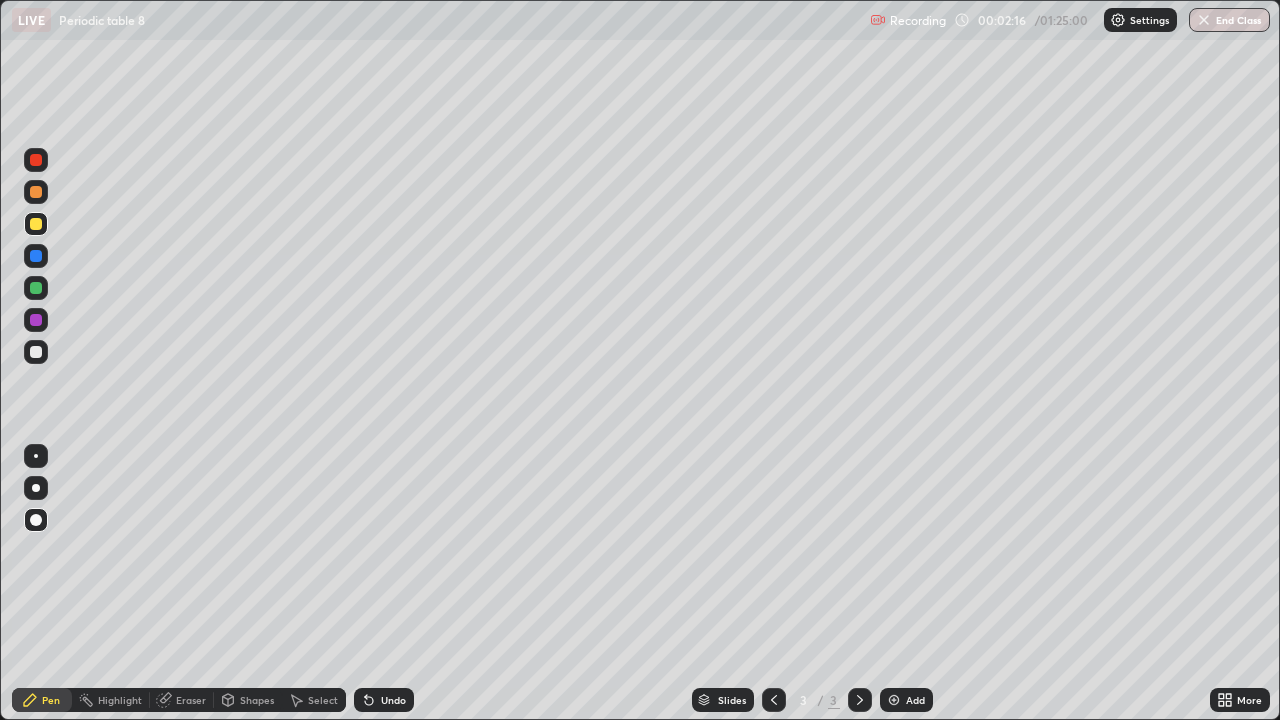 click at bounding box center [36, 352] 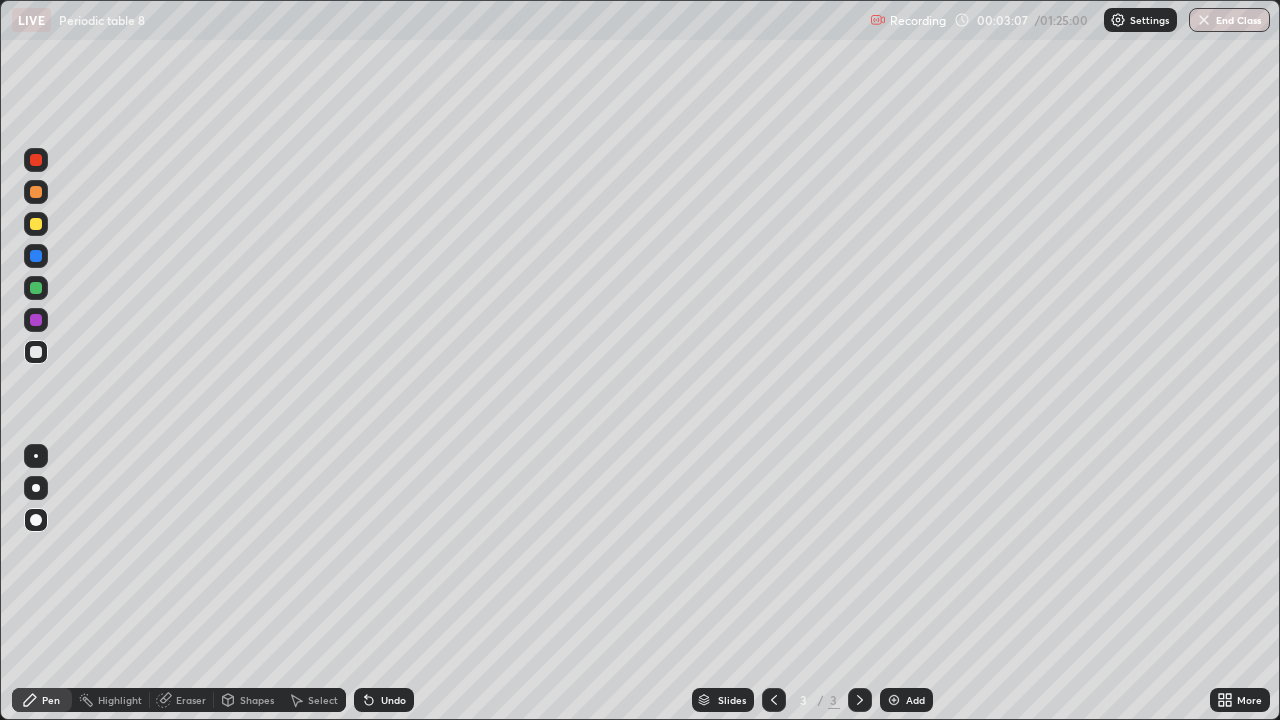 click at bounding box center (36, 224) 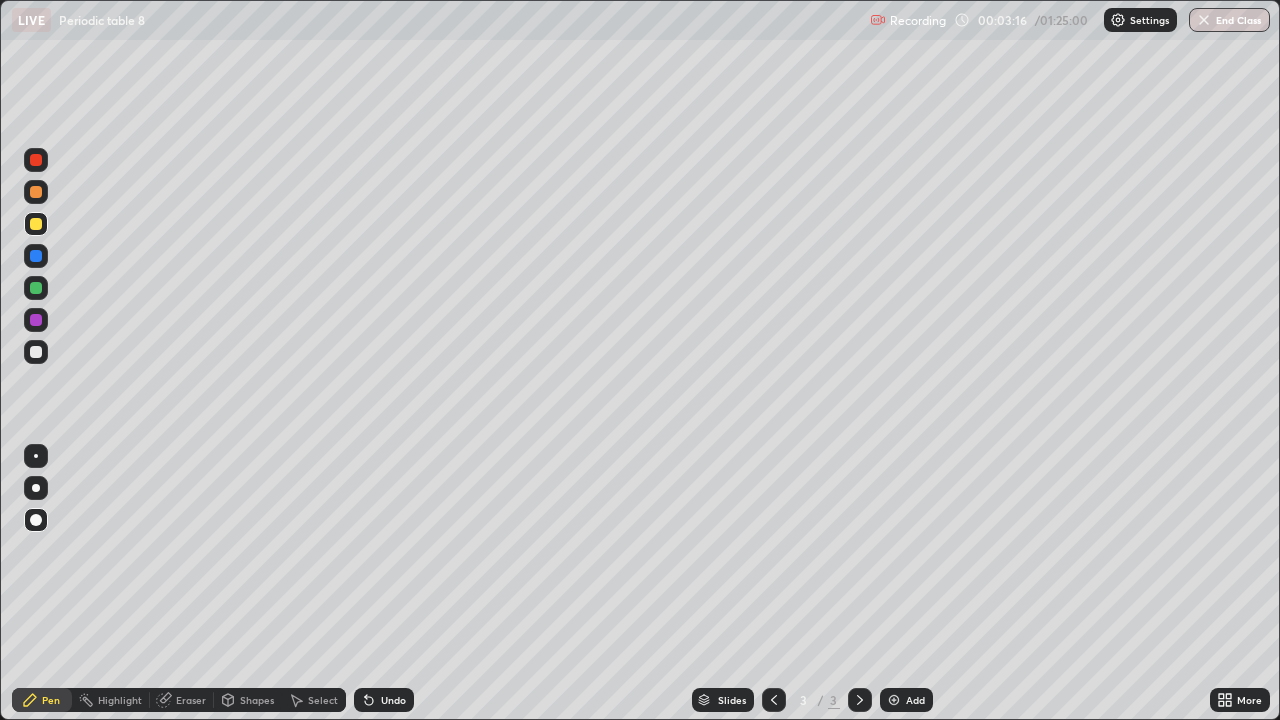 click on "Undo" at bounding box center (384, 700) 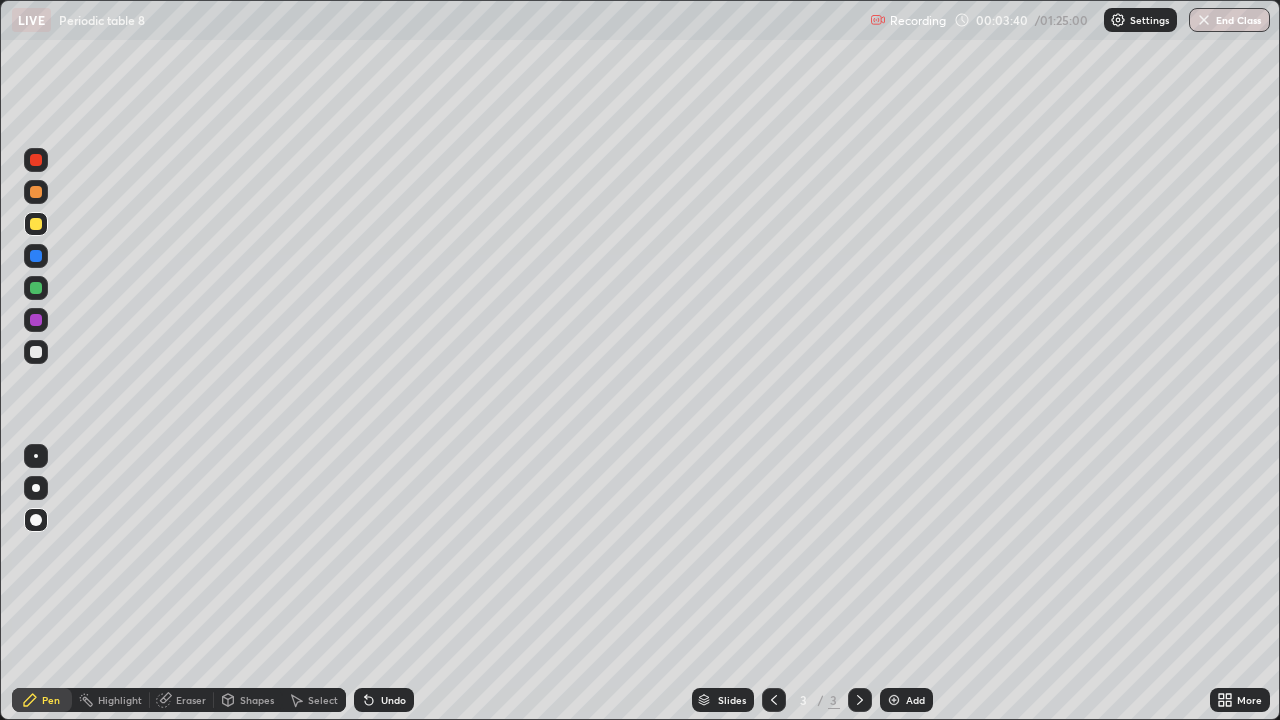 click at bounding box center (36, 352) 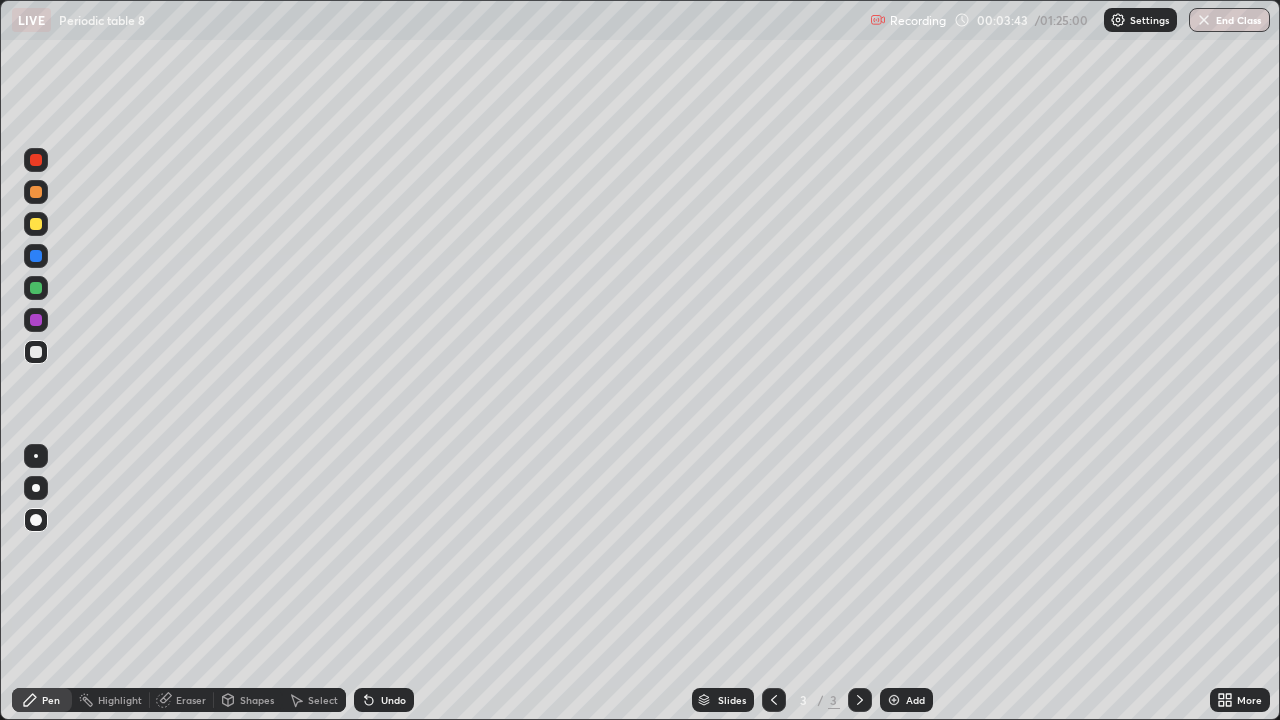 click on "Pen" at bounding box center (51, 700) 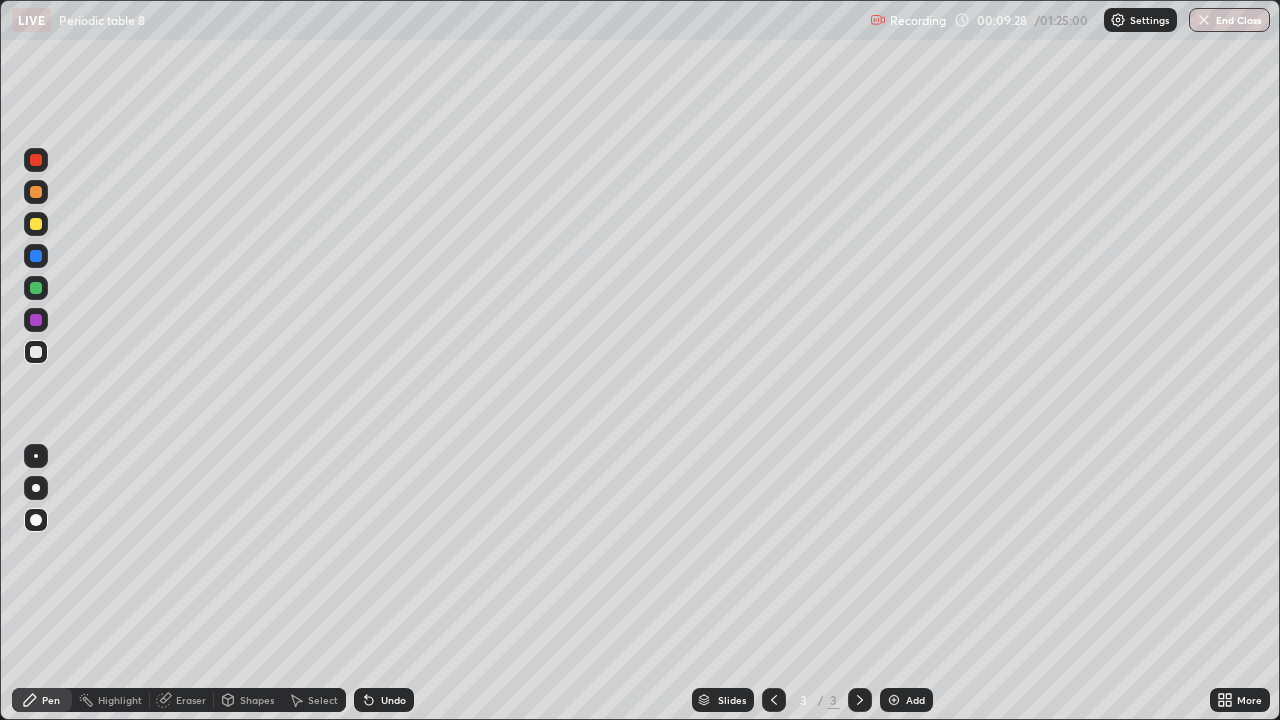 click on "Add" at bounding box center (906, 700) 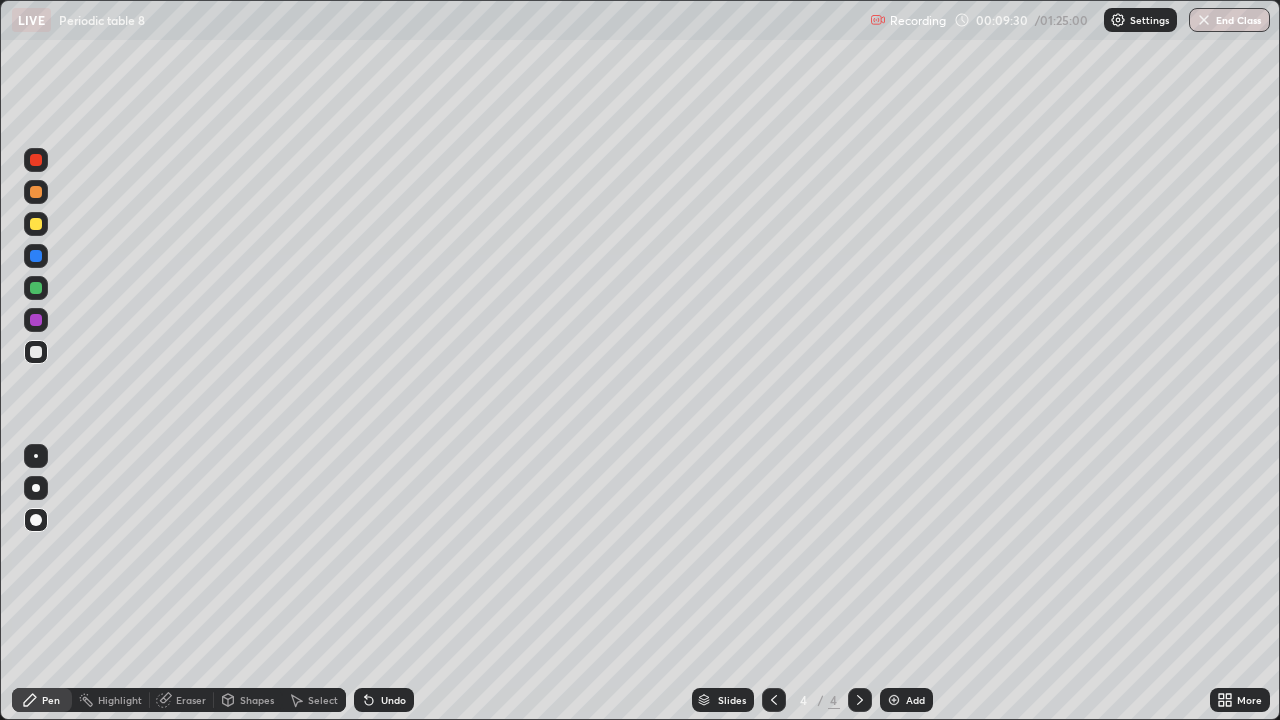 click at bounding box center [36, 224] 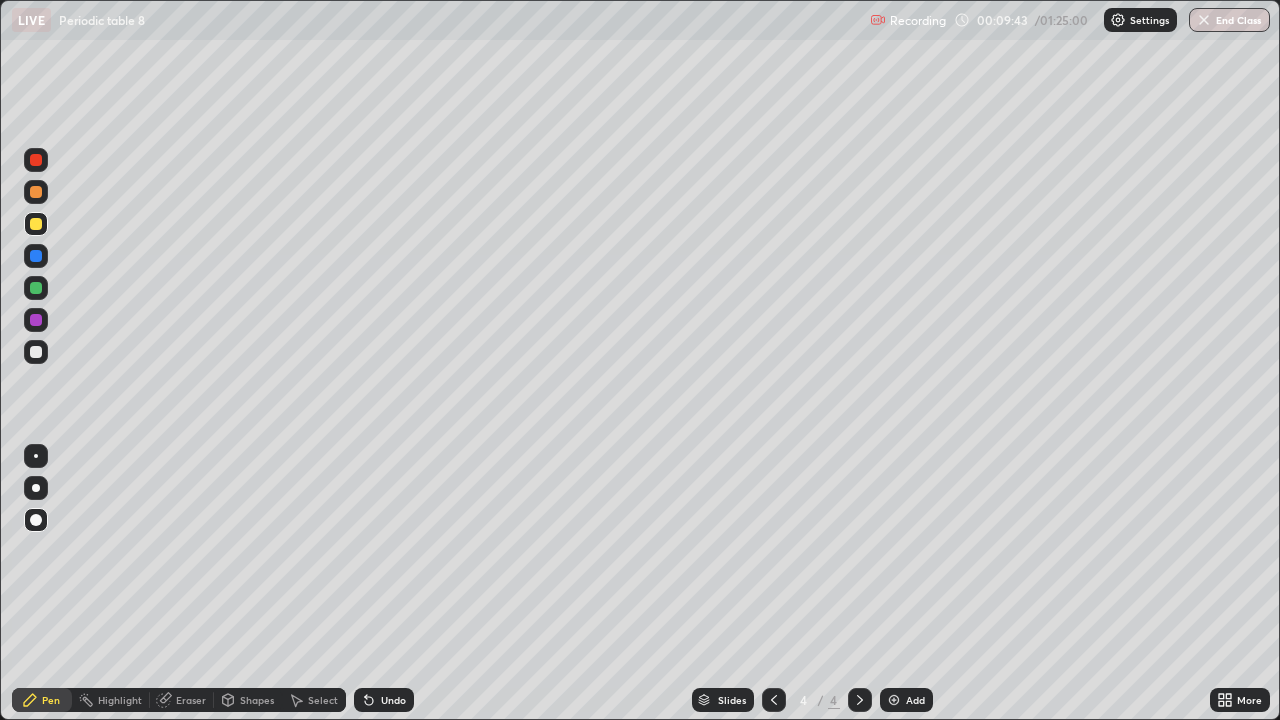 click on "Undo" at bounding box center [384, 700] 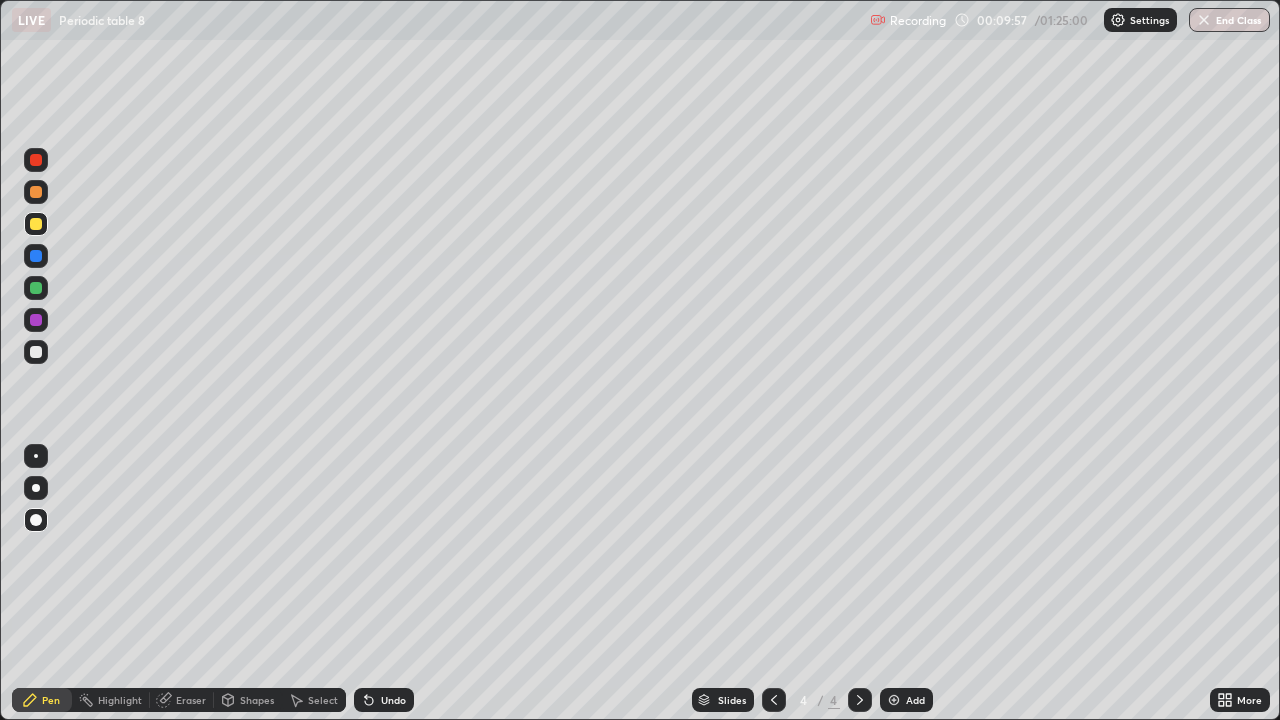 click at bounding box center (36, 352) 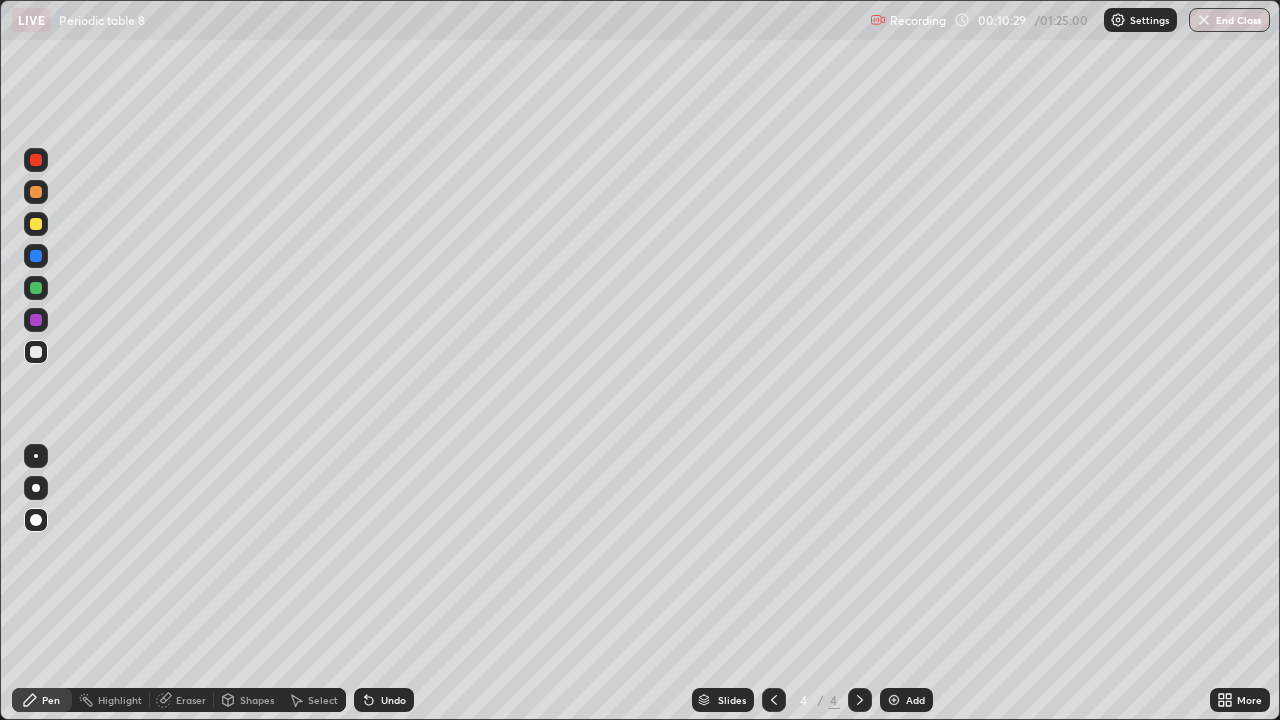 click on "Undo" at bounding box center [393, 700] 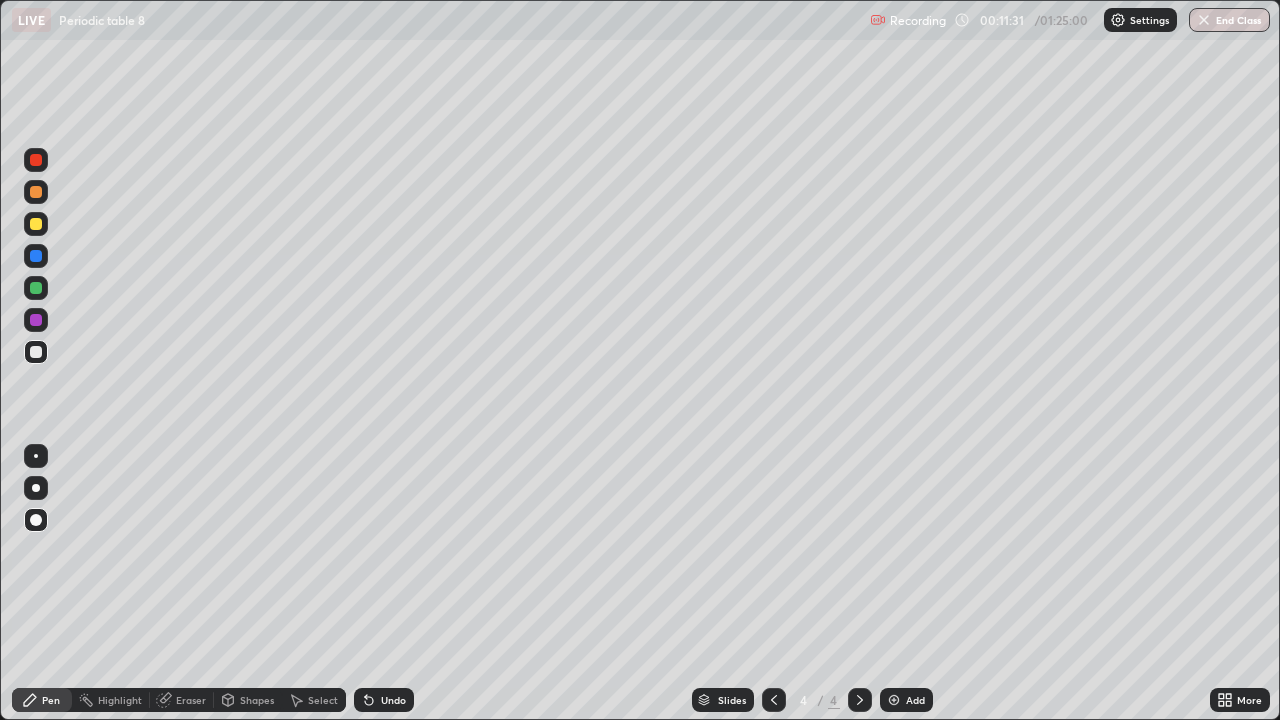 click on "Add" at bounding box center (915, 700) 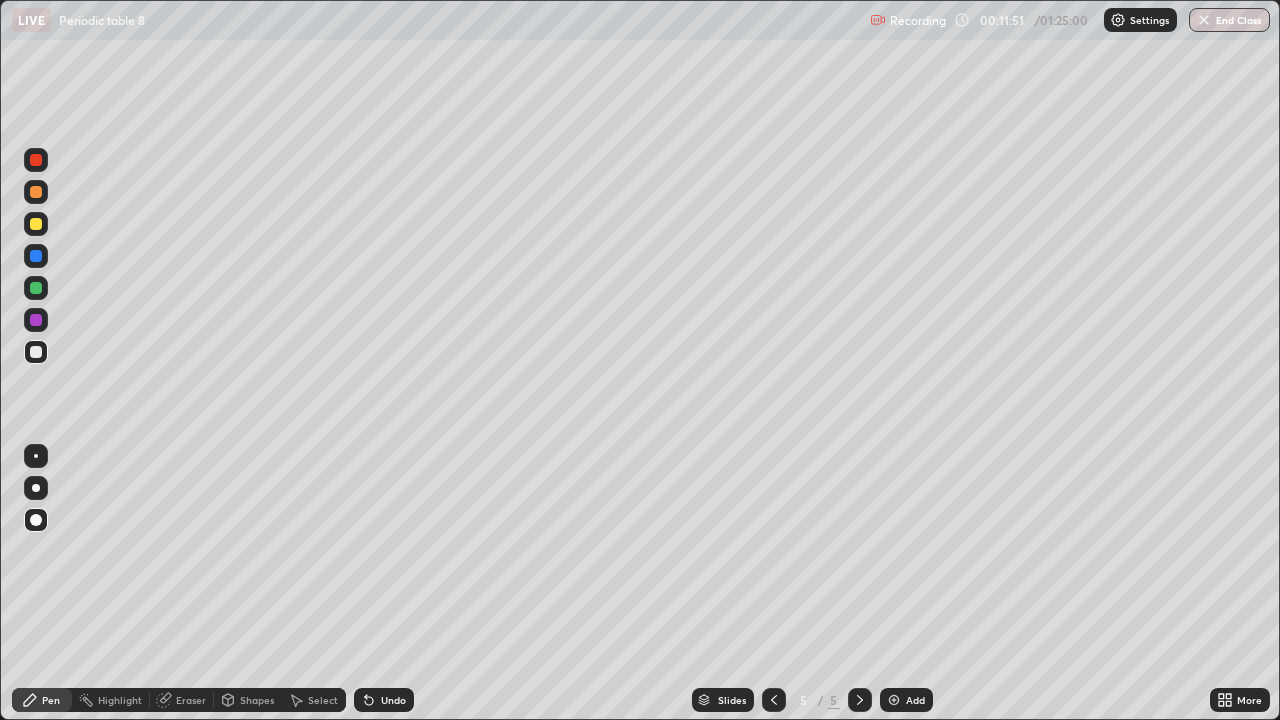 click at bounding box center [36, 224] 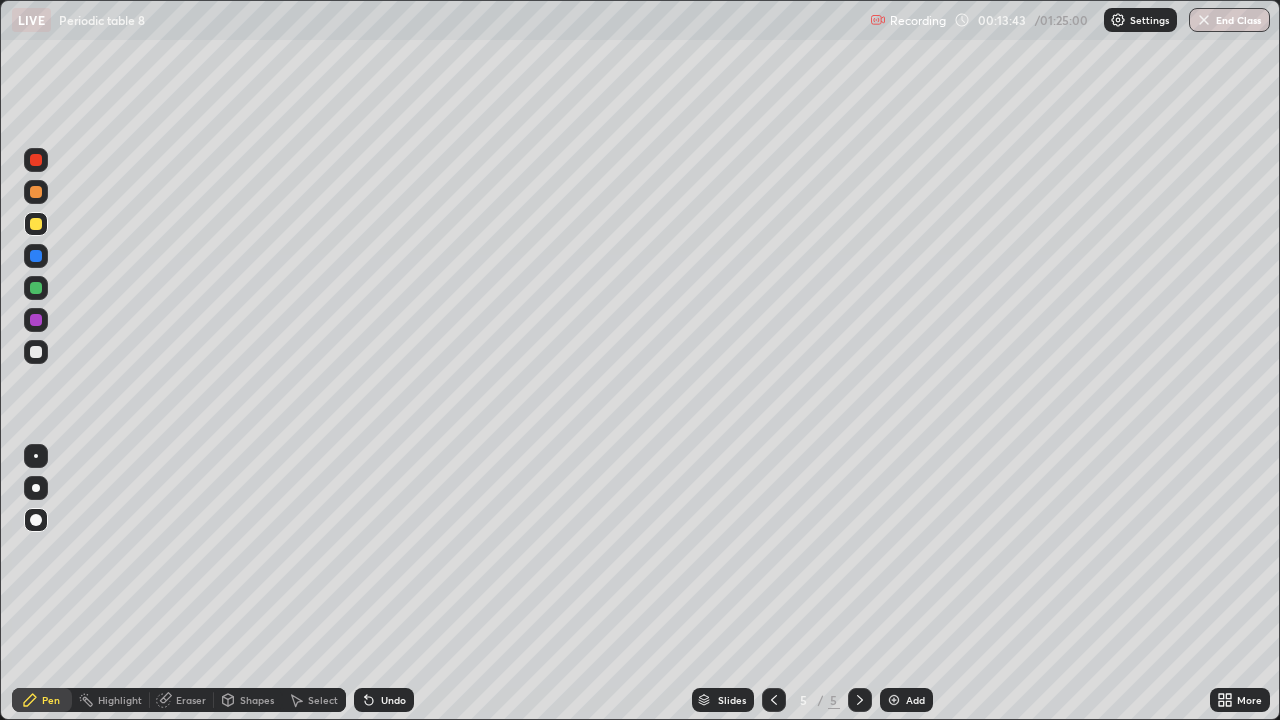 click on "Add" at bounding box center [915, 700] 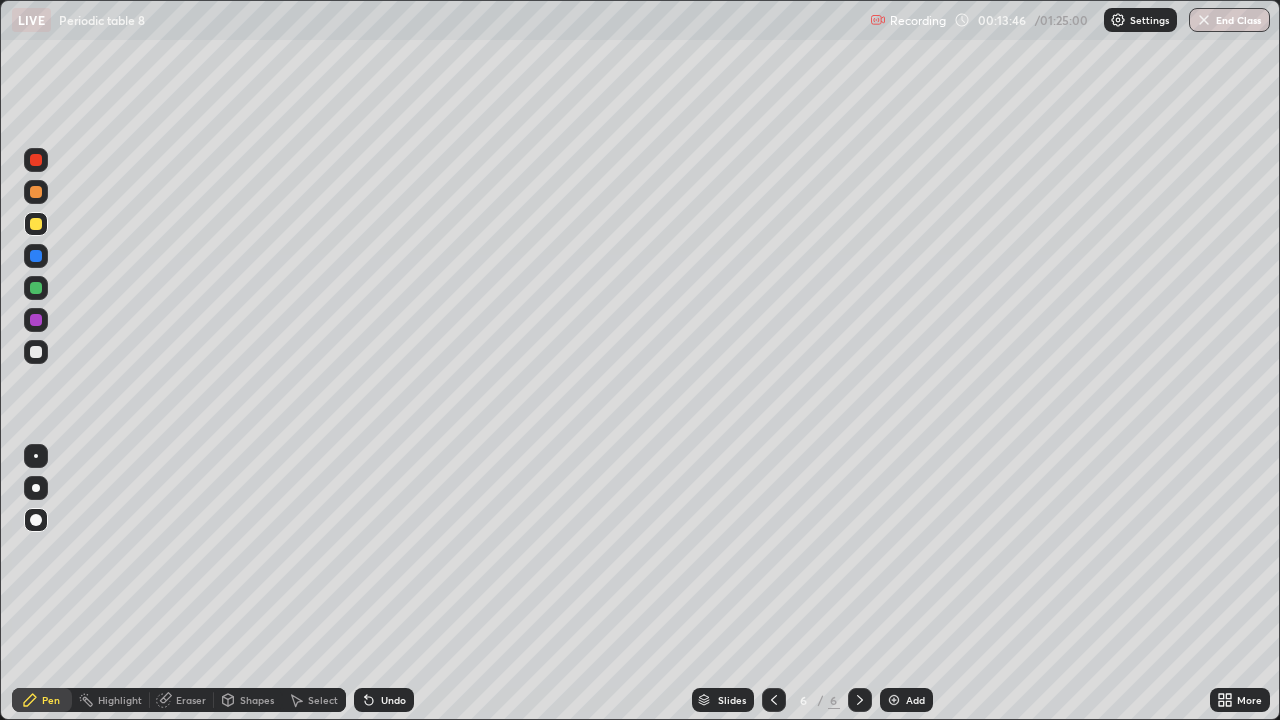 click at bounding box center [36, 224] 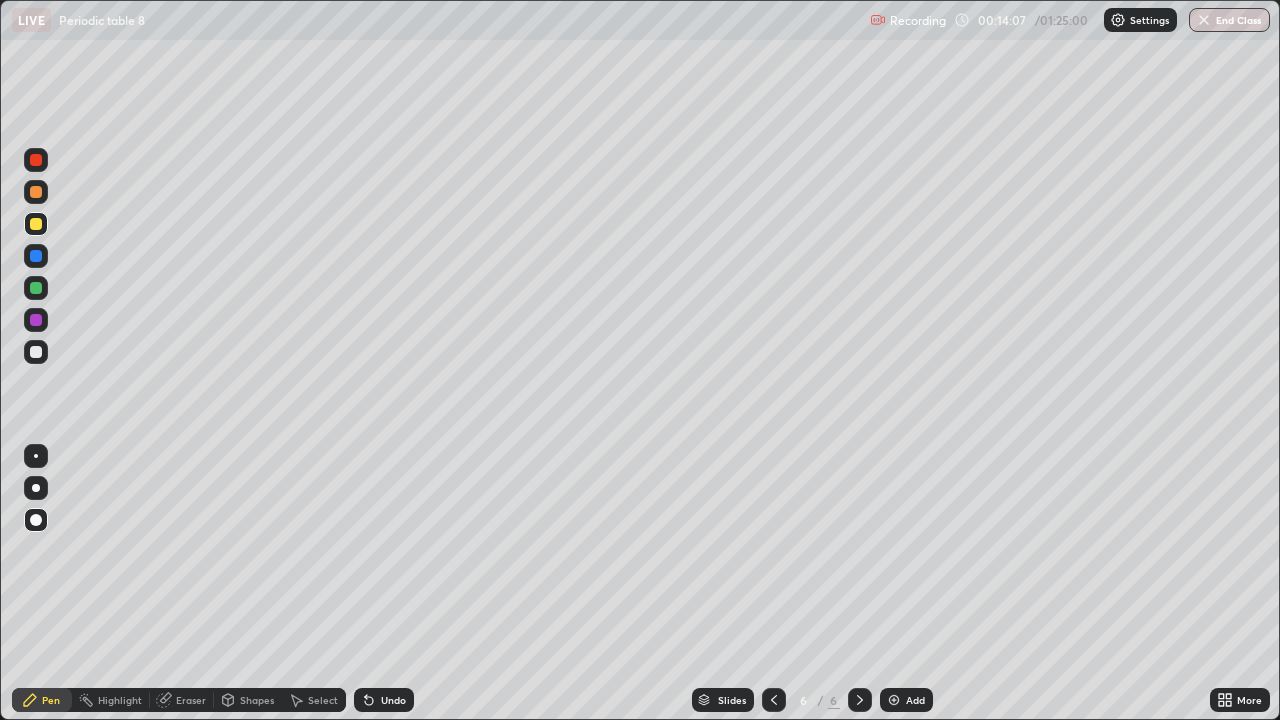click at bounding box center [36, 256] 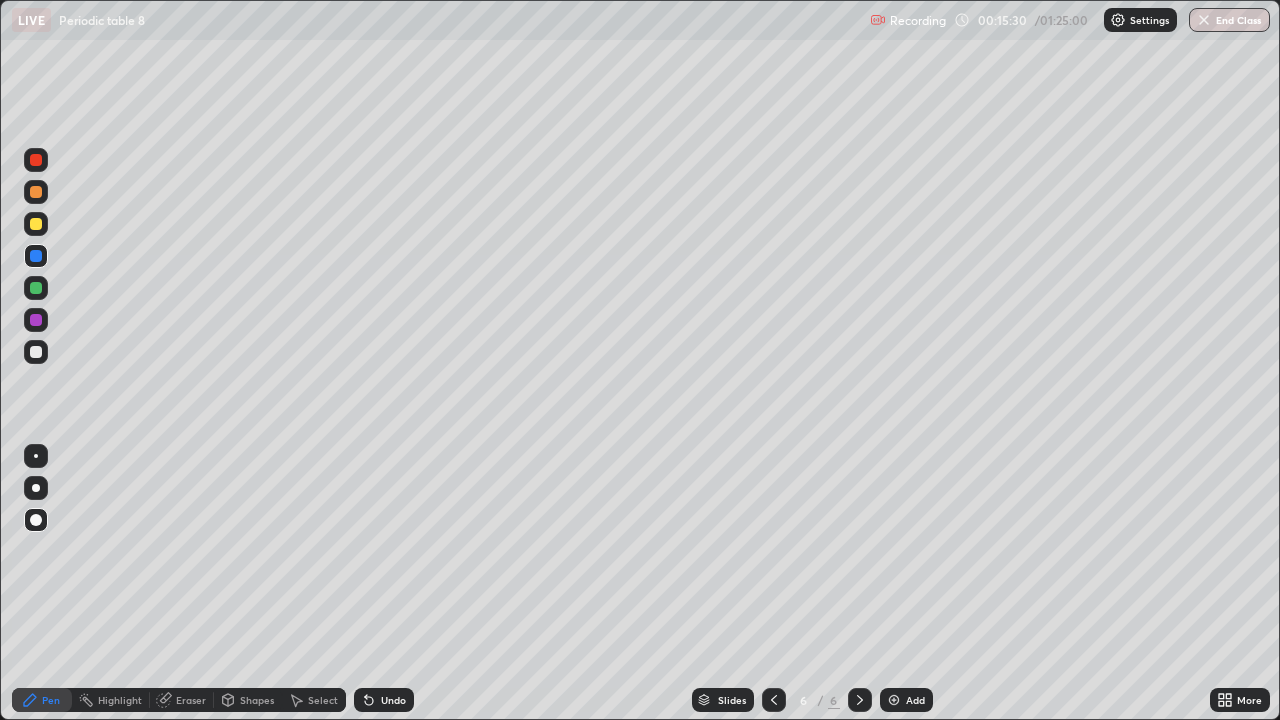 click on "Add" at bounding box center [915, 700] 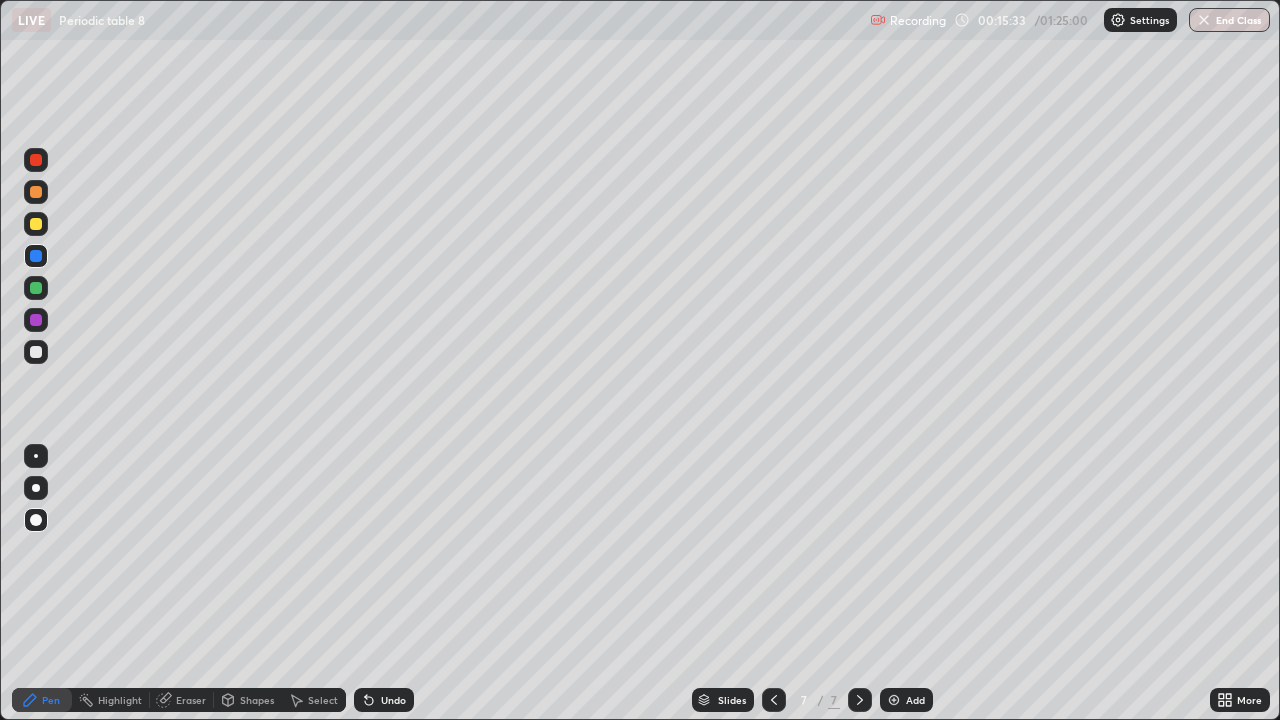 click at bounding box center [36, 352] 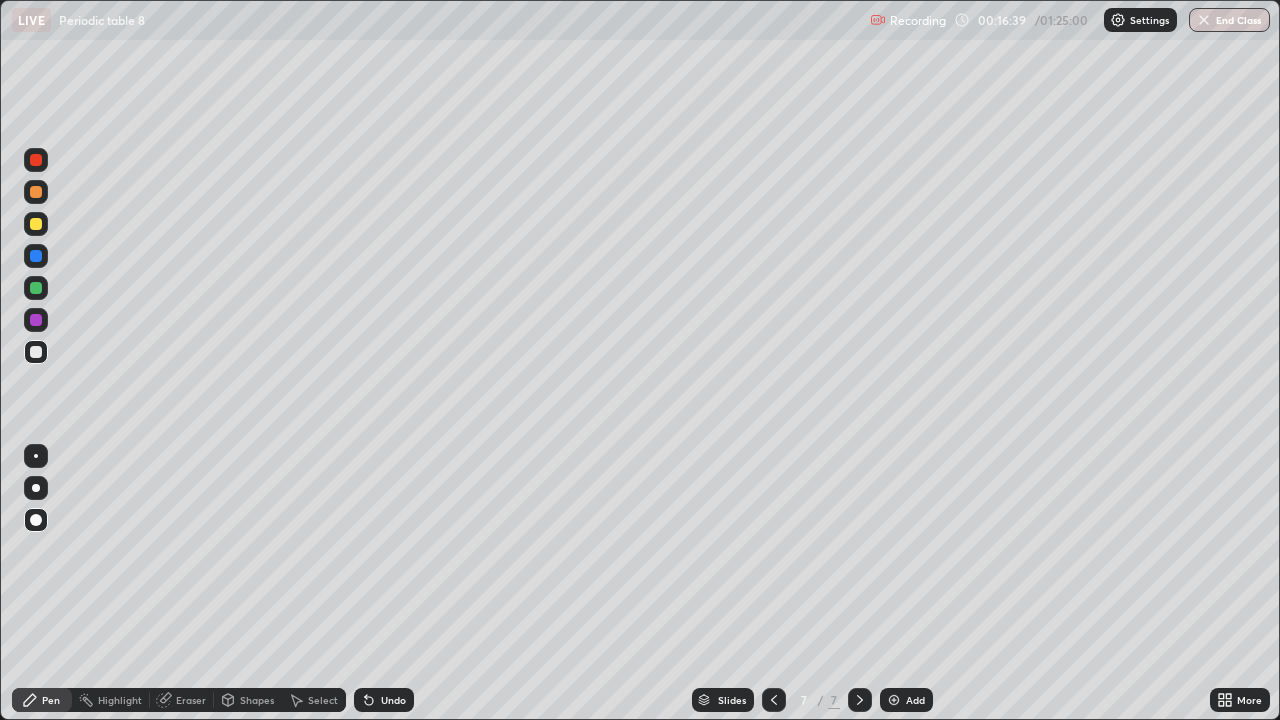click at bounding box center (36, 224) 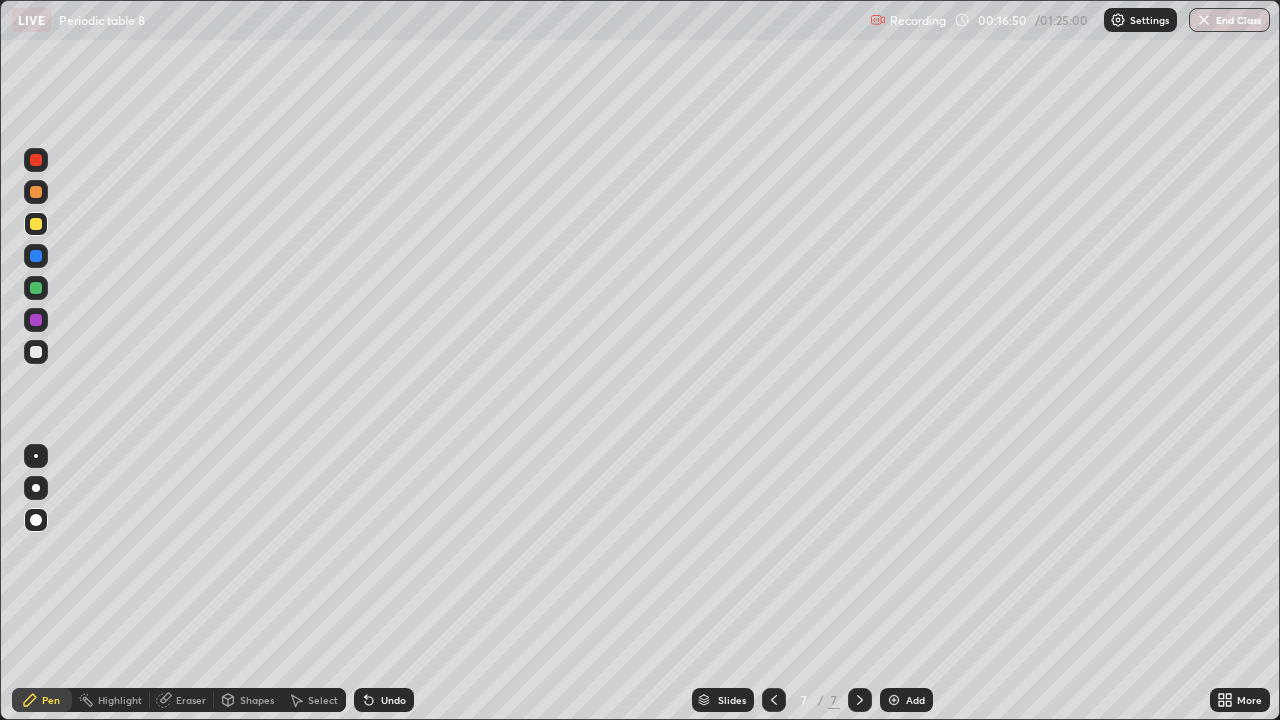 click at bounding box center [36, 256] 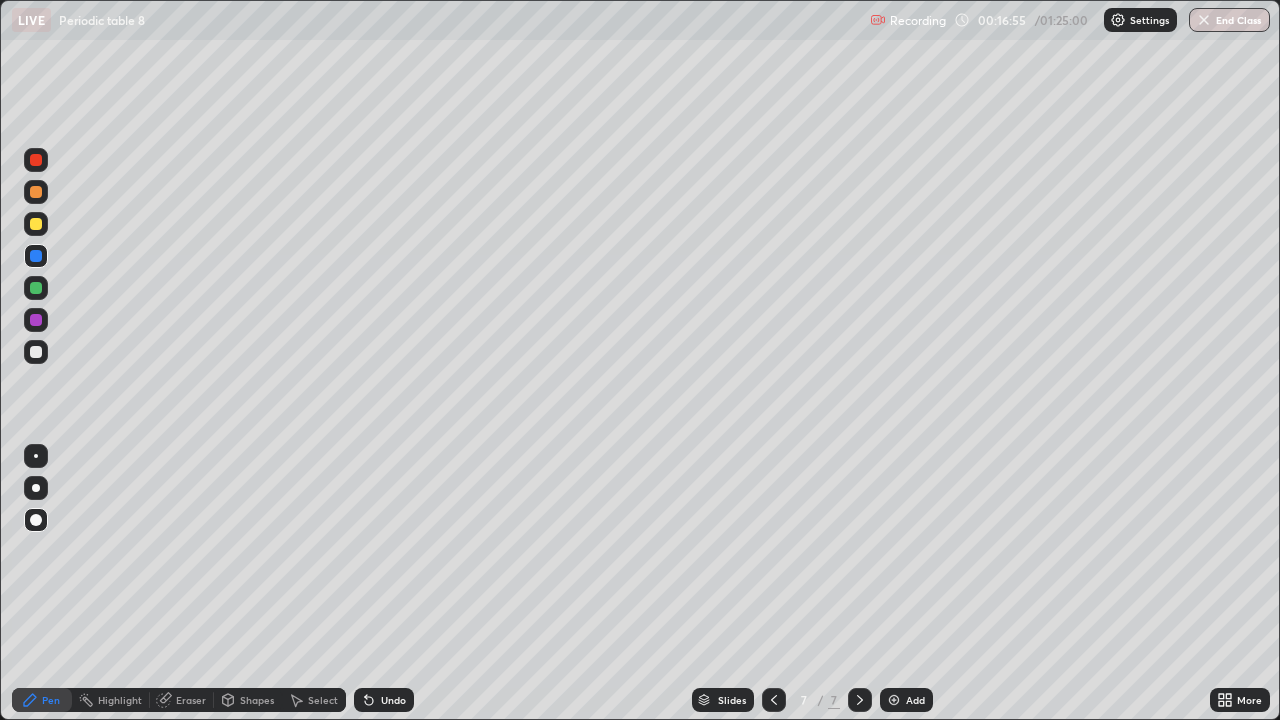 click on "Undo" at bounding box center [393, 700] 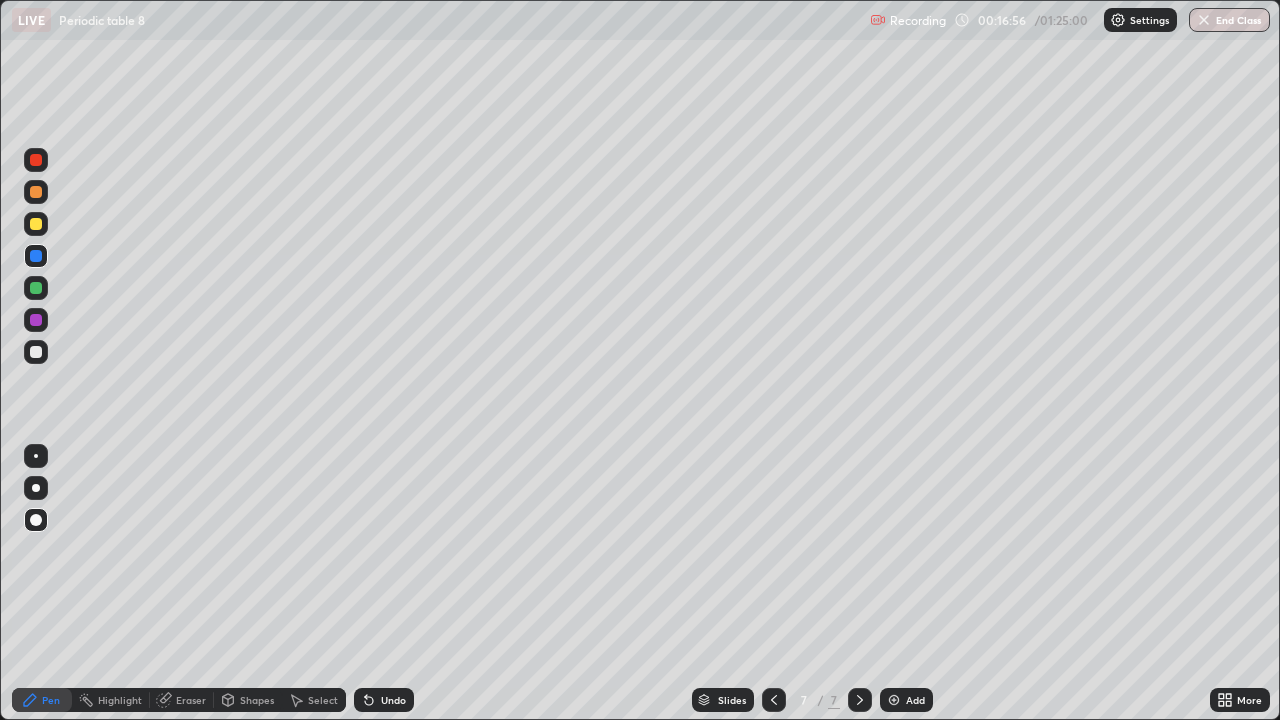 click on "Undo" at bounding box center (384, 700) 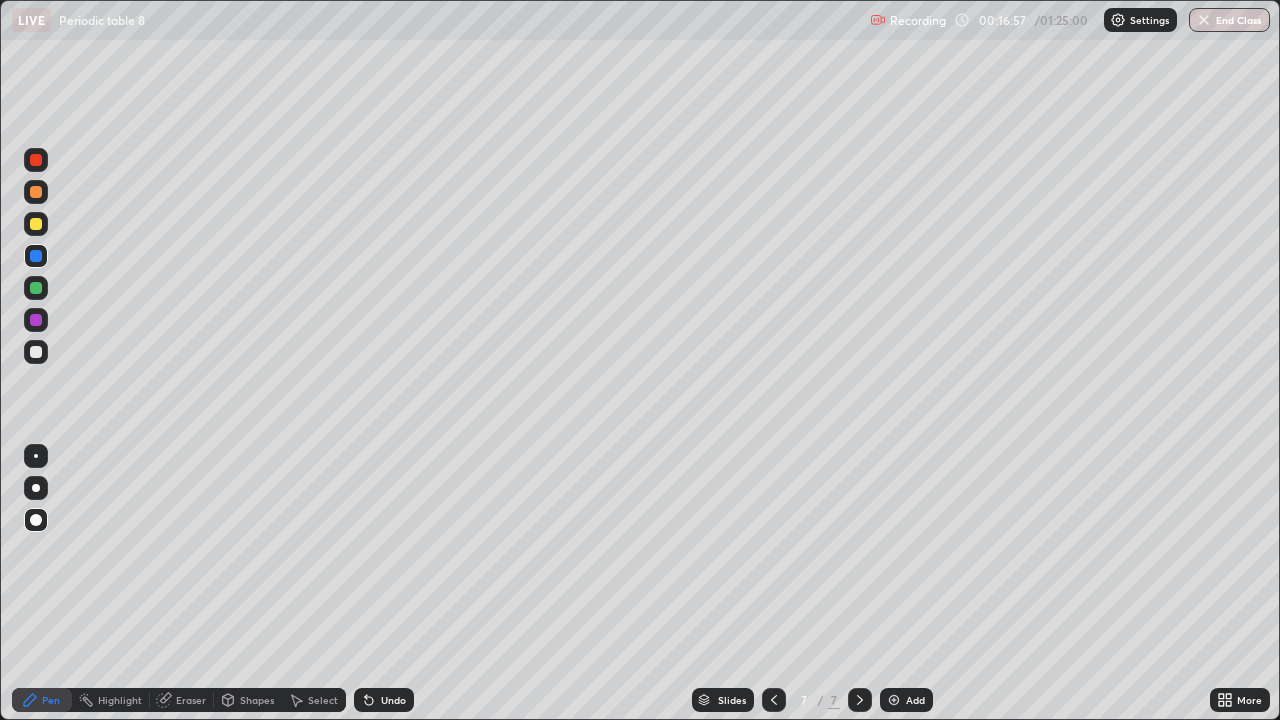 click on "Pen" at bounding box center (51, 700) 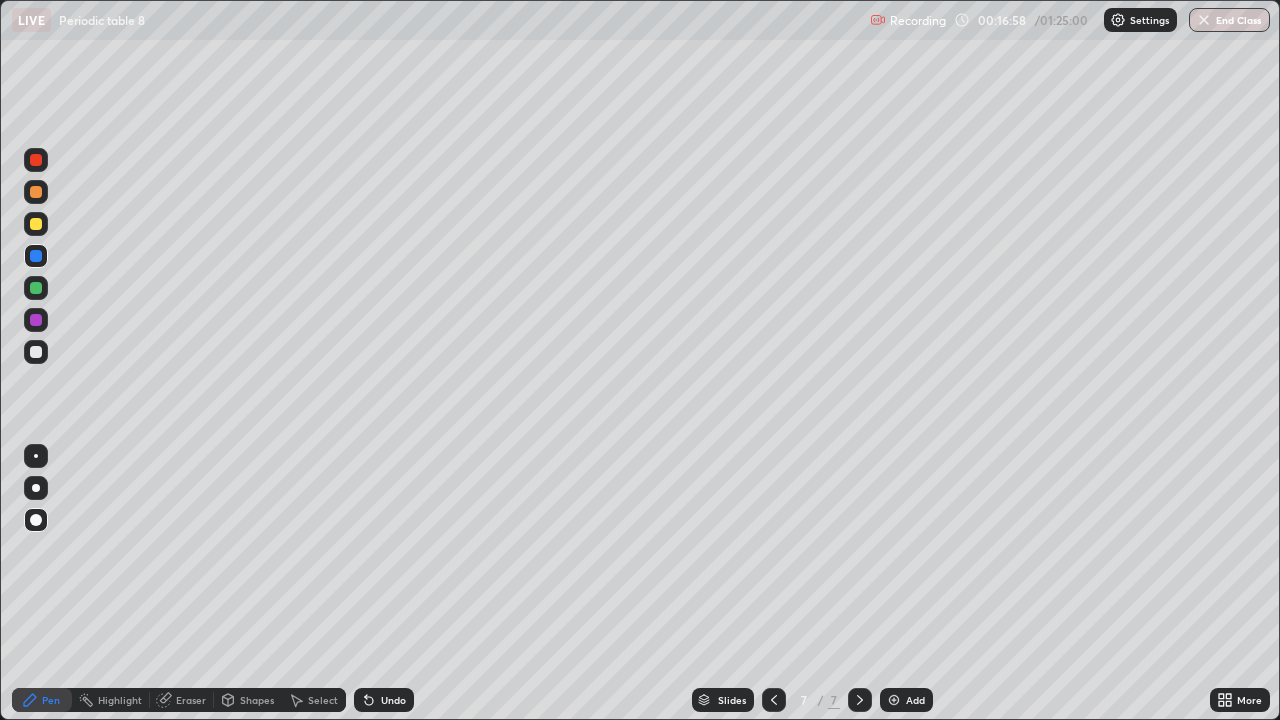 click at bounding box center [36, 352] 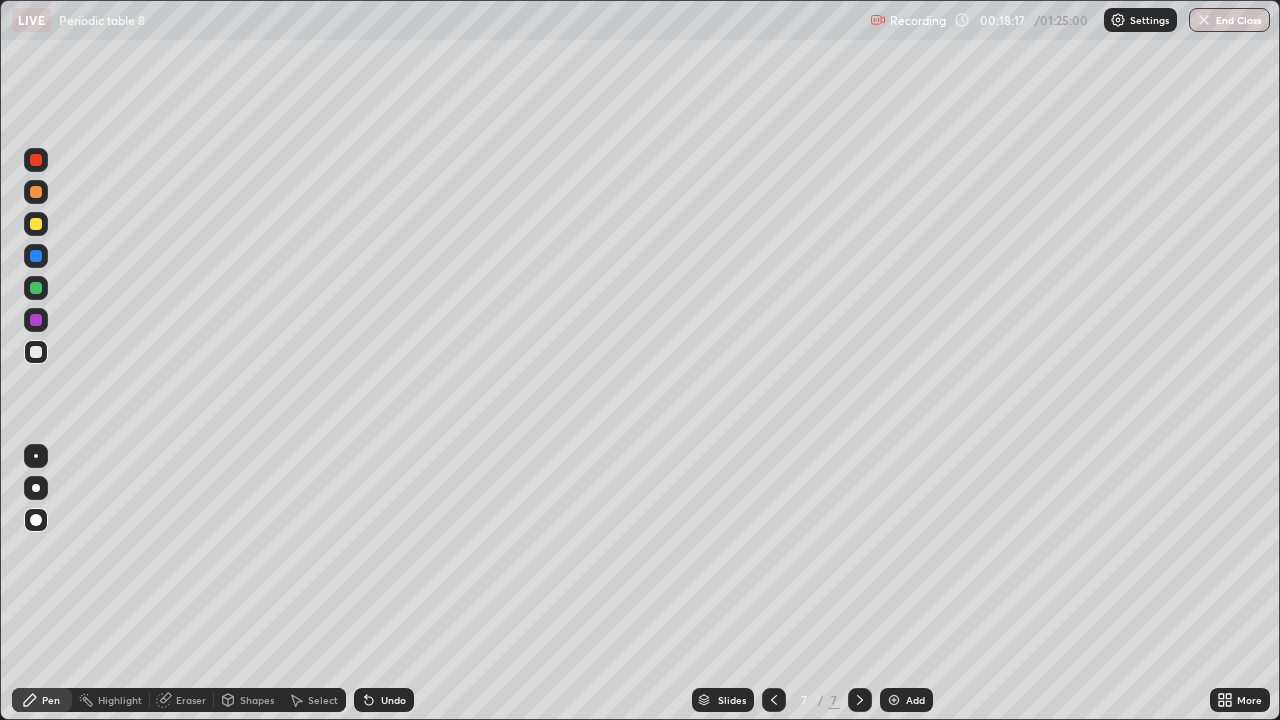 click on "Add" at bounding box center [915, 700] 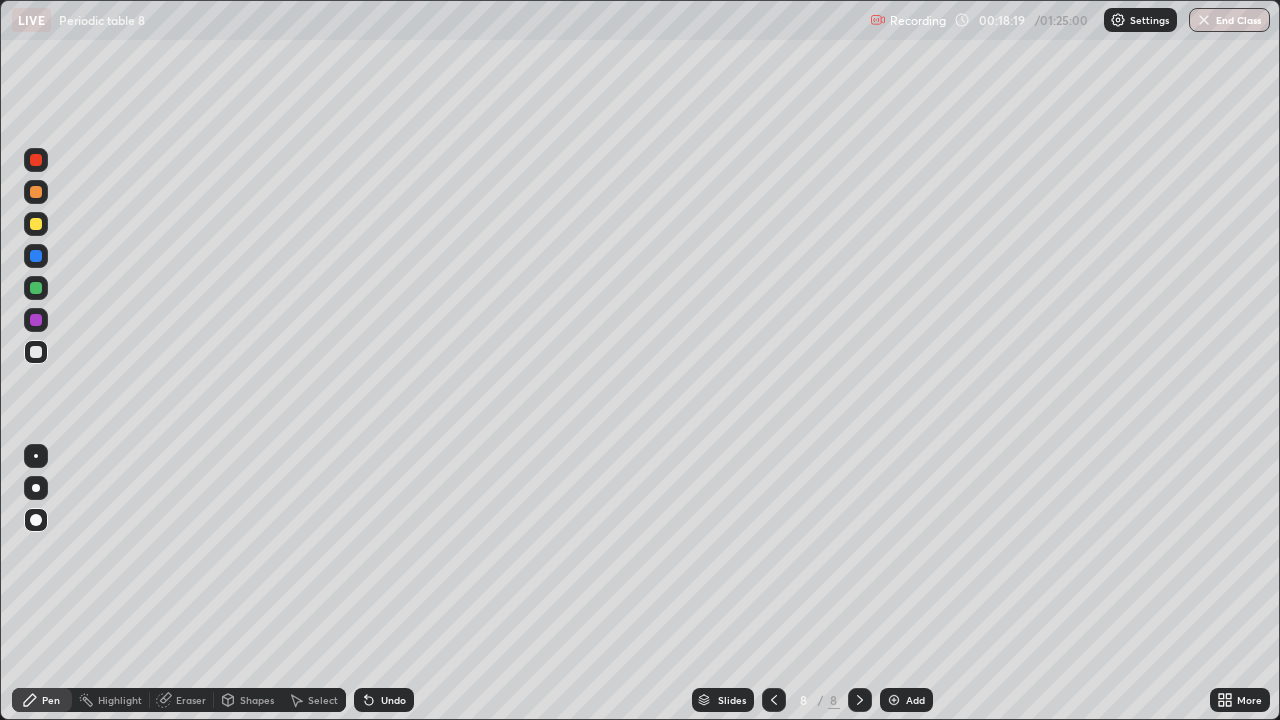 click at bounding box center (36, 224) 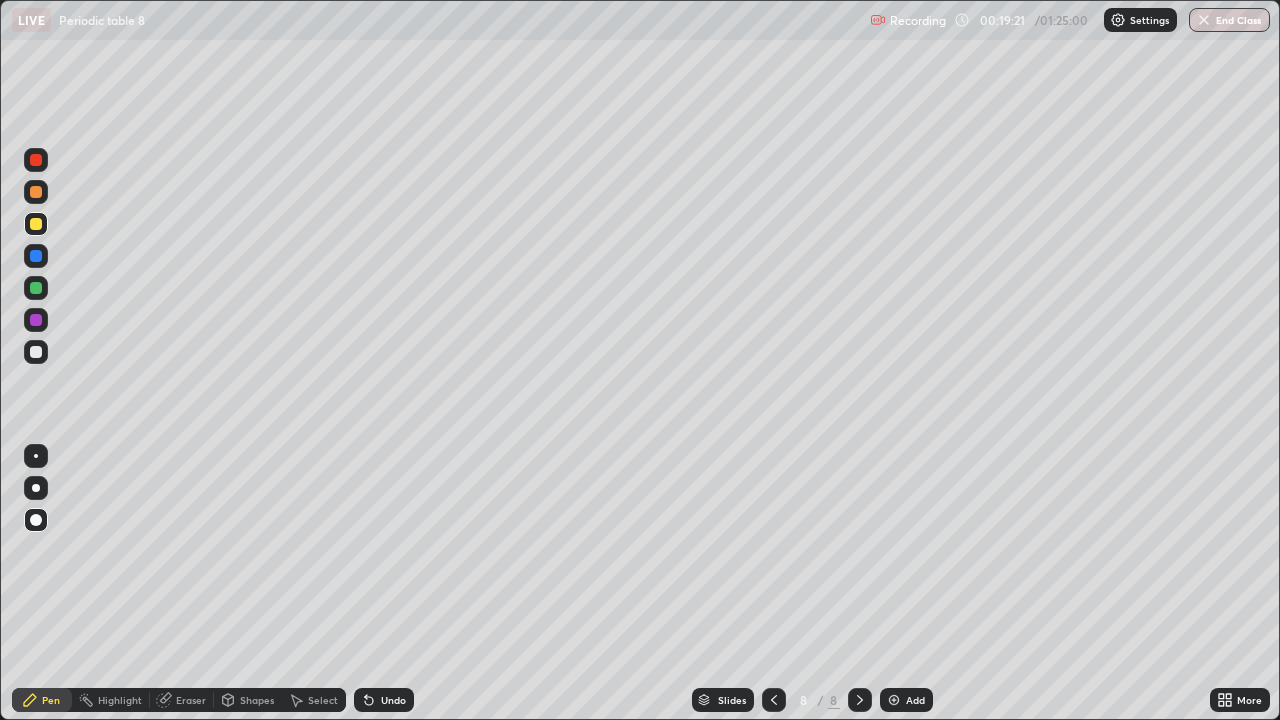 click at bounding box center [36, 352] 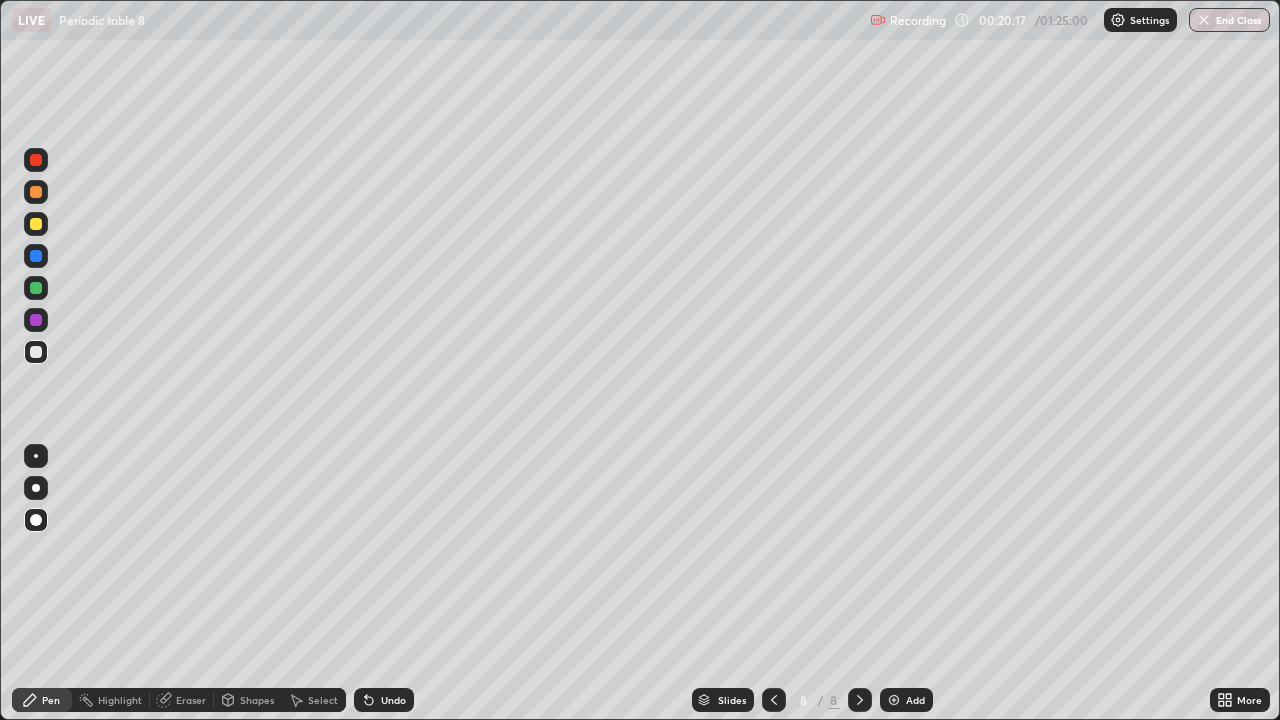 click at bounding box center [36, 224] 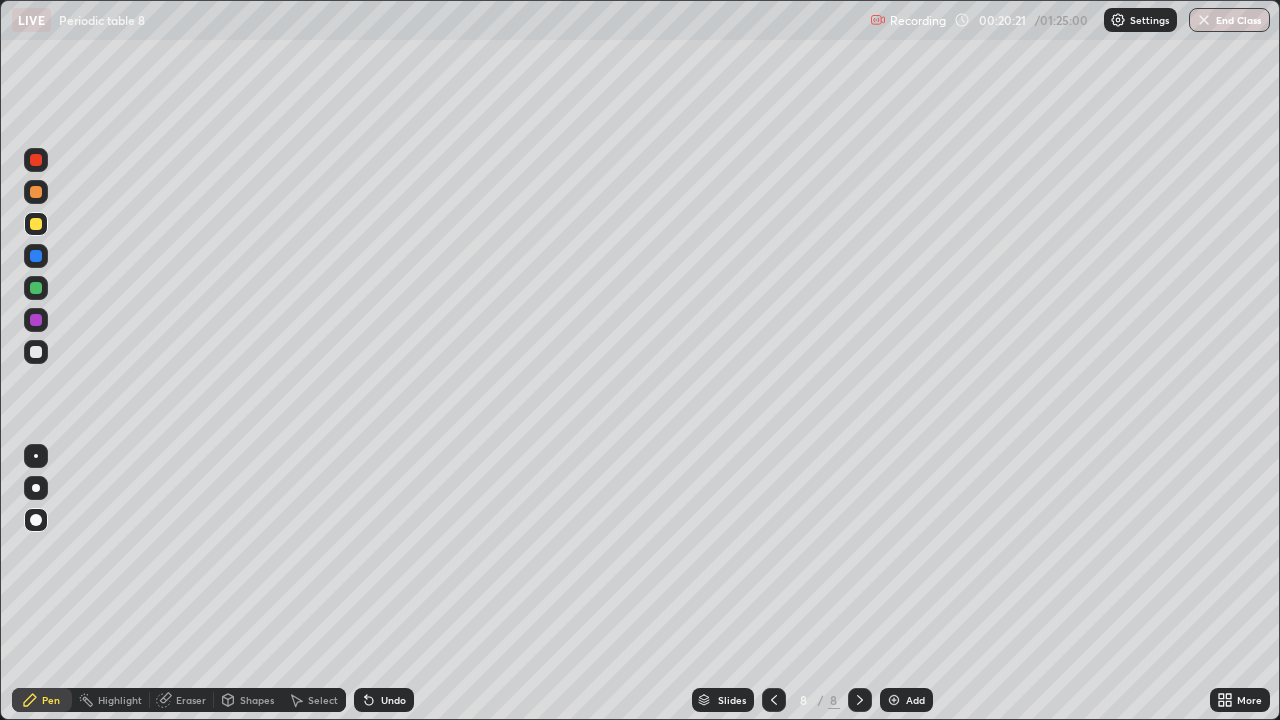 click at bounding box center (36, 352) 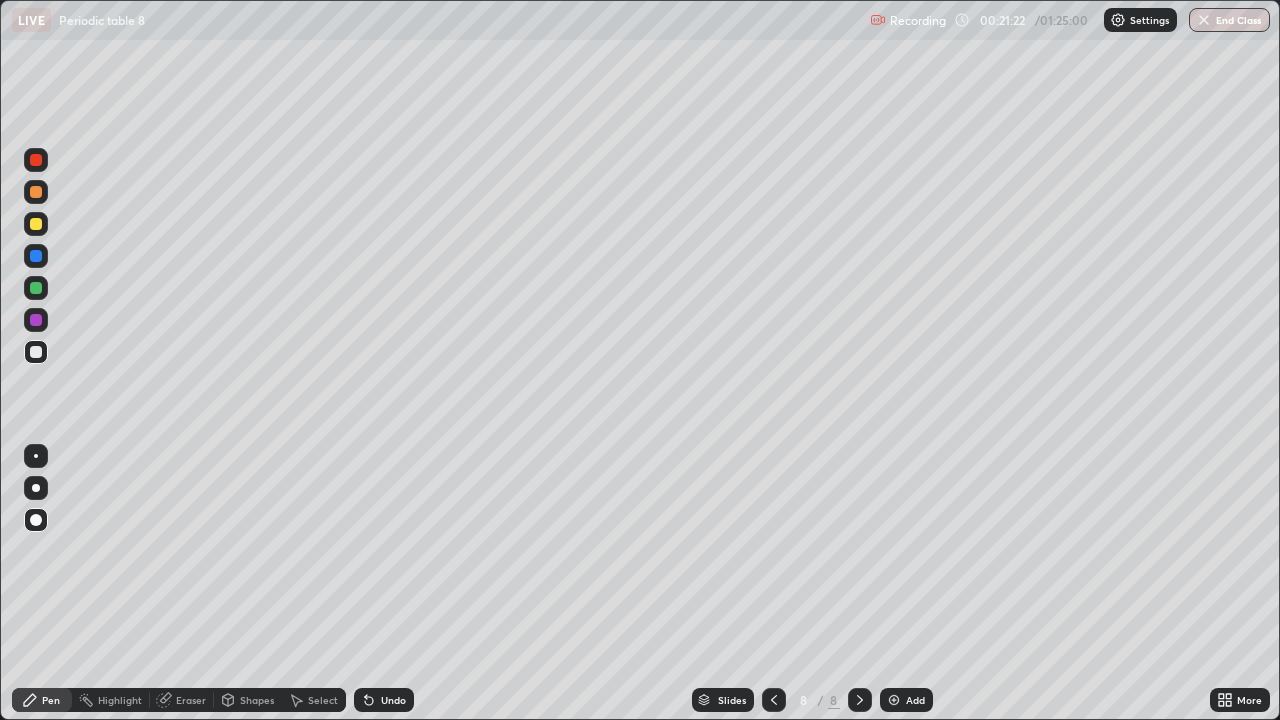 click at bounding box center (36, 320) 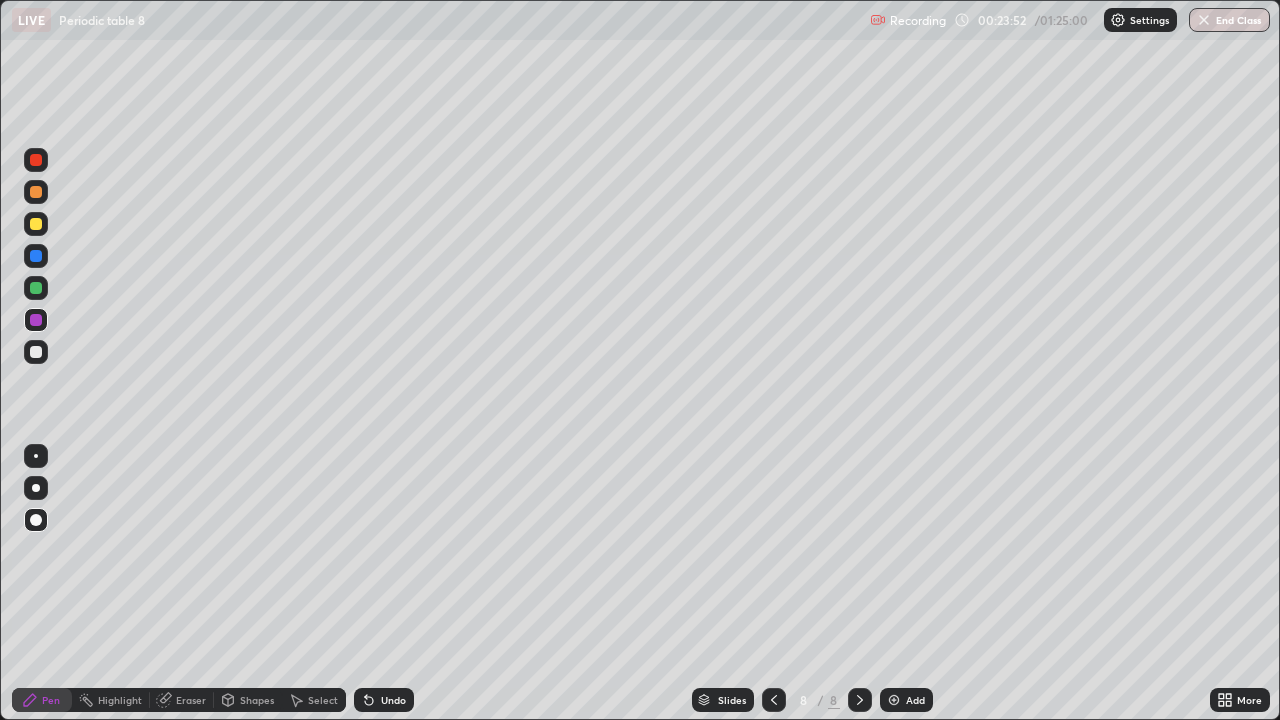 click on "Add" at bounding box center [915, 700] 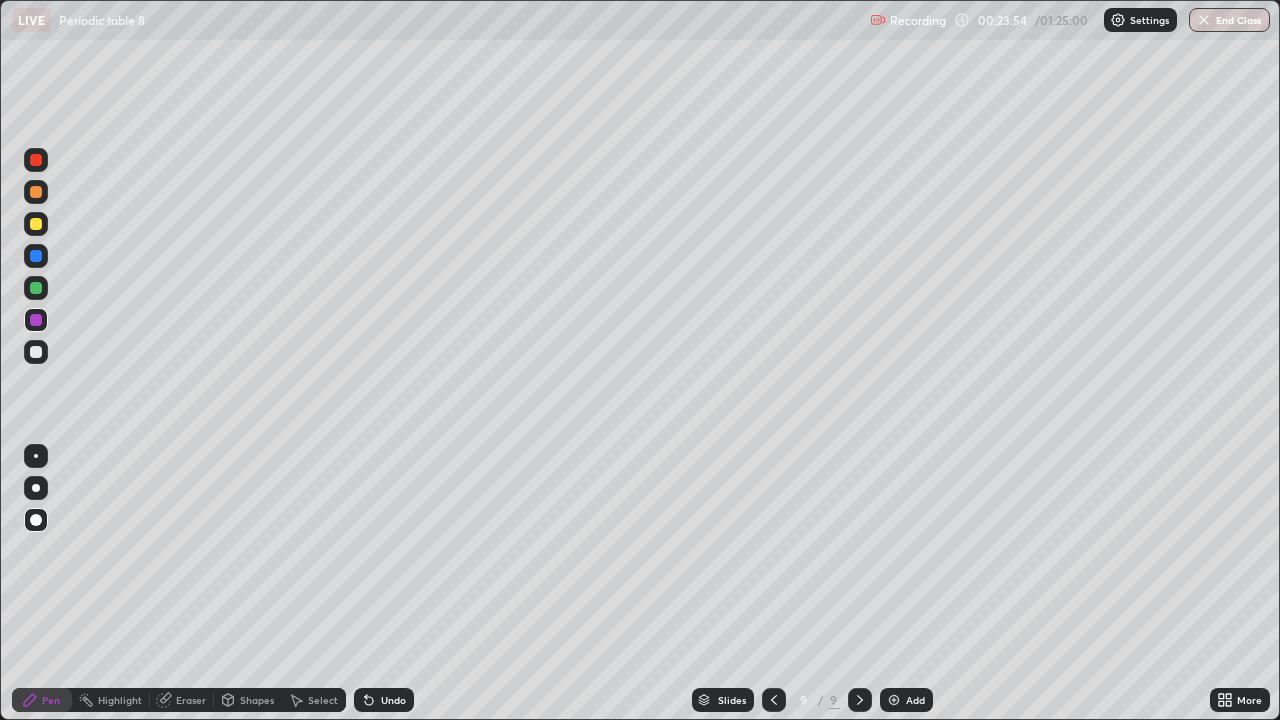 click at bounding box center (36, 352) 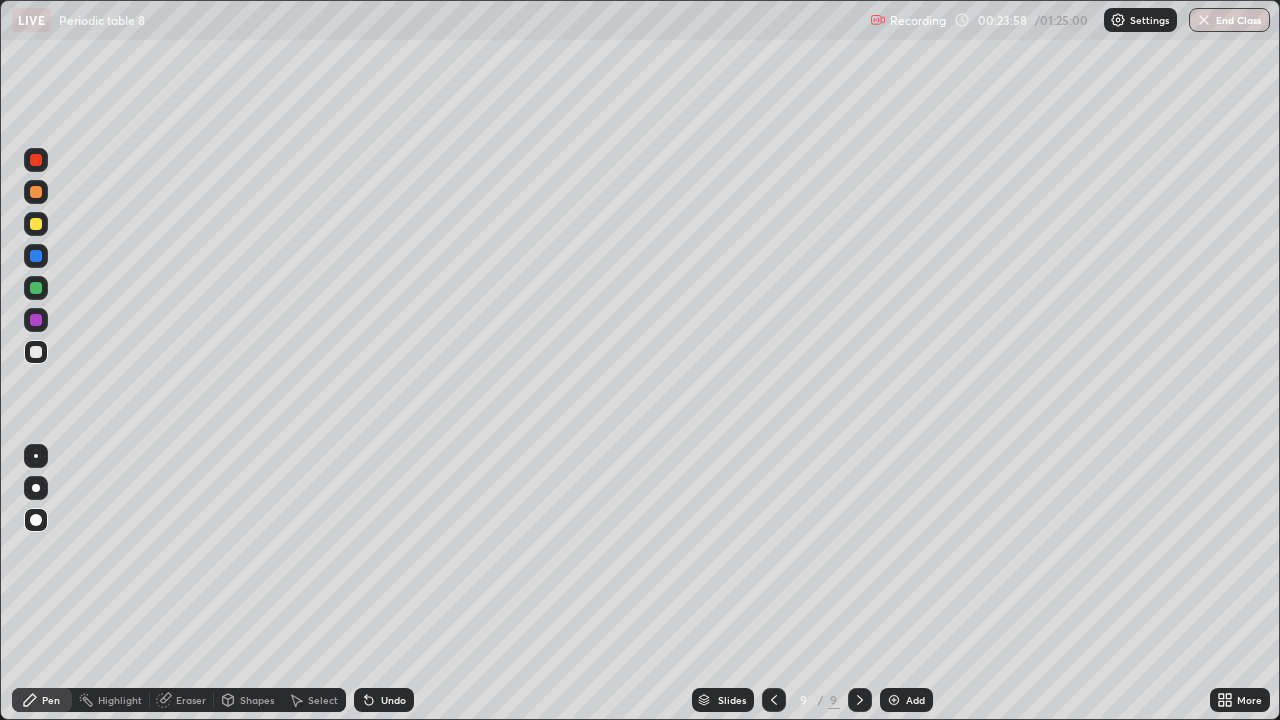 click at bounding box center [36, 224] 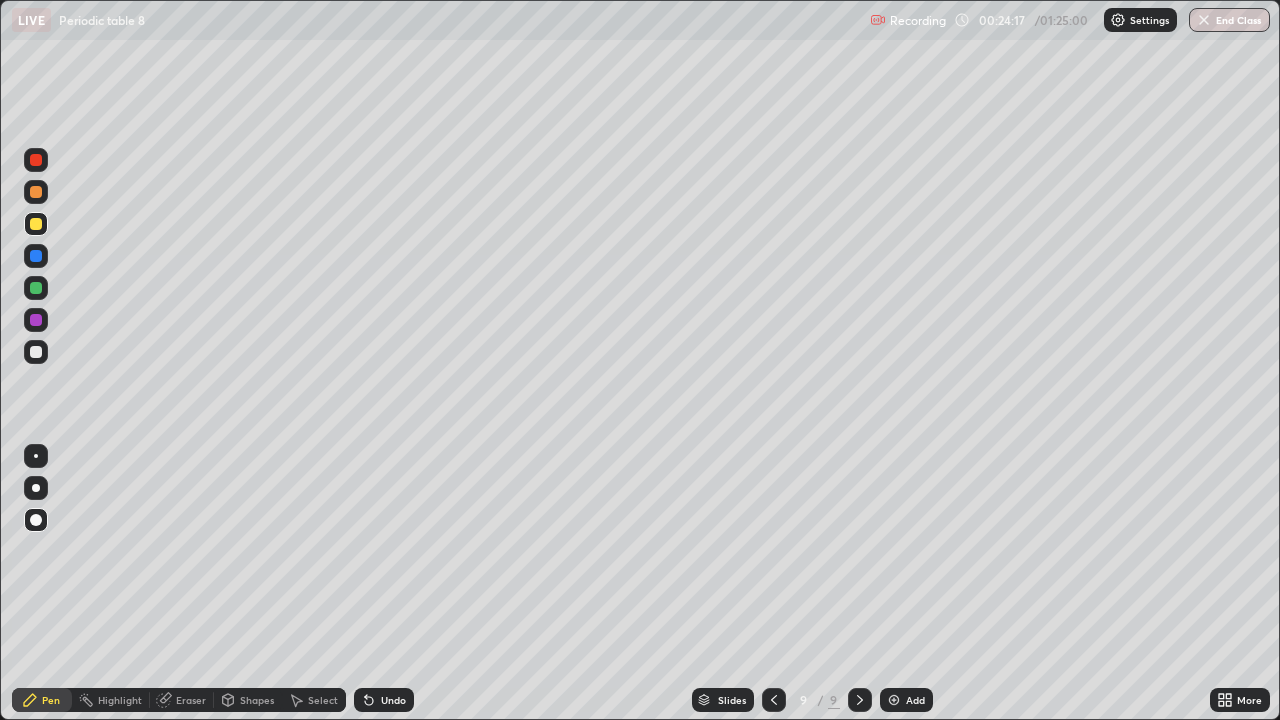click 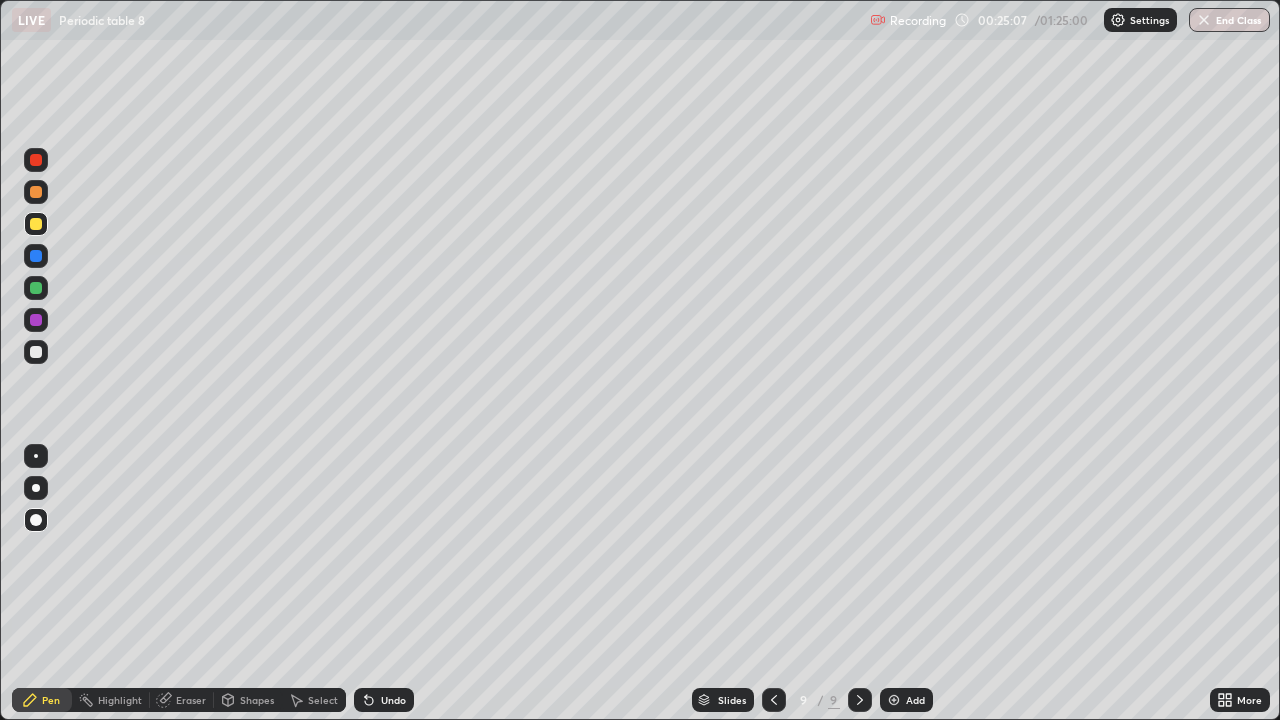 click on "Slides 9 / 9 Add" at bounding box center [812, 700] 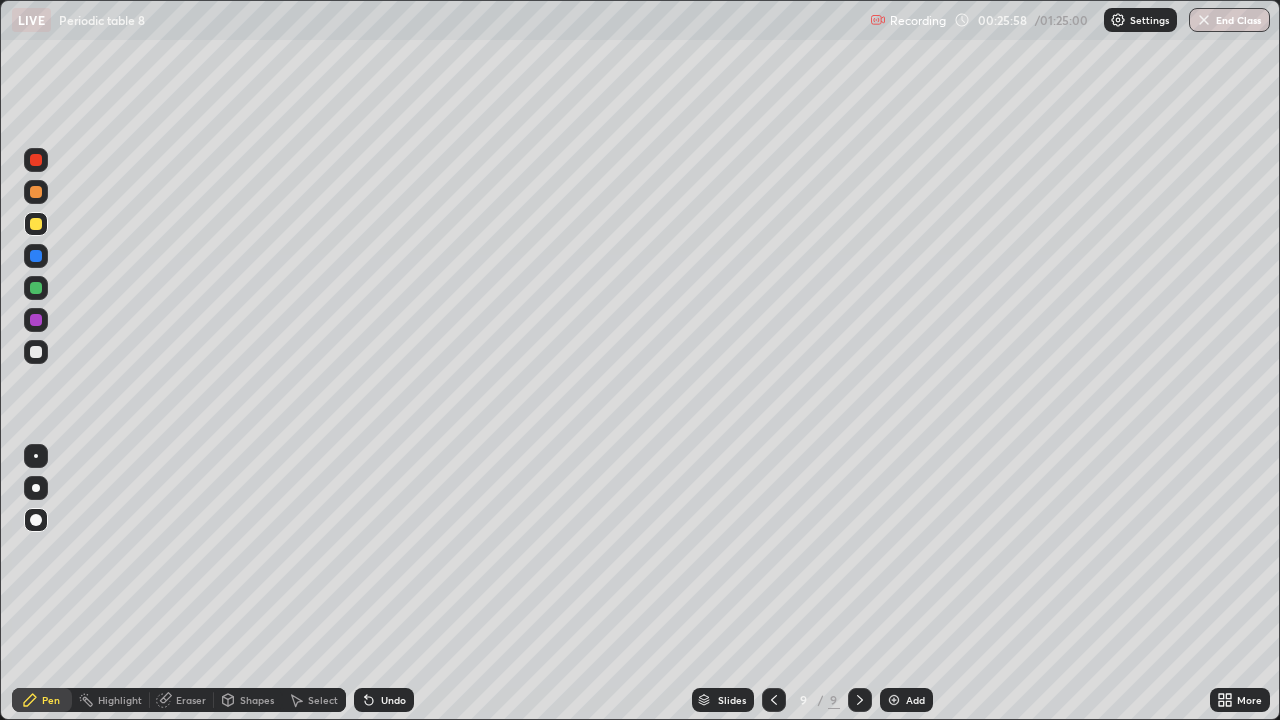 click at bounding box center (36, 352) 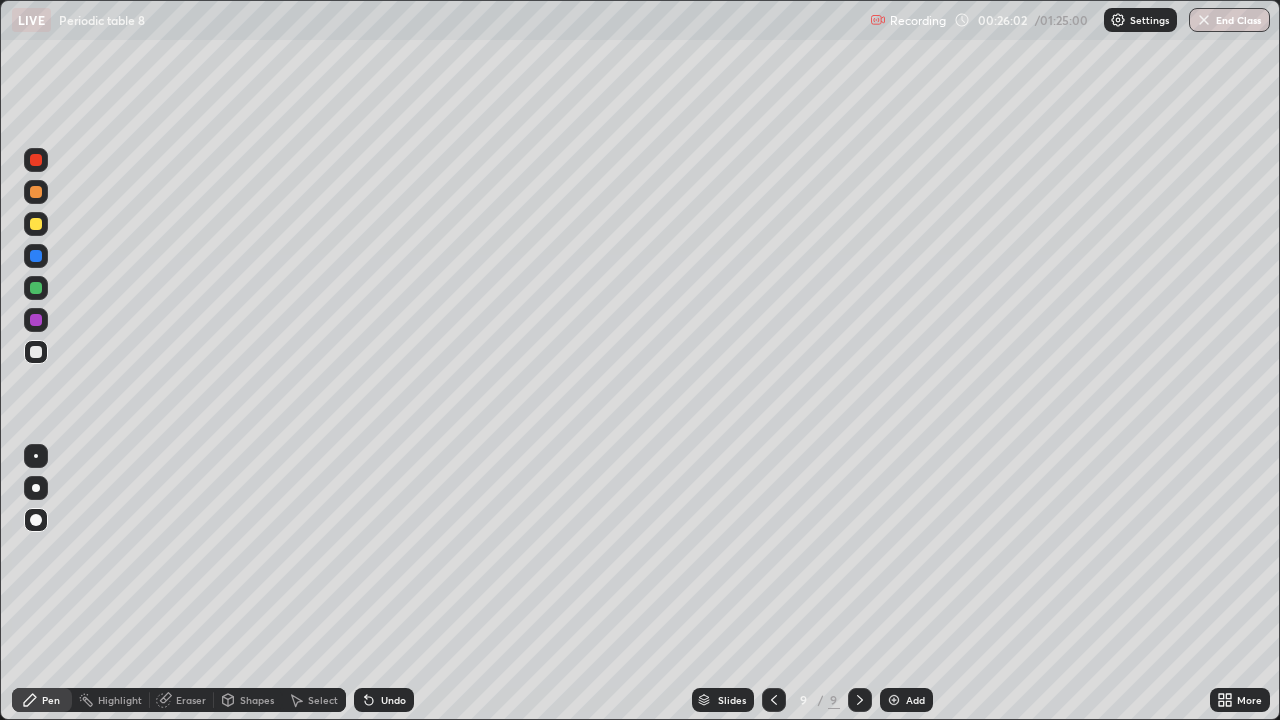 click on "9 / 9" at bounding box center (817, 700) 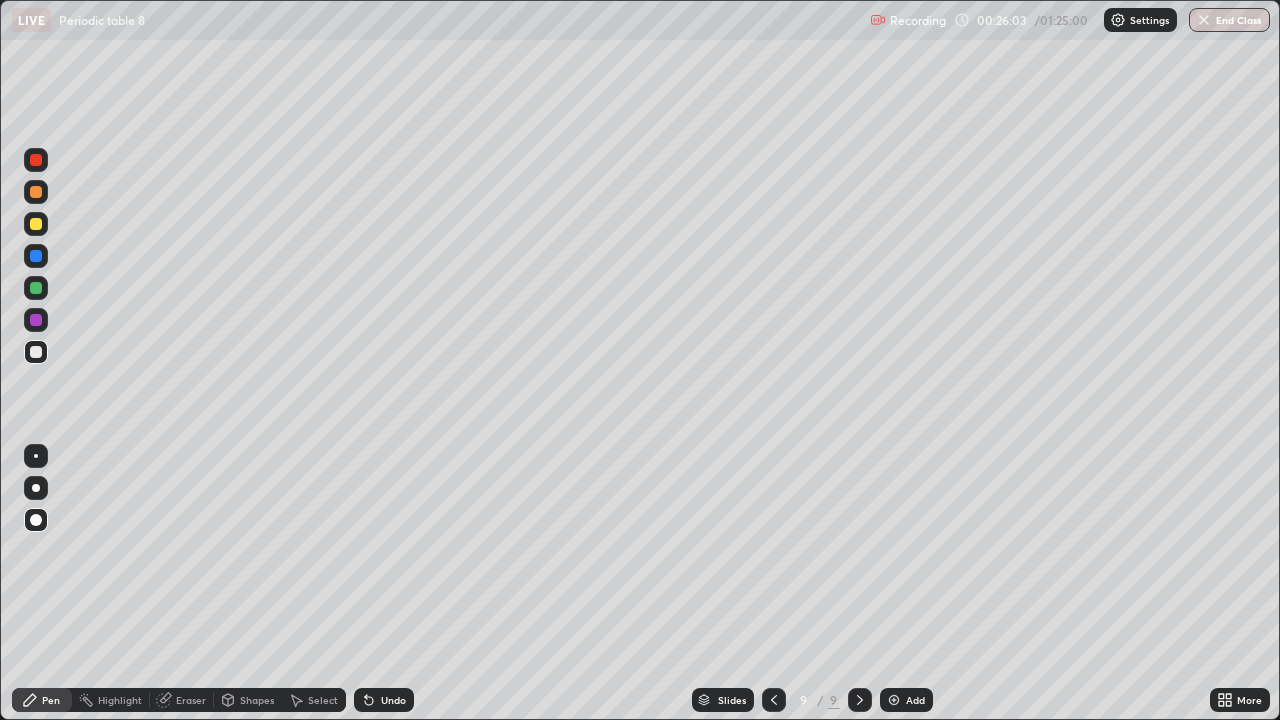 click on "Slides 9 / 9 Add" at bounding box center (812, 700) 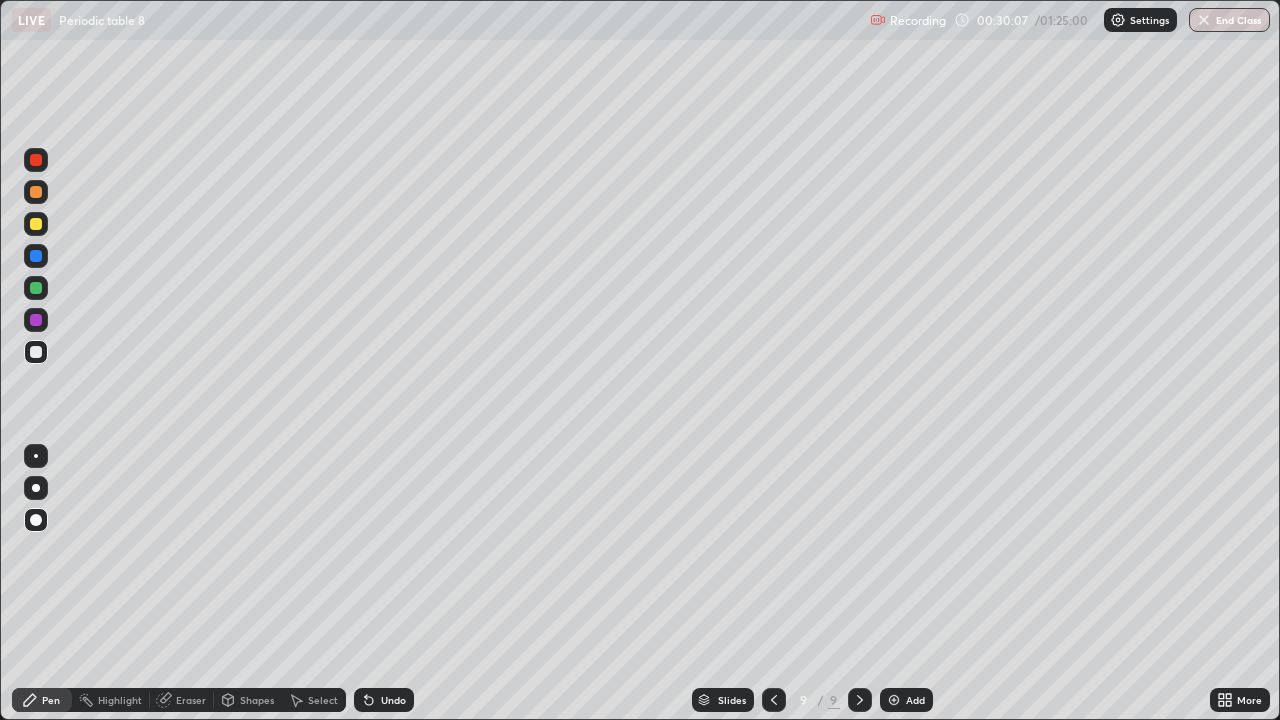 click at bounding box center [894, 700] 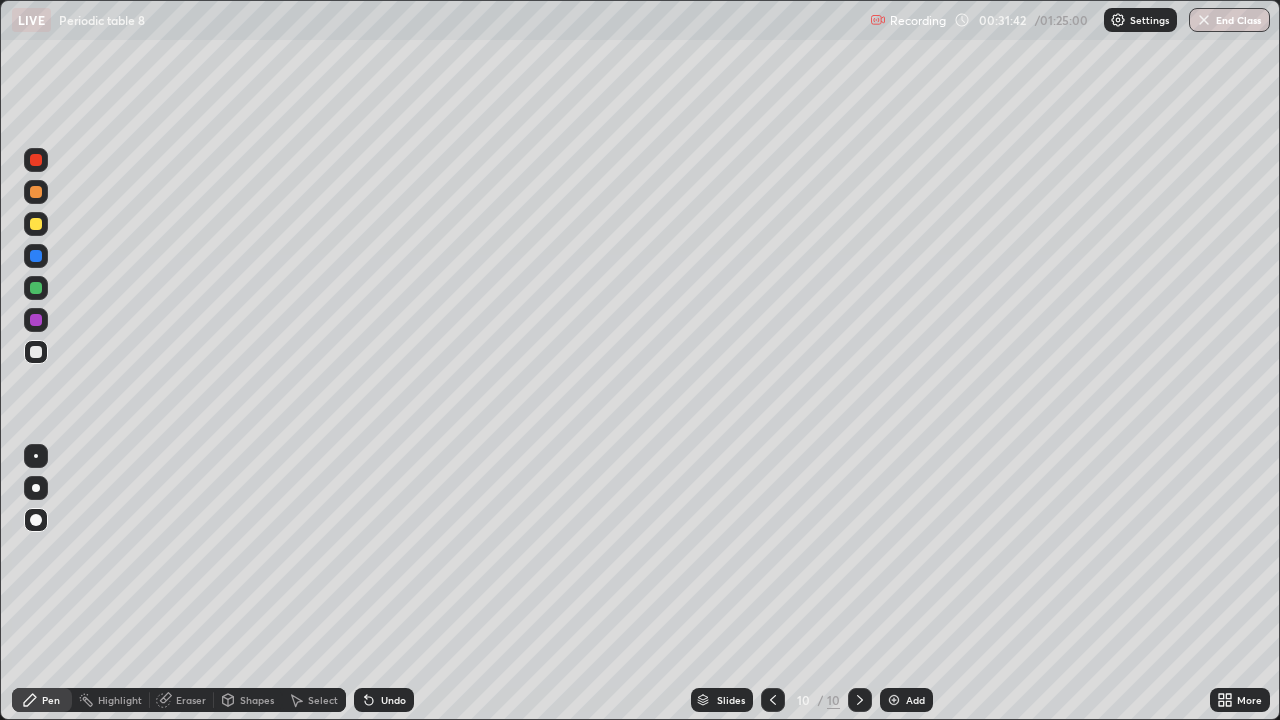 click at bounding box center (860, 700) 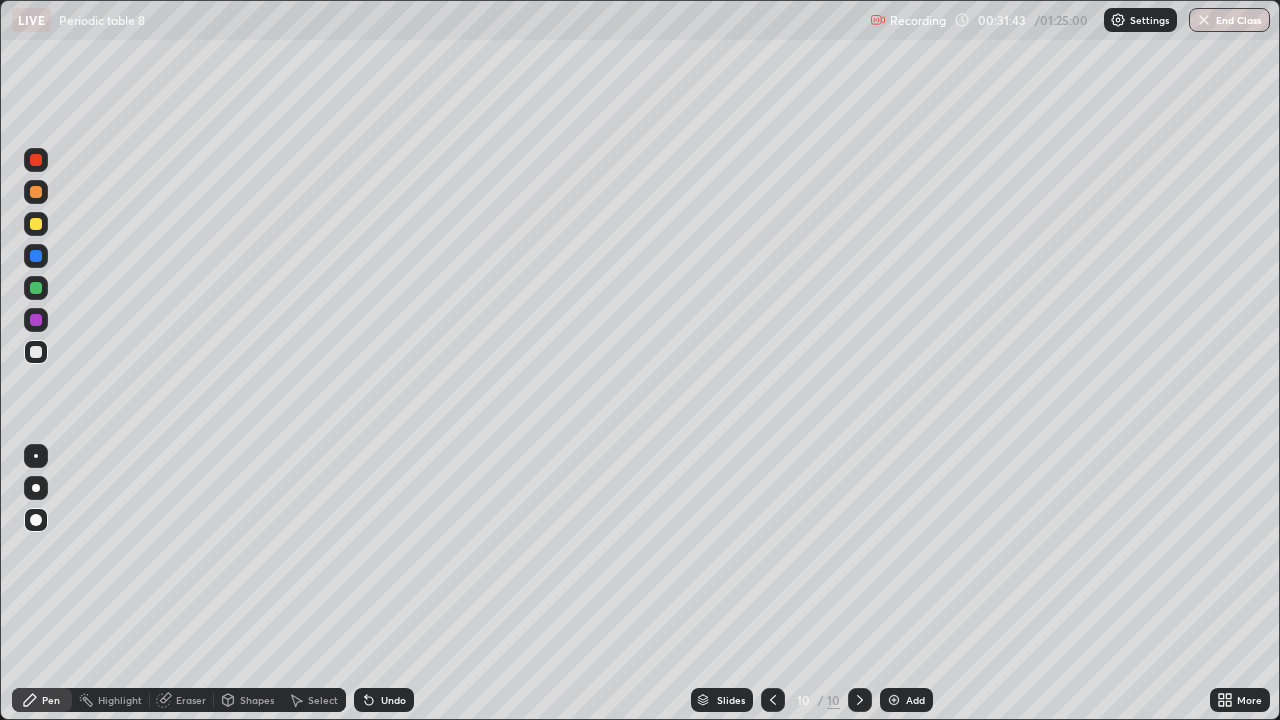 click on "Add" at bounding box center [915, 700] 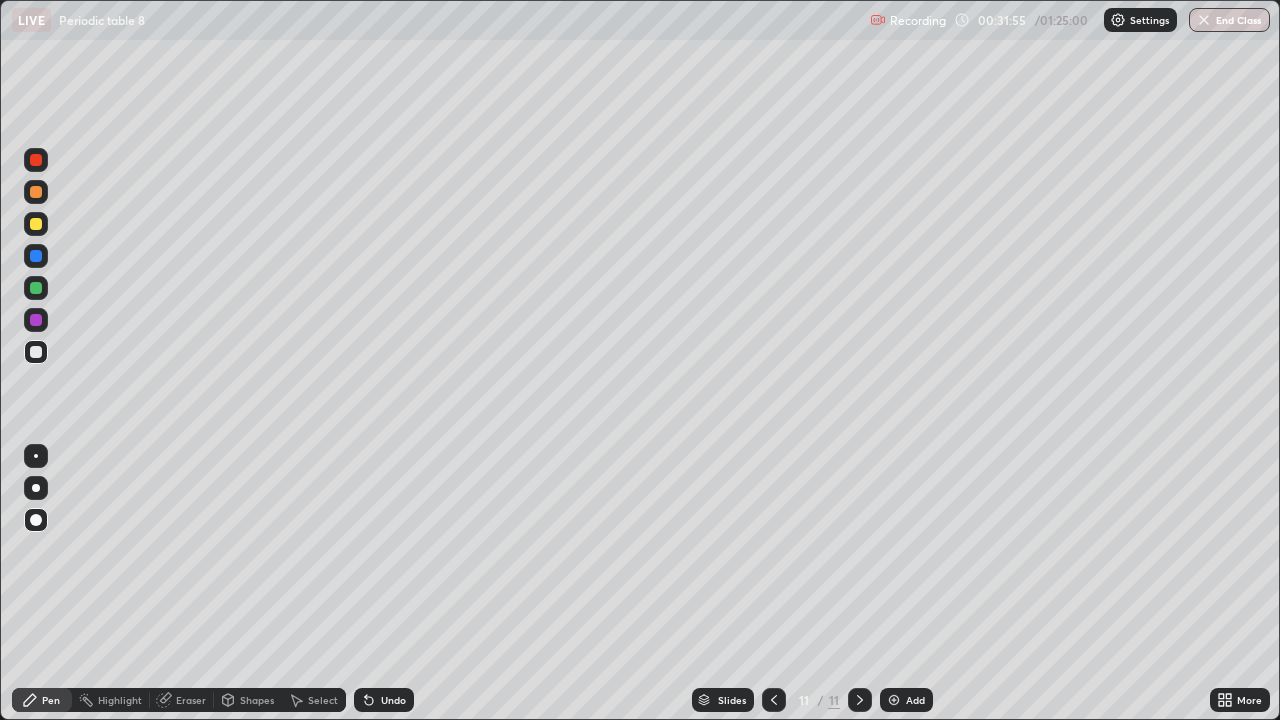 click at bounding box center (36, 224) 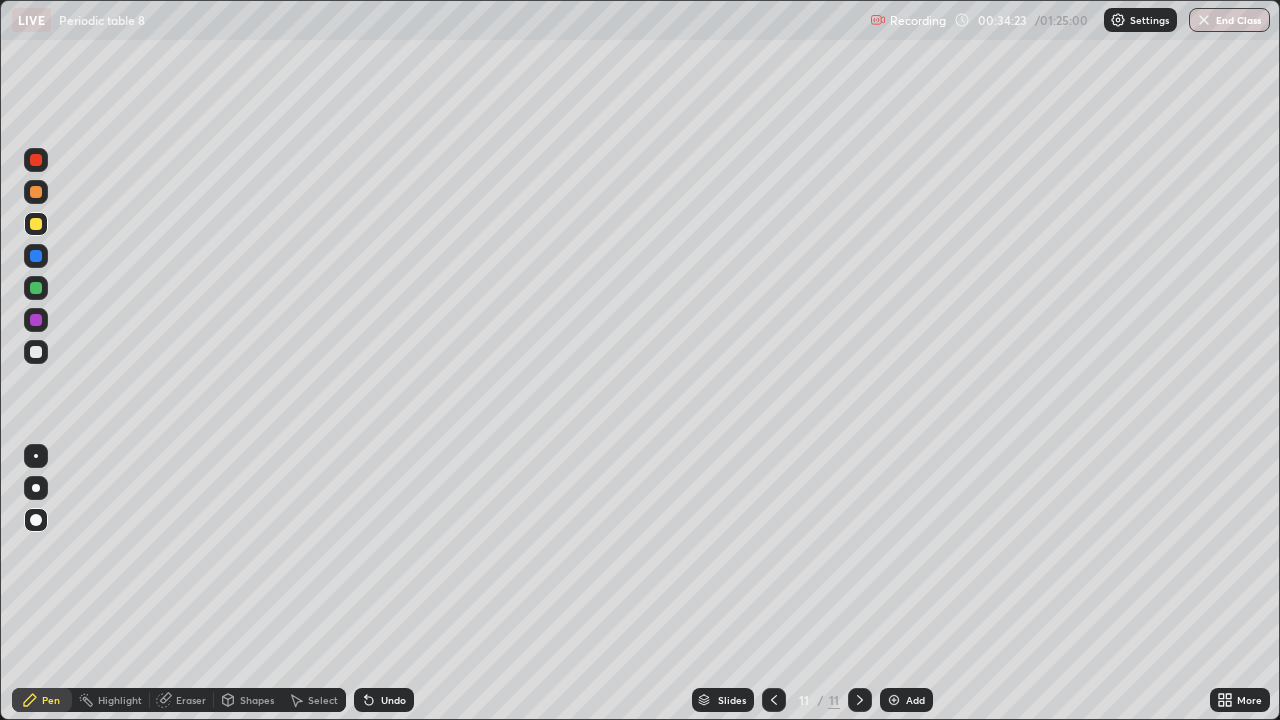 click at bounding box center (36, 352) 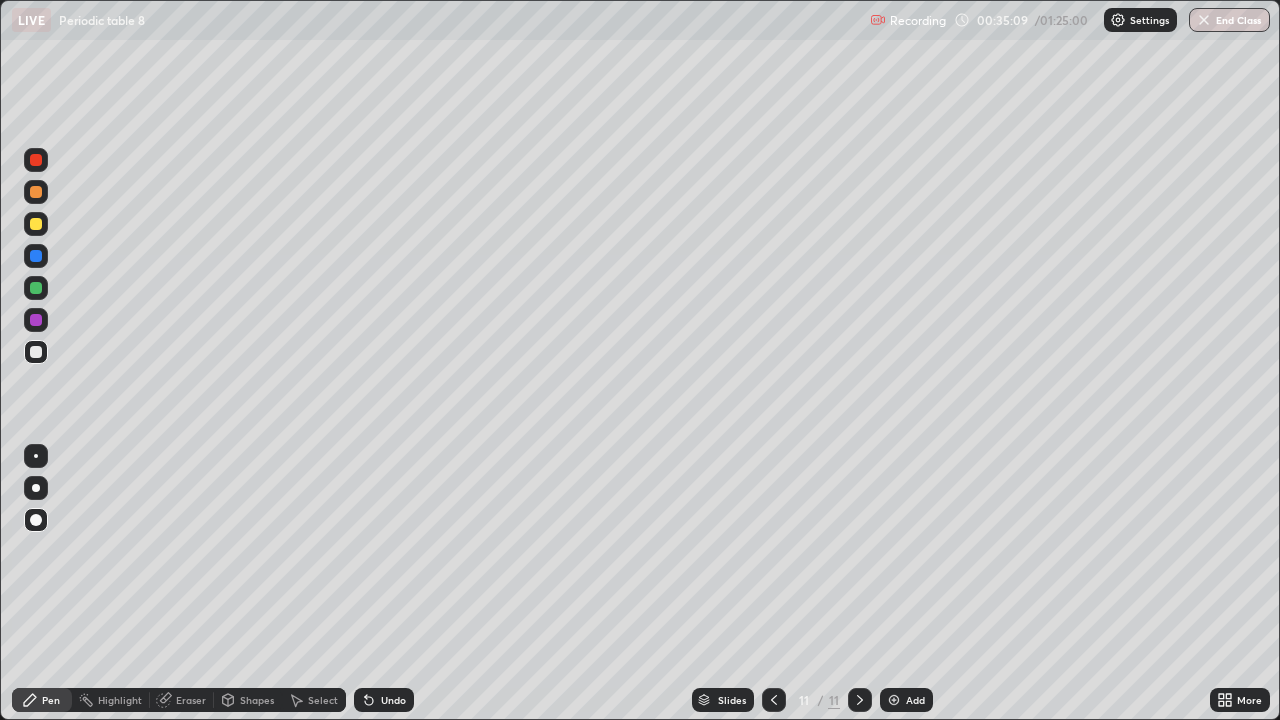 click at bounding box center [774, 700] 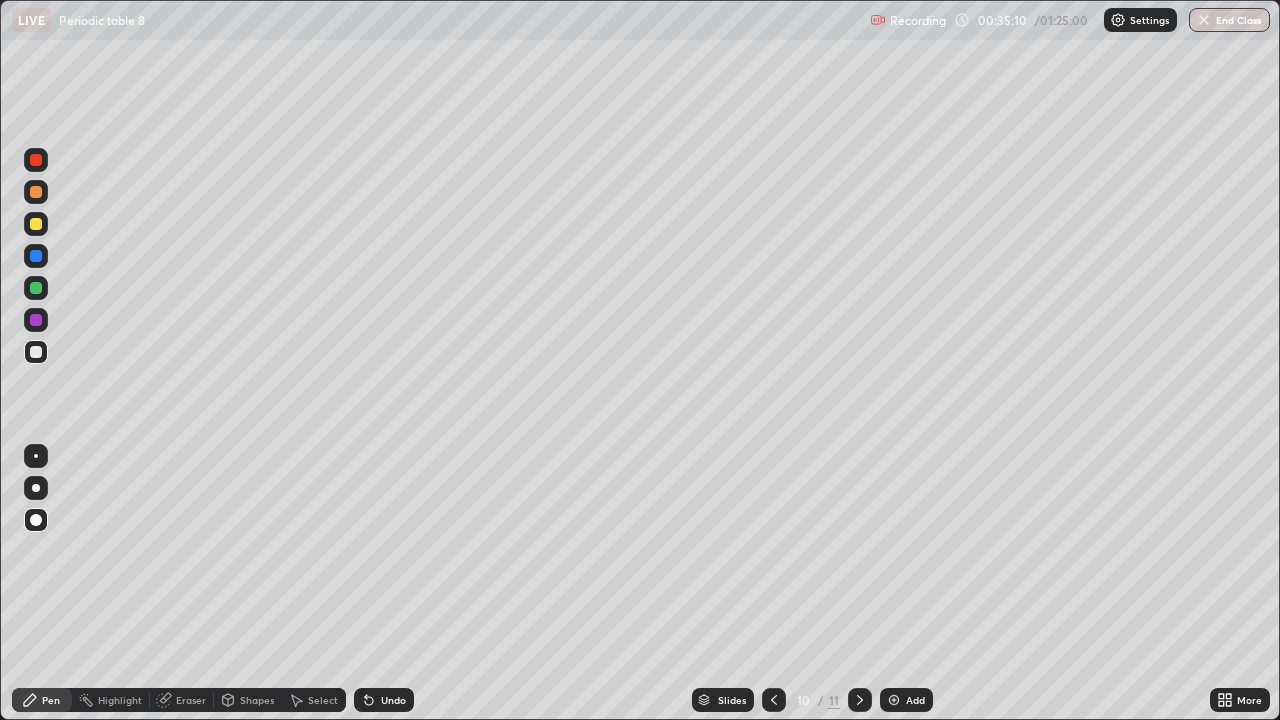 click 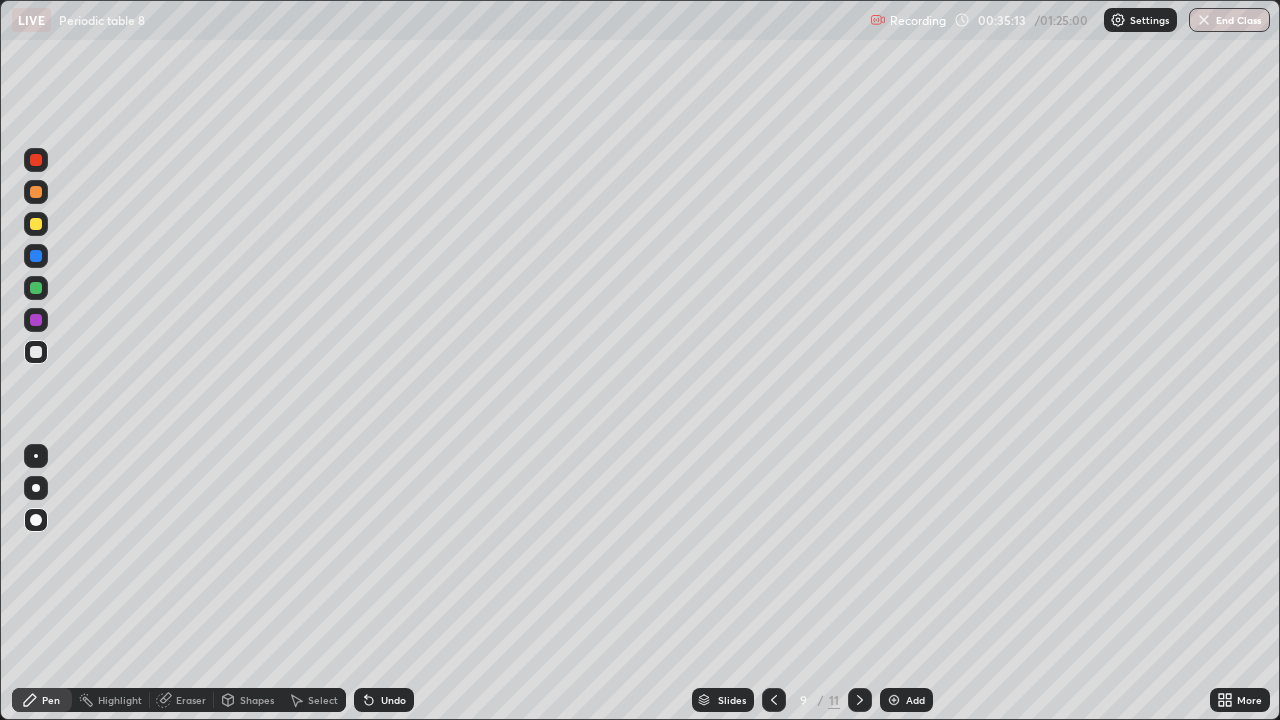 click 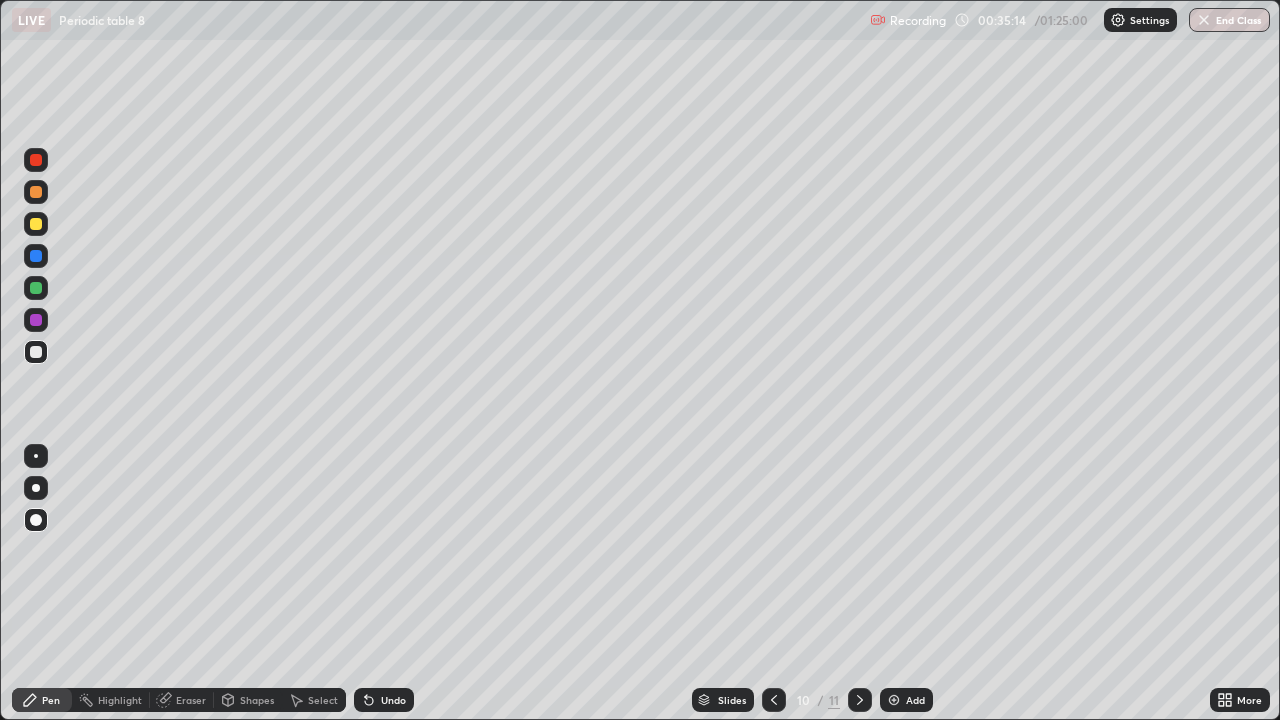 click 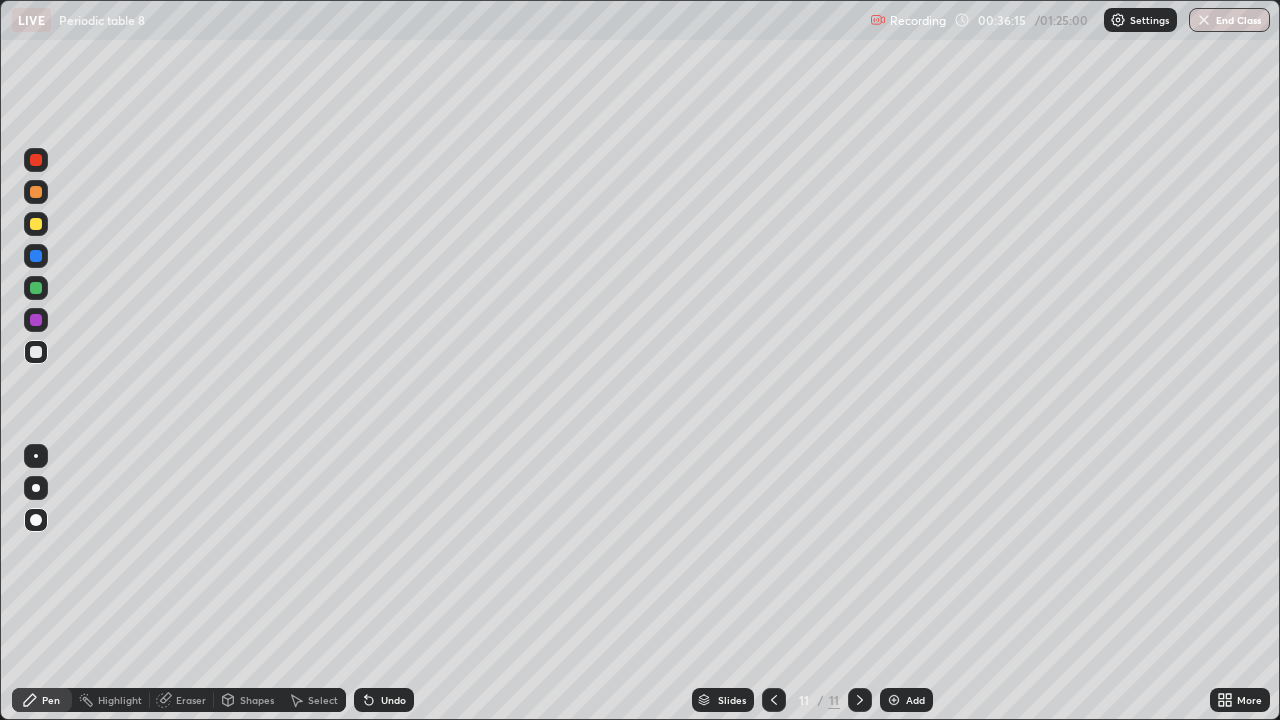 click 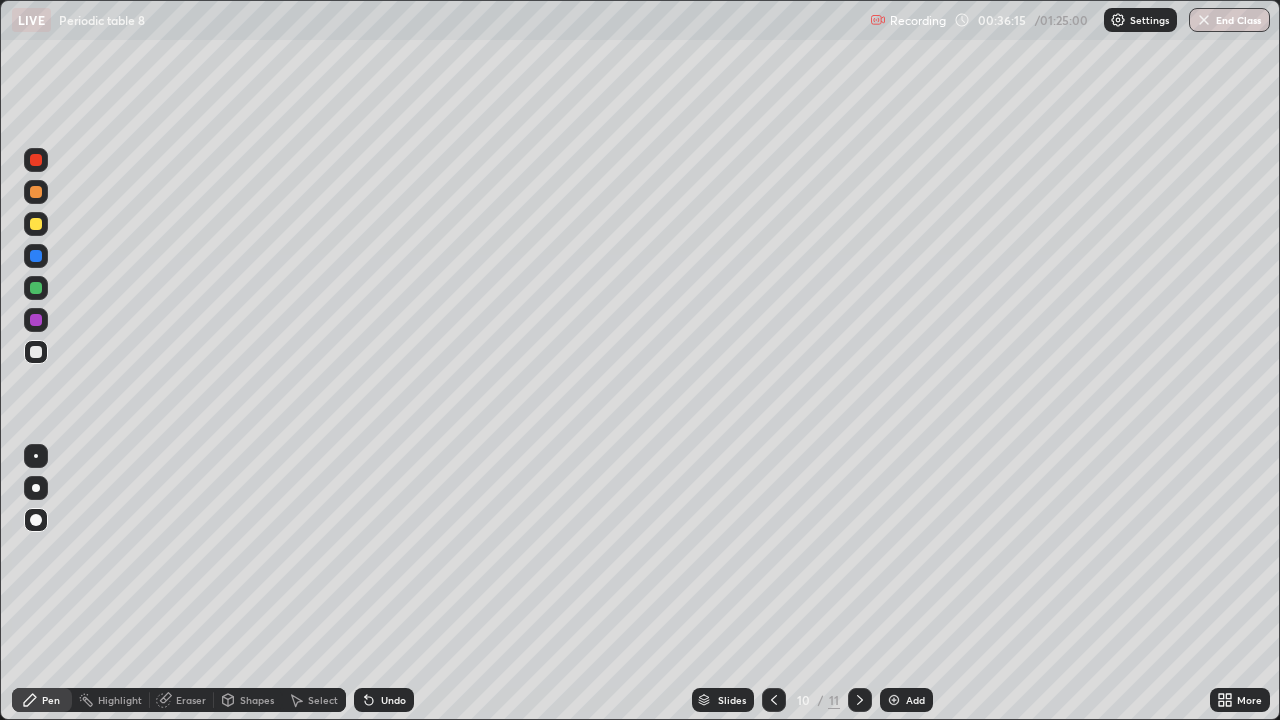 click 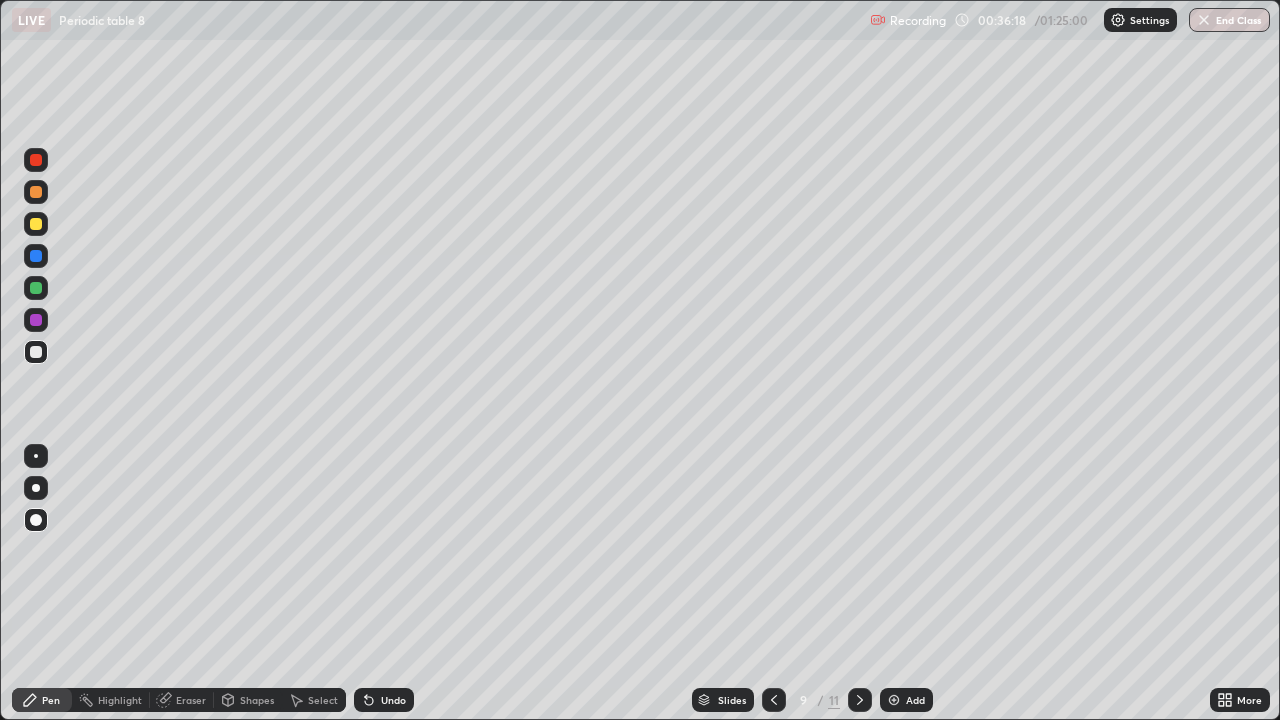 click at bounding box center (860, 700) 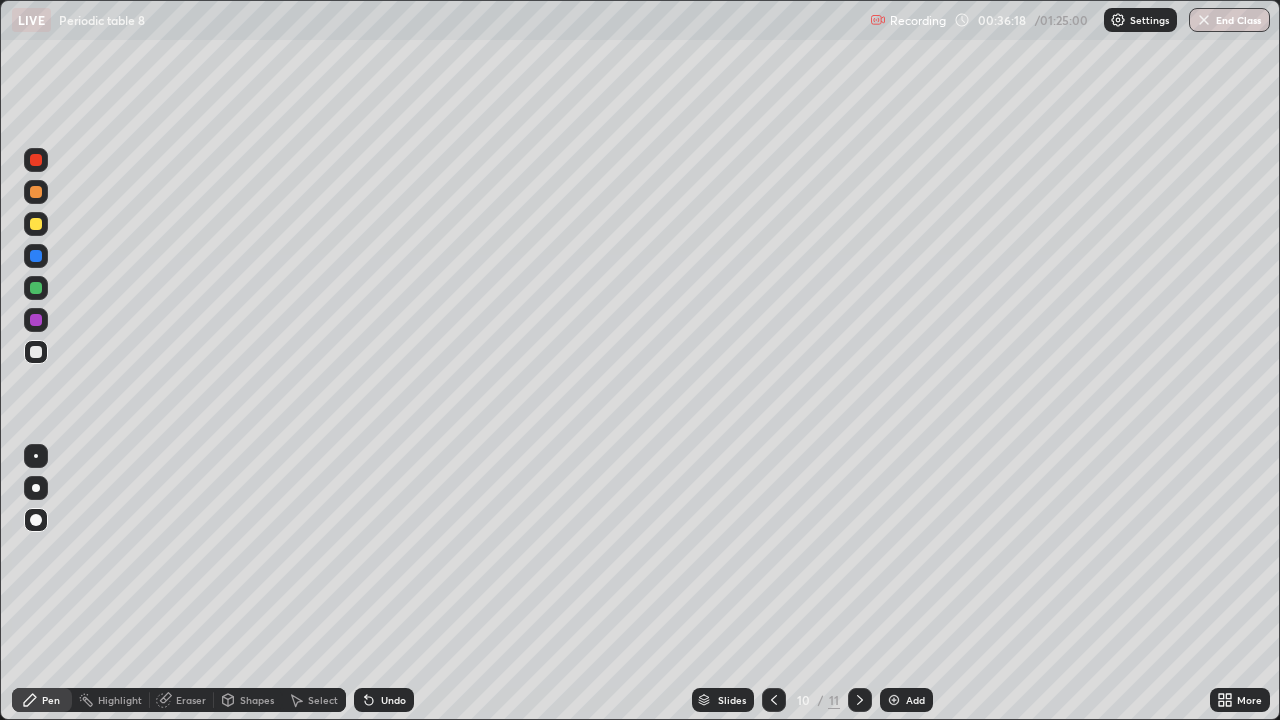 click 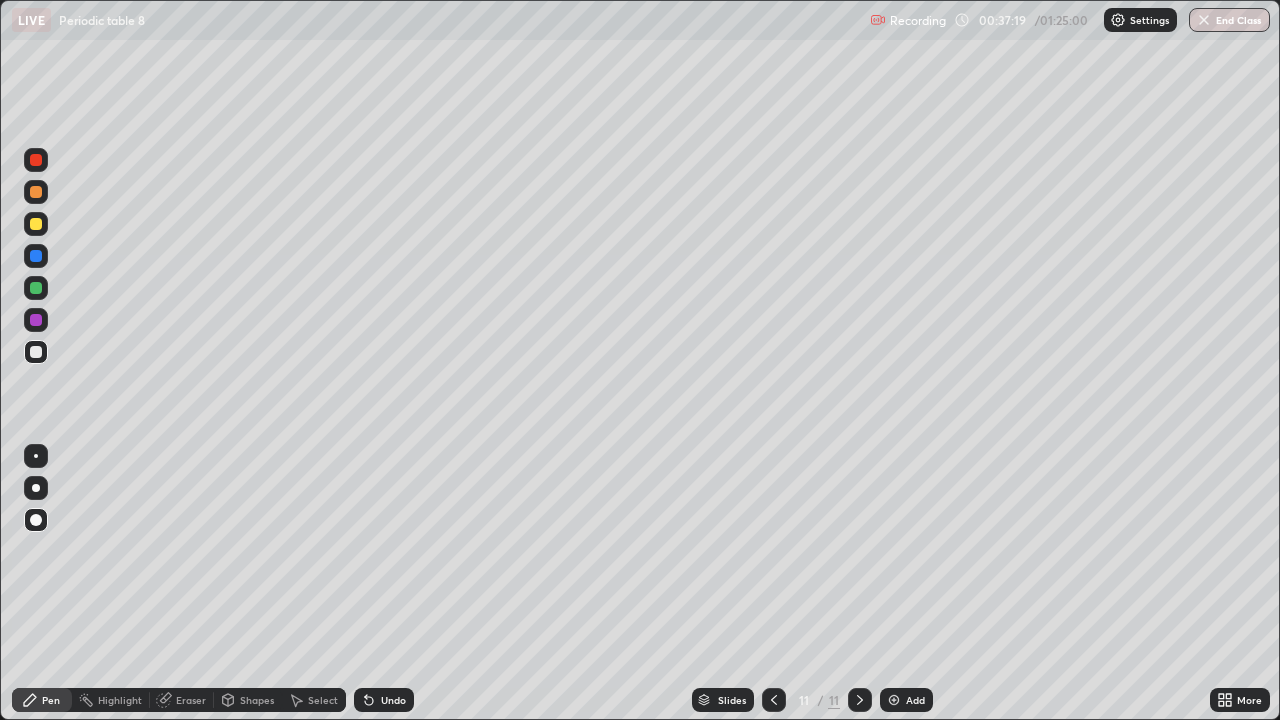 click on "Add" at bounding box center (915, 700) 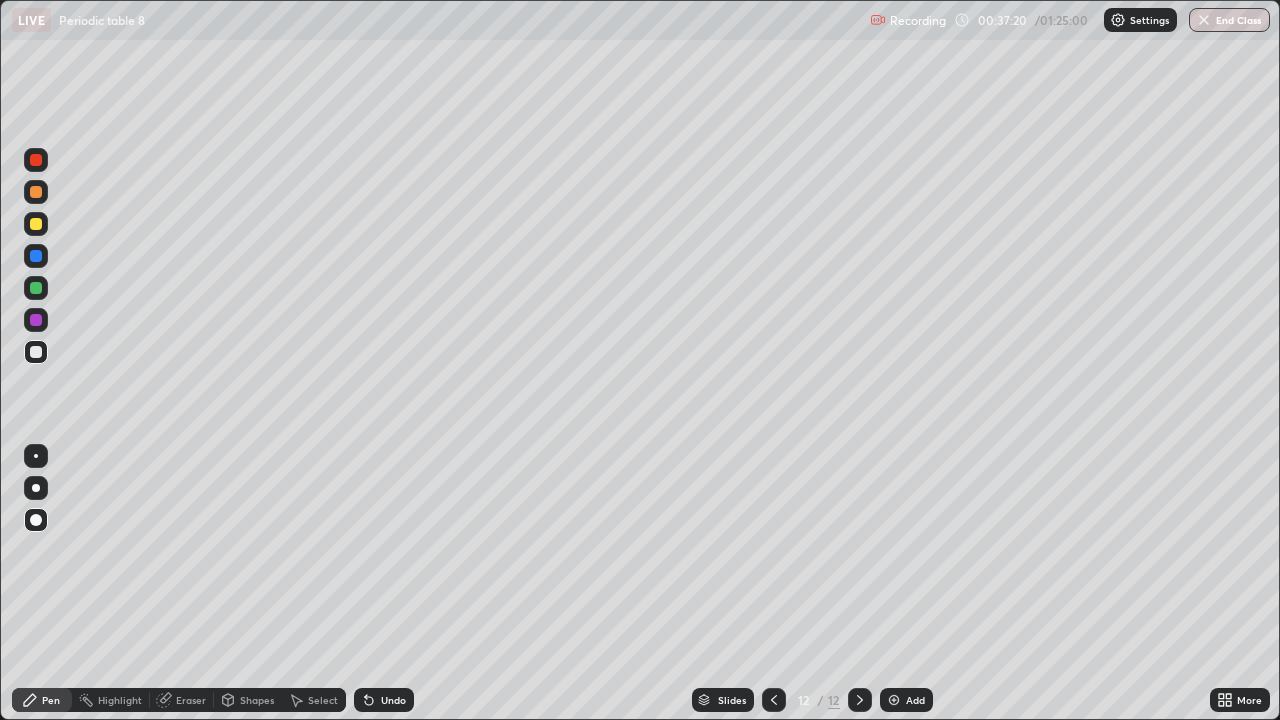 click at bounding box center [36, 224] 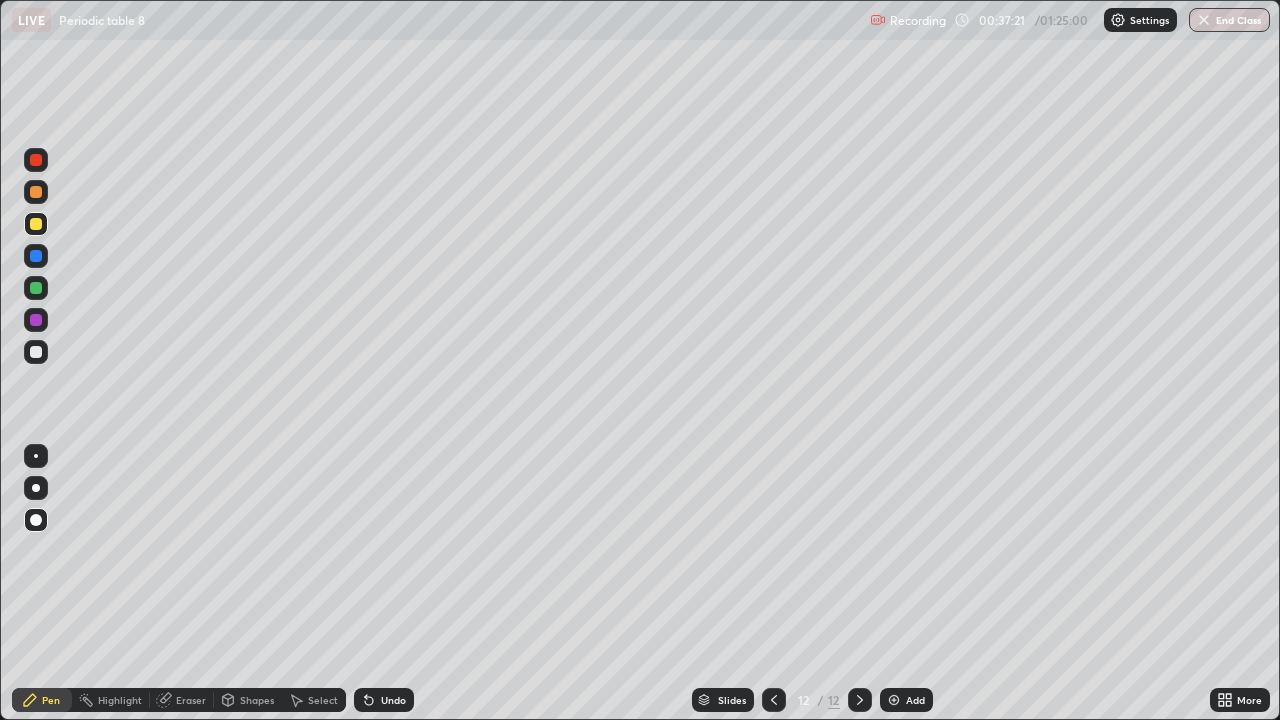 click at bounding box center (36, 192) 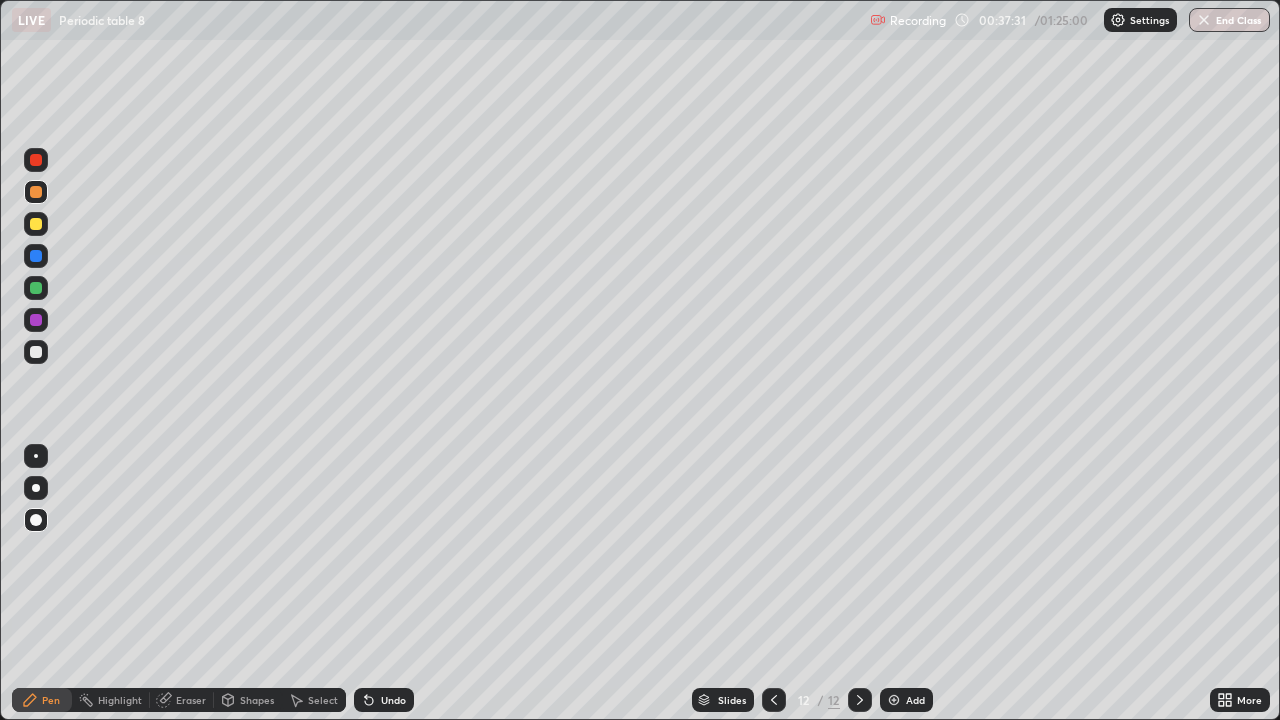 click at bounding box center [36, 352] 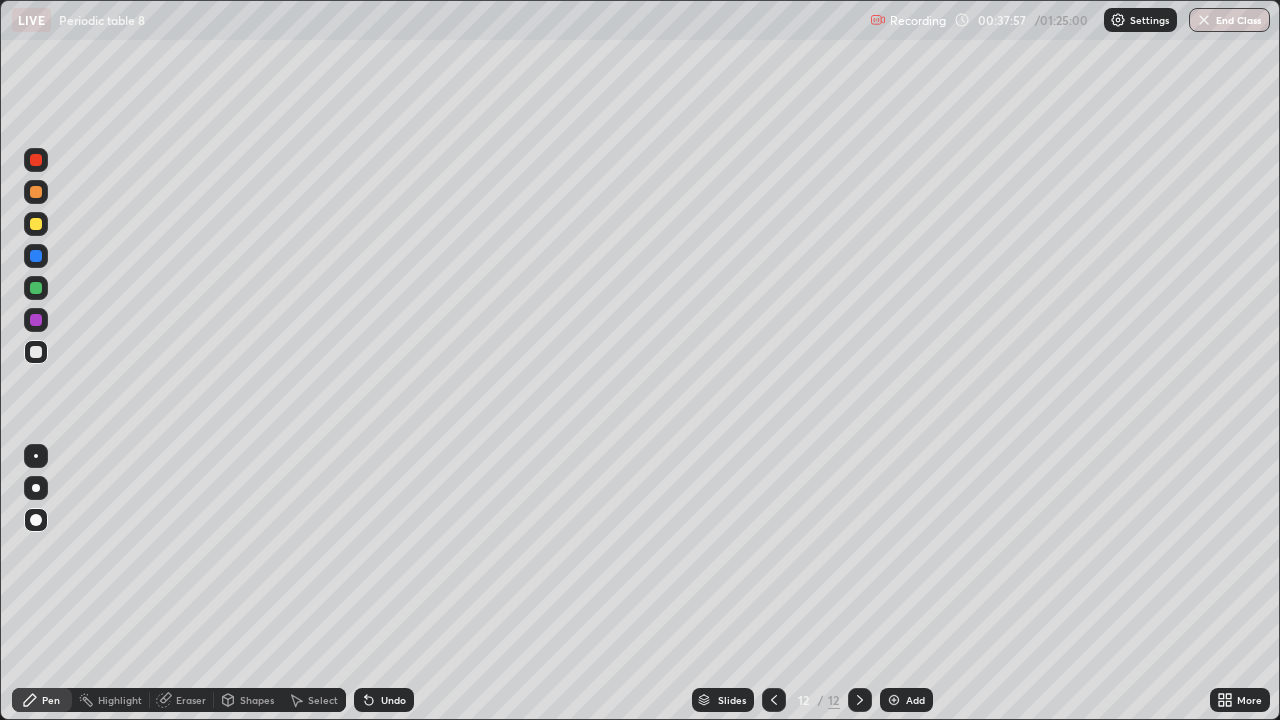 click on "Undo" at bounding box center (384, 700) 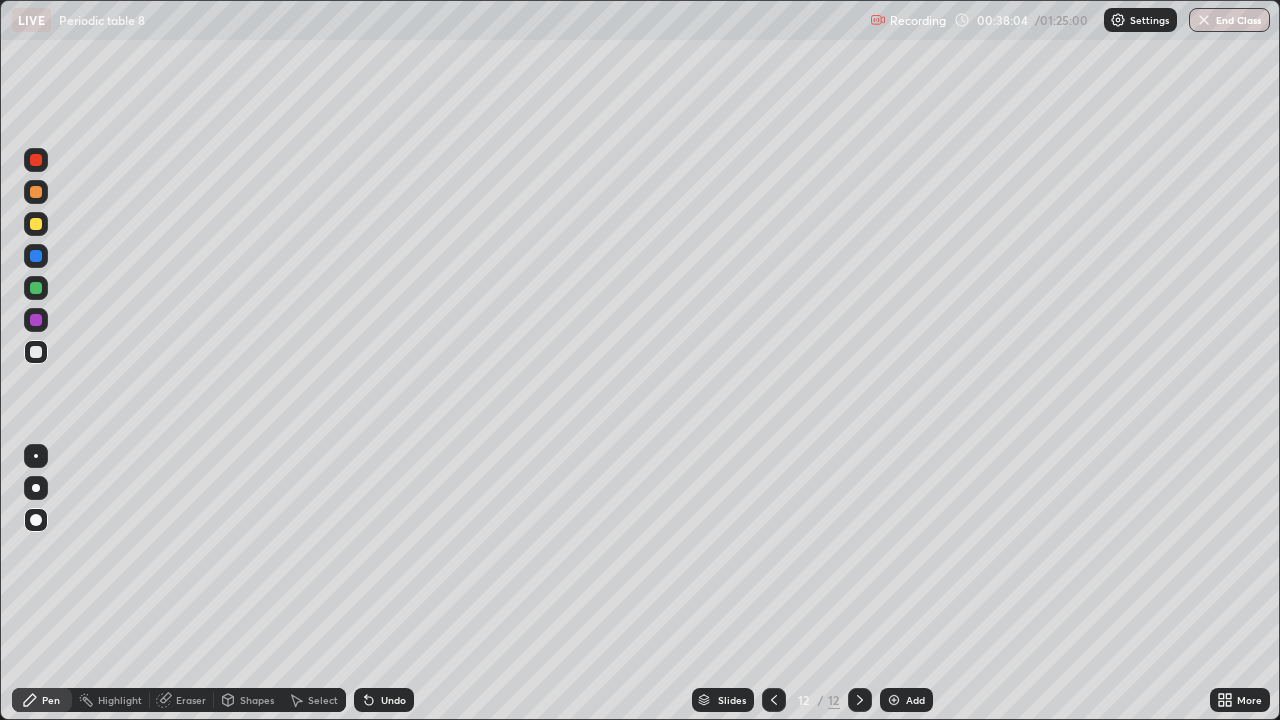 click at bounding box center [36, 224] 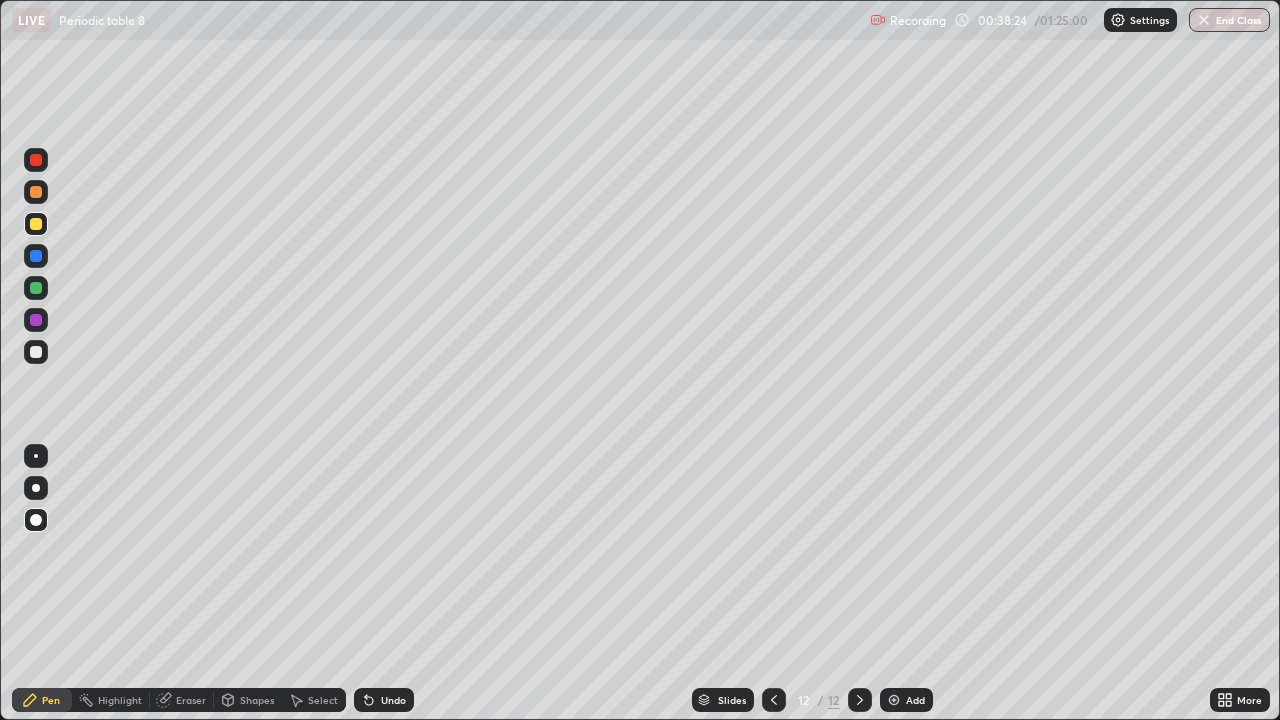 click at bounding box center (36, 352) 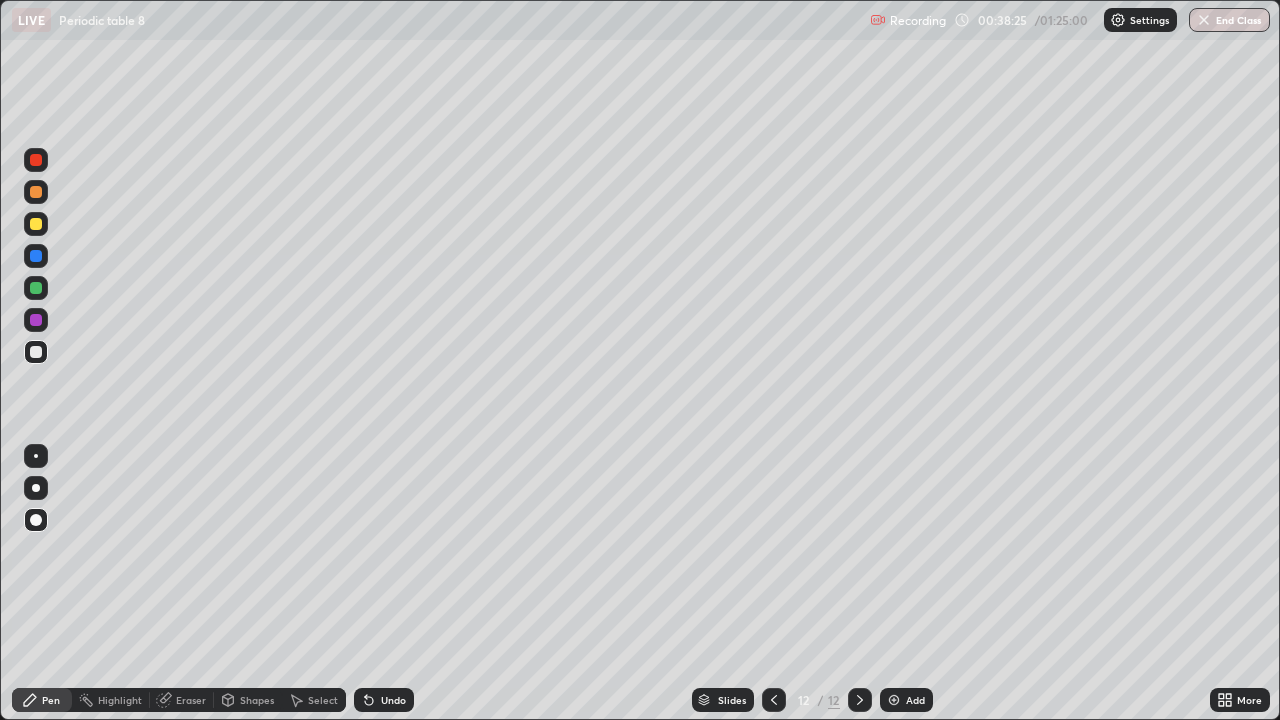 click at bounding box center [36, 352] 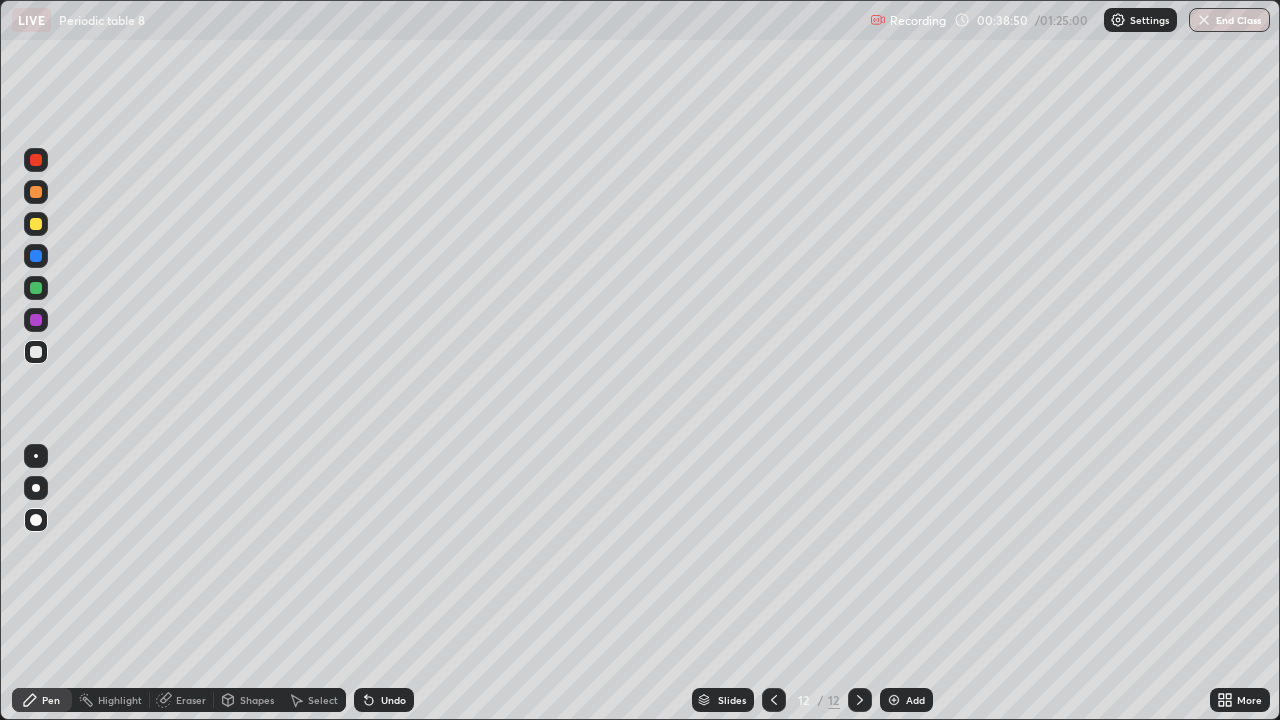 click at bounding box center (36, 320) 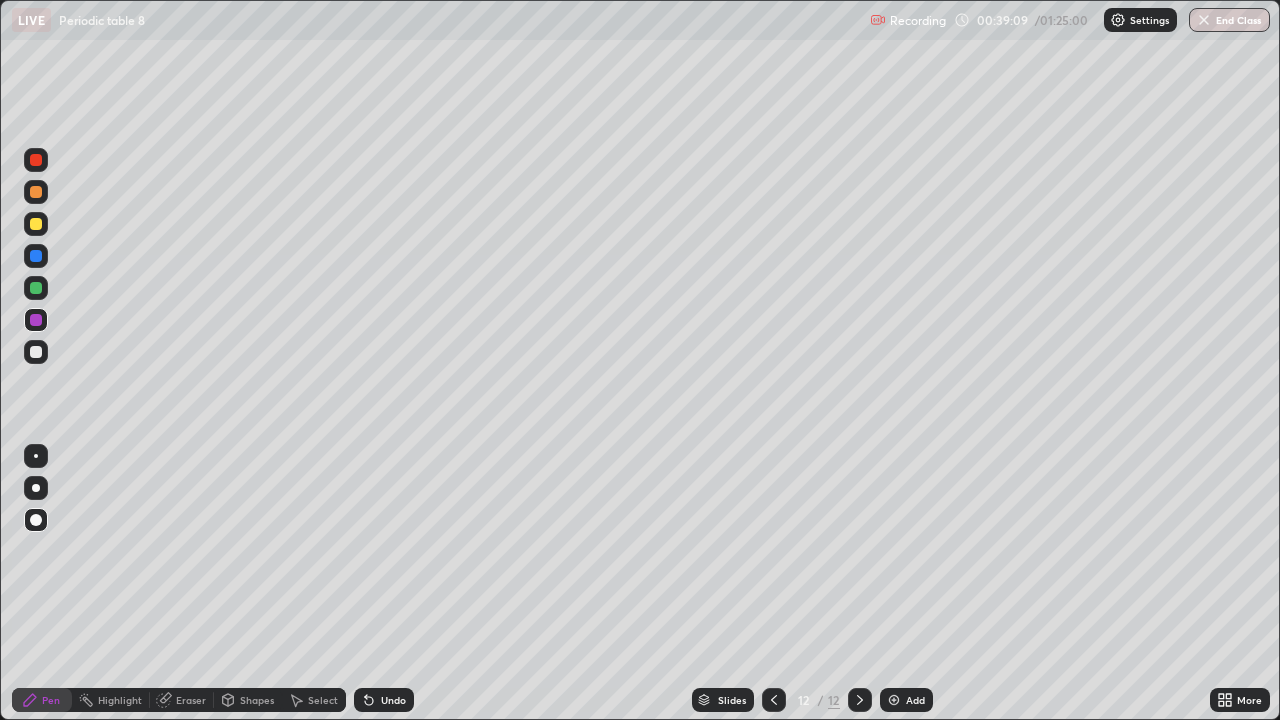 click on "Undo" at bounding box center (380, 700) 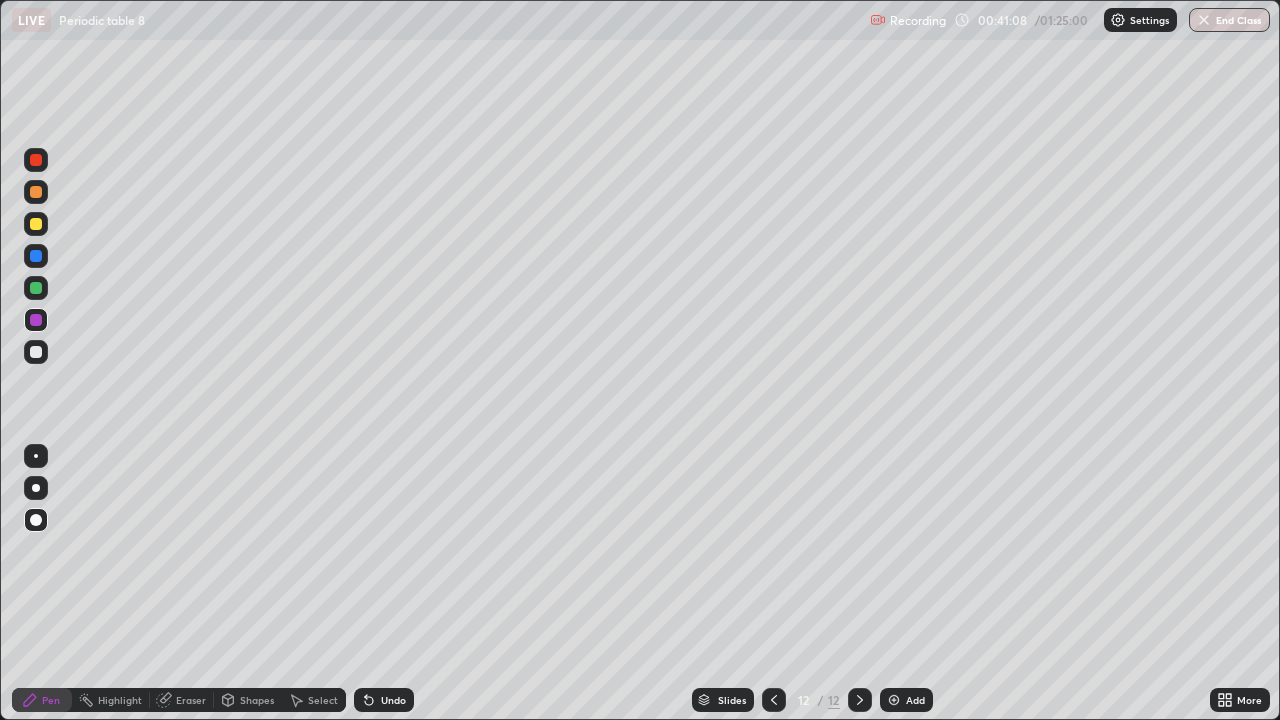 click at bounding box center [36, 352] 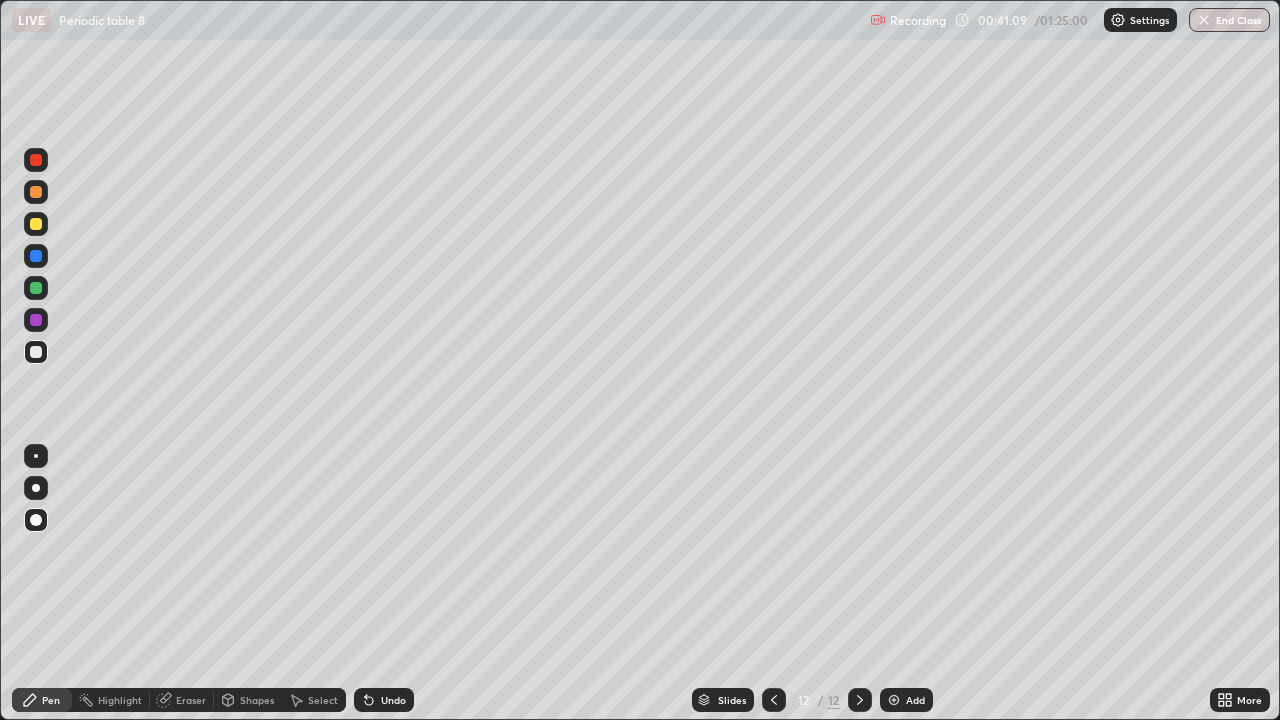 click on "Add" at bounding box center (915, 700) 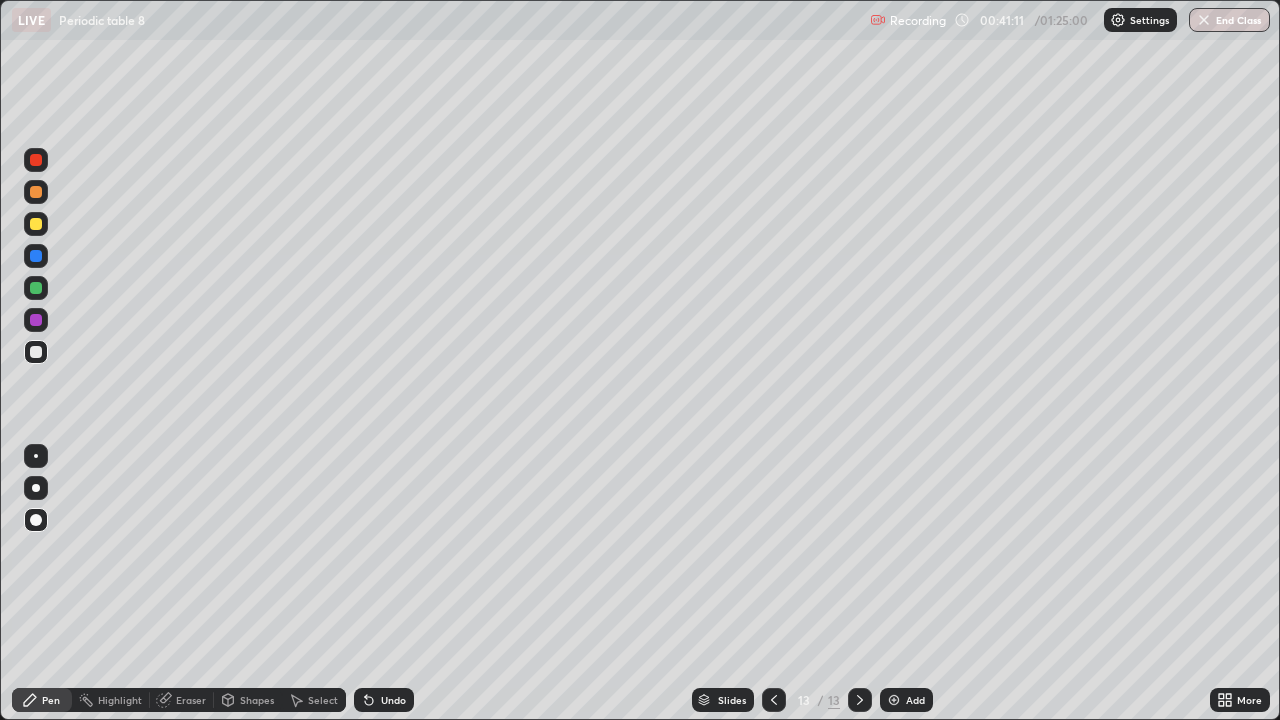 click at bounding box center (36, 224) 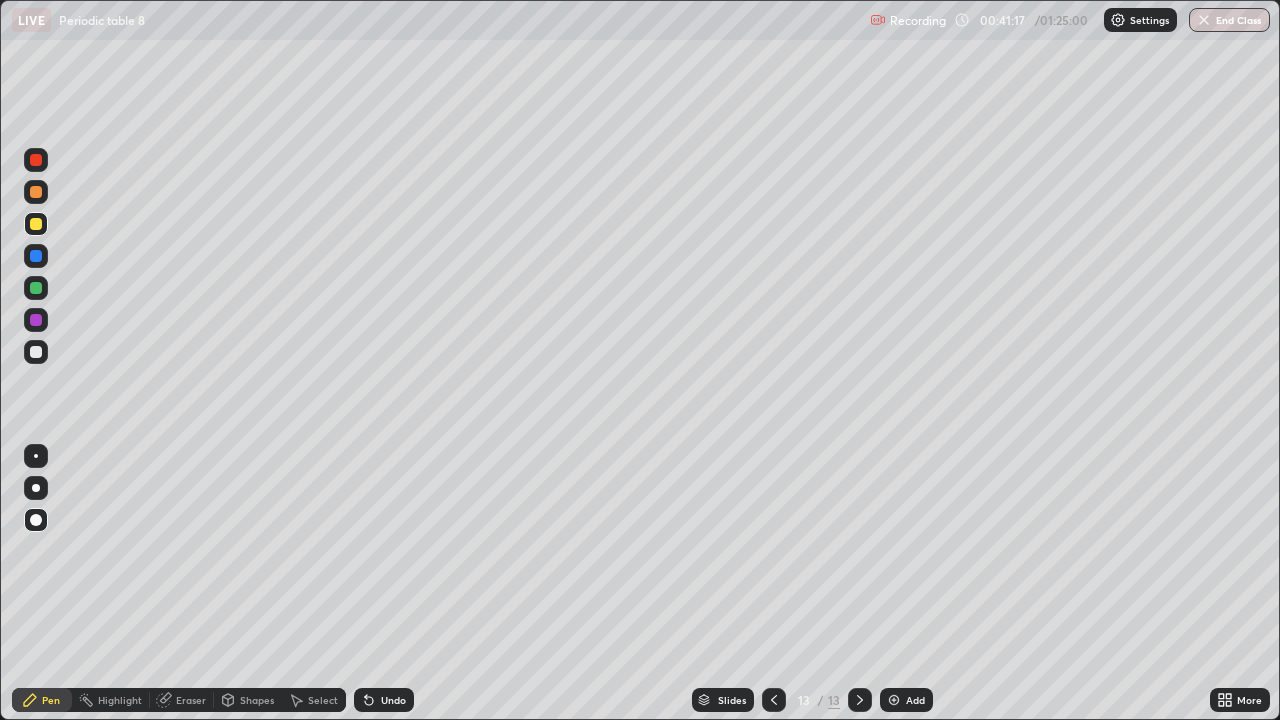 click on "Undo" at bounding box center (393, 700) 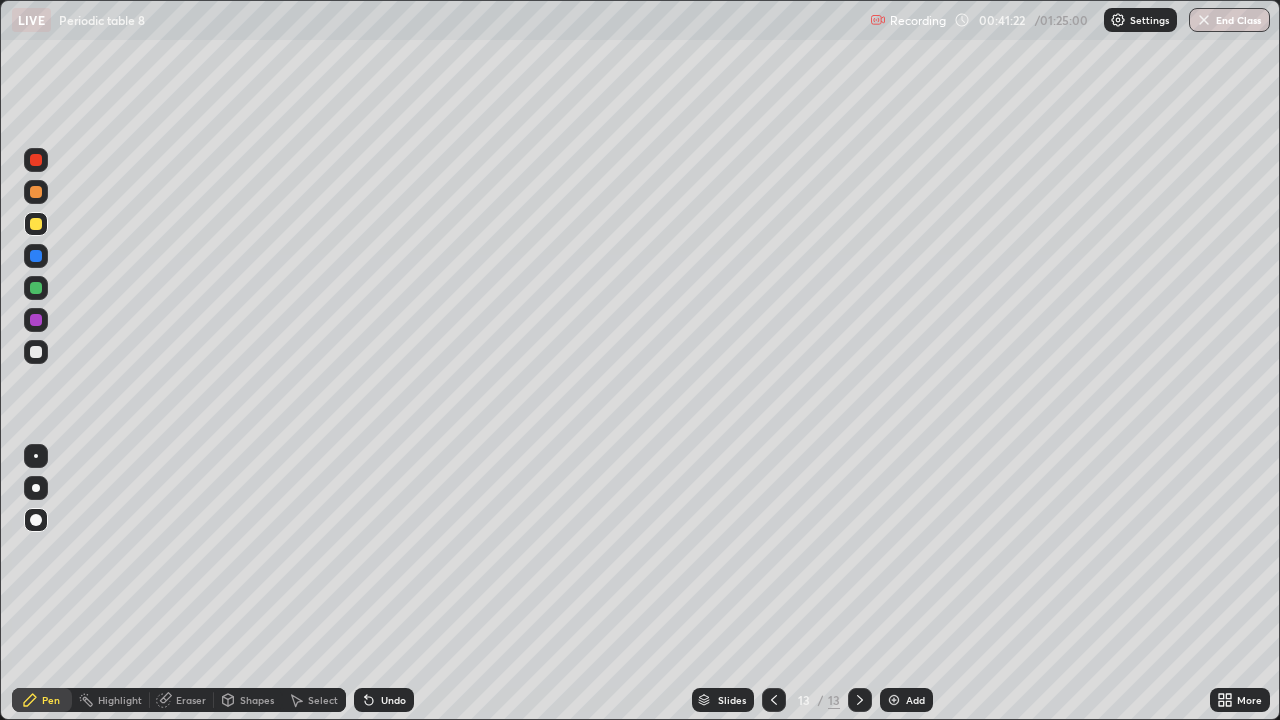 click at bounding box center (36, 352) 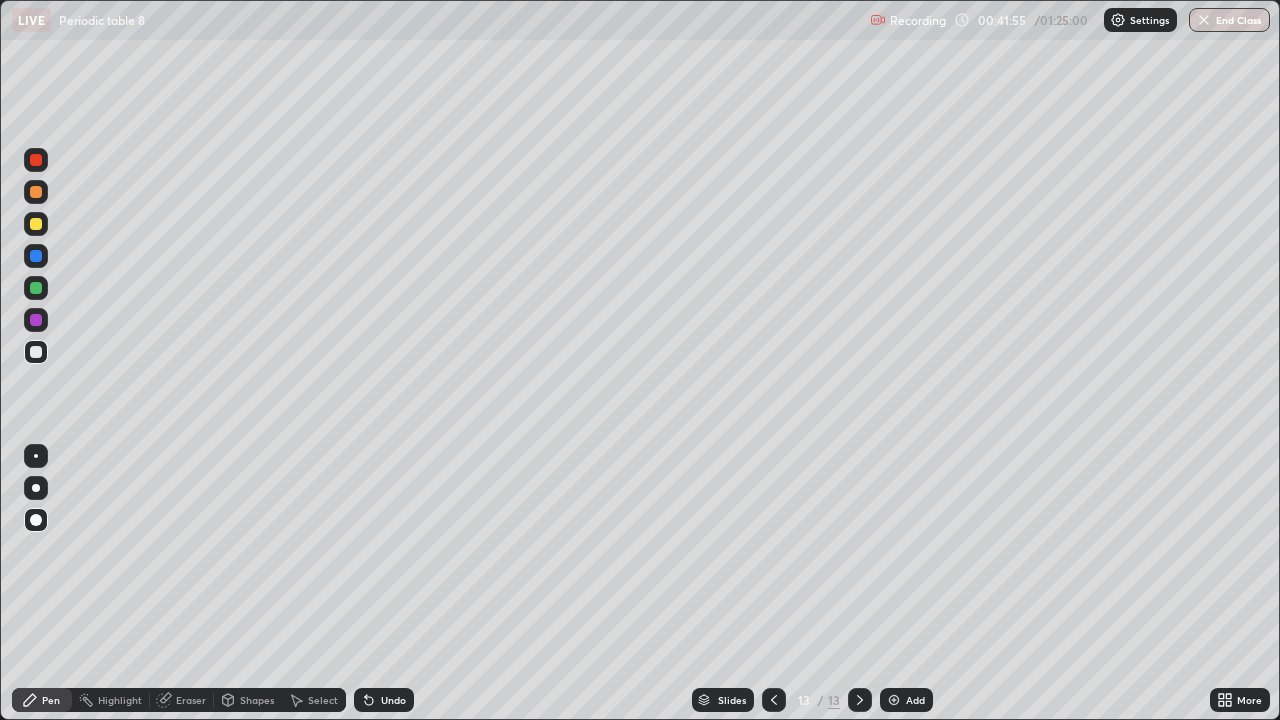 click on "Pen" at bounding box center (42, 700) 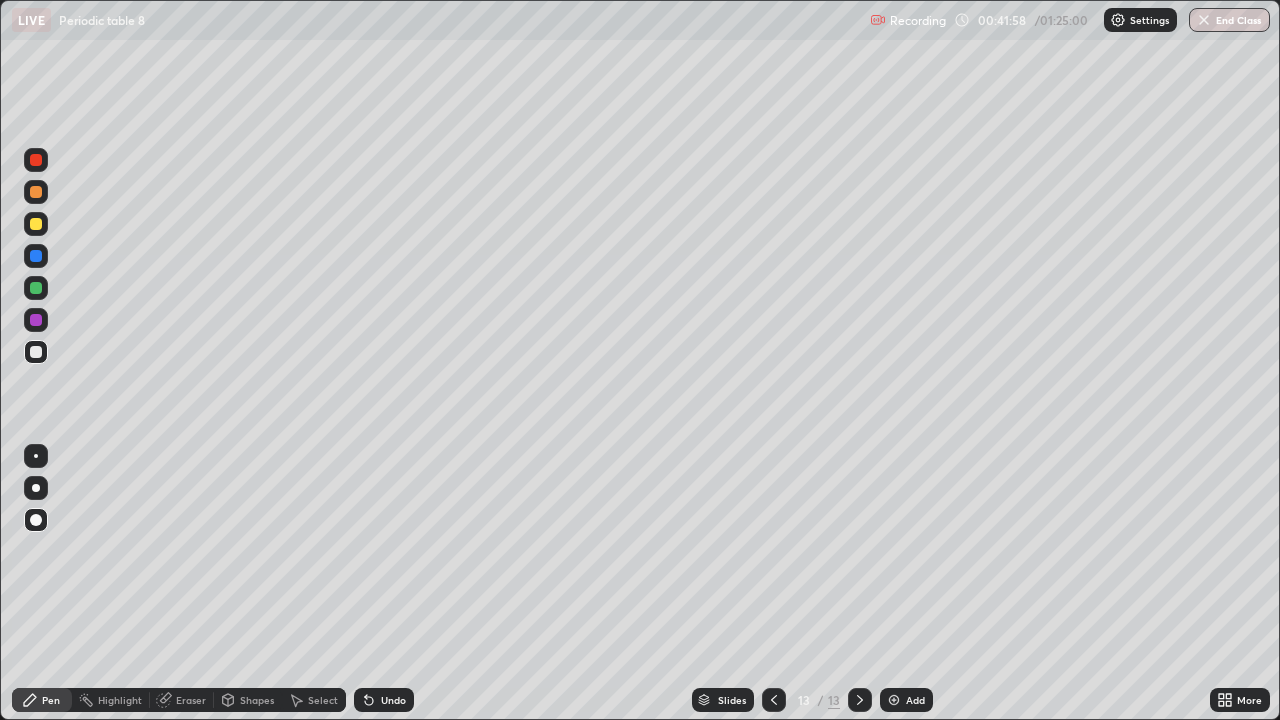 click on "Undo" at bounding box center (393, 700) 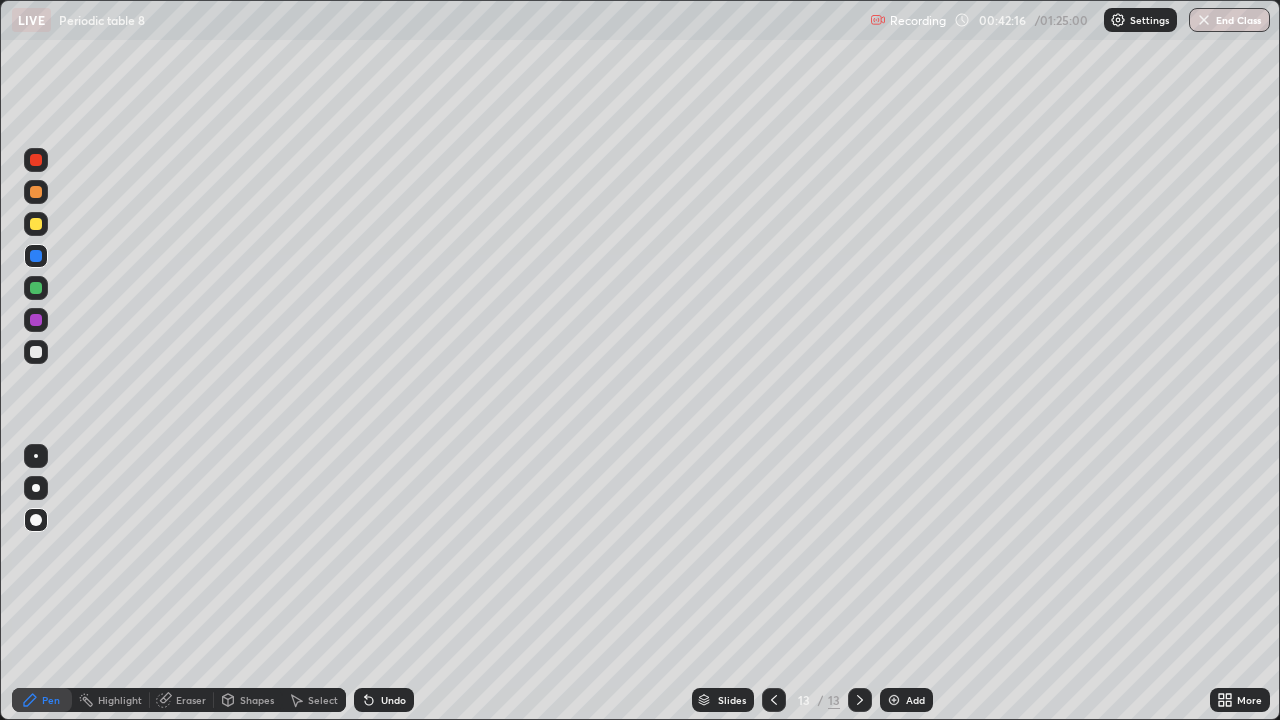 click on "Shapes" at bounding box center (248, 700) 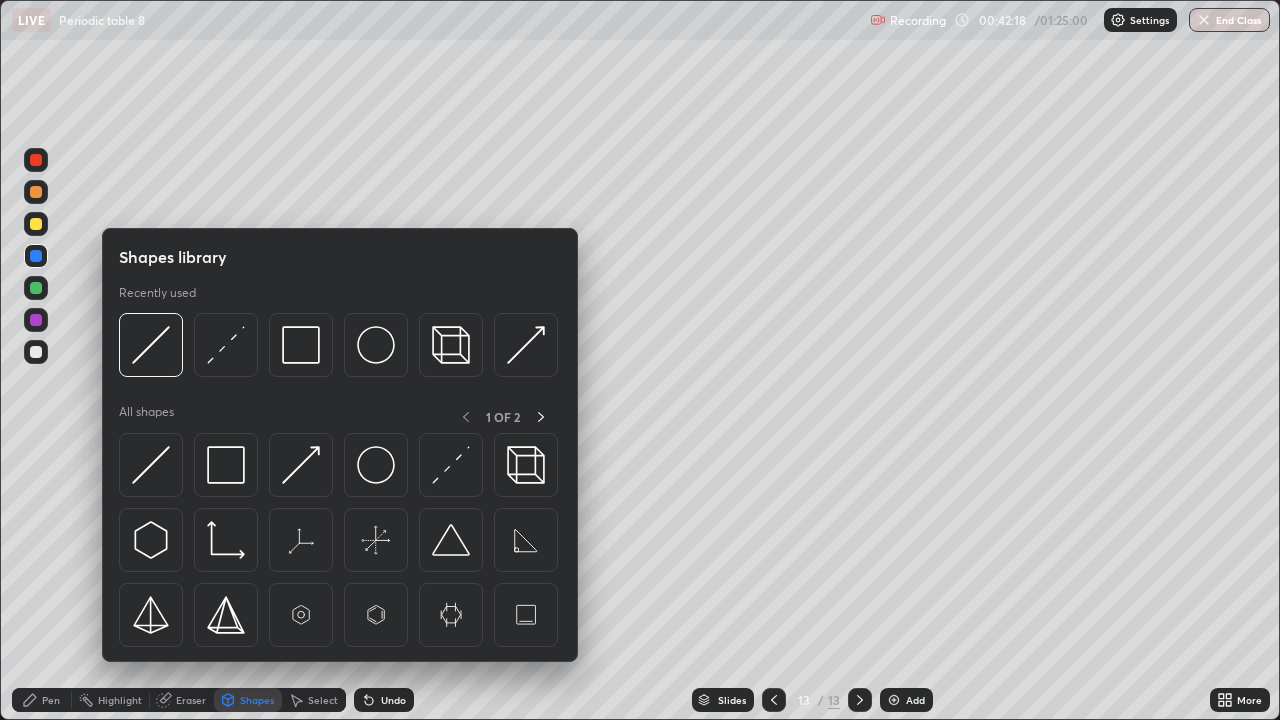 click on "Pen" at bounding box center [51, 700] 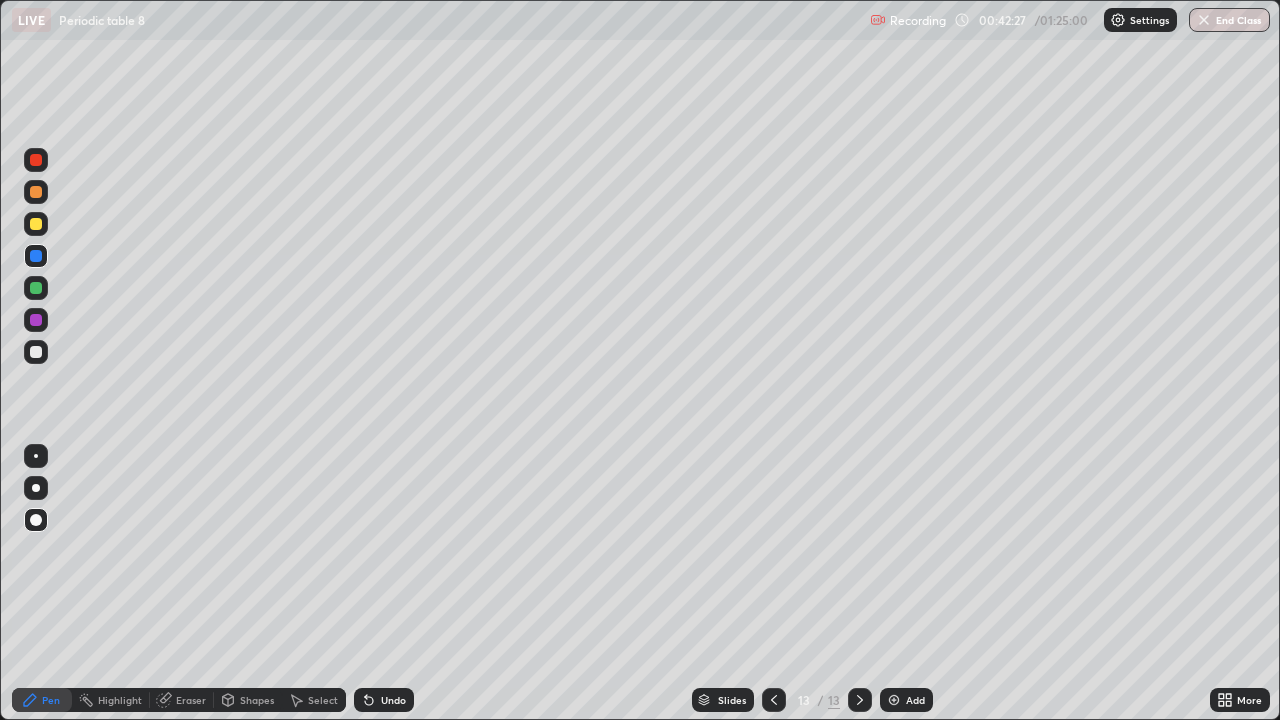 click at bounding box center [36, 288] 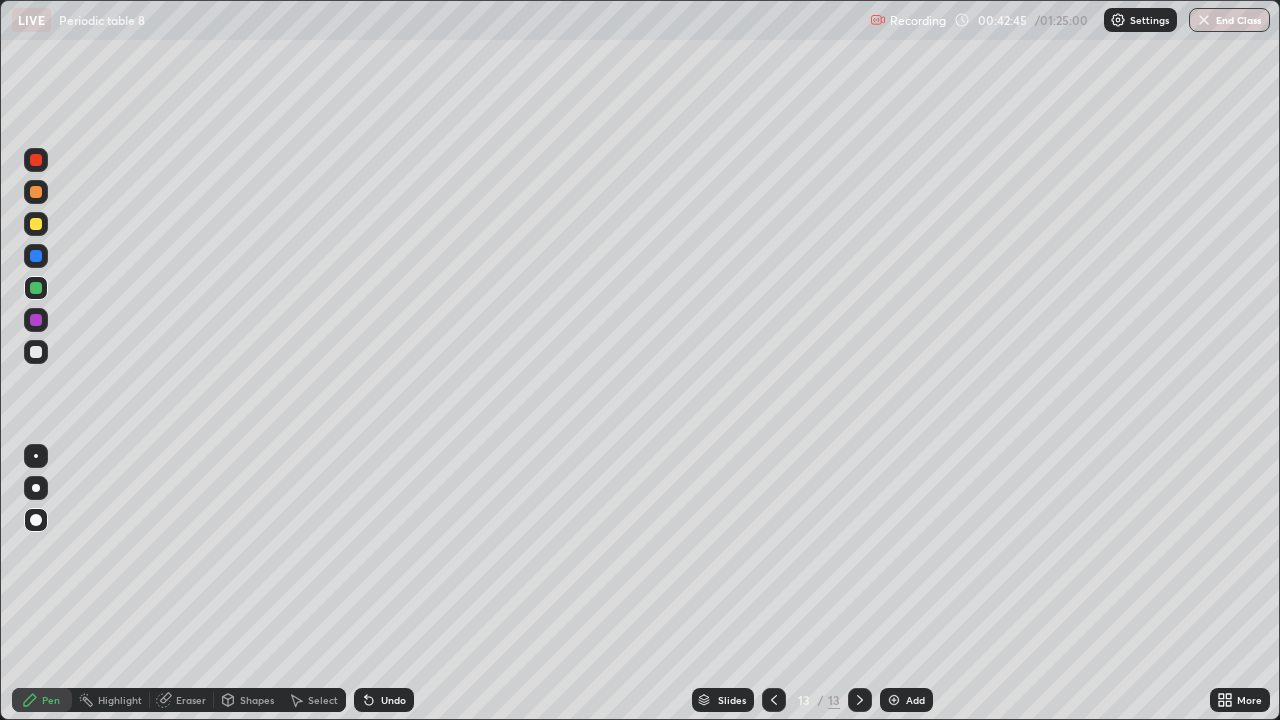 click at bounding box center (36, 352) 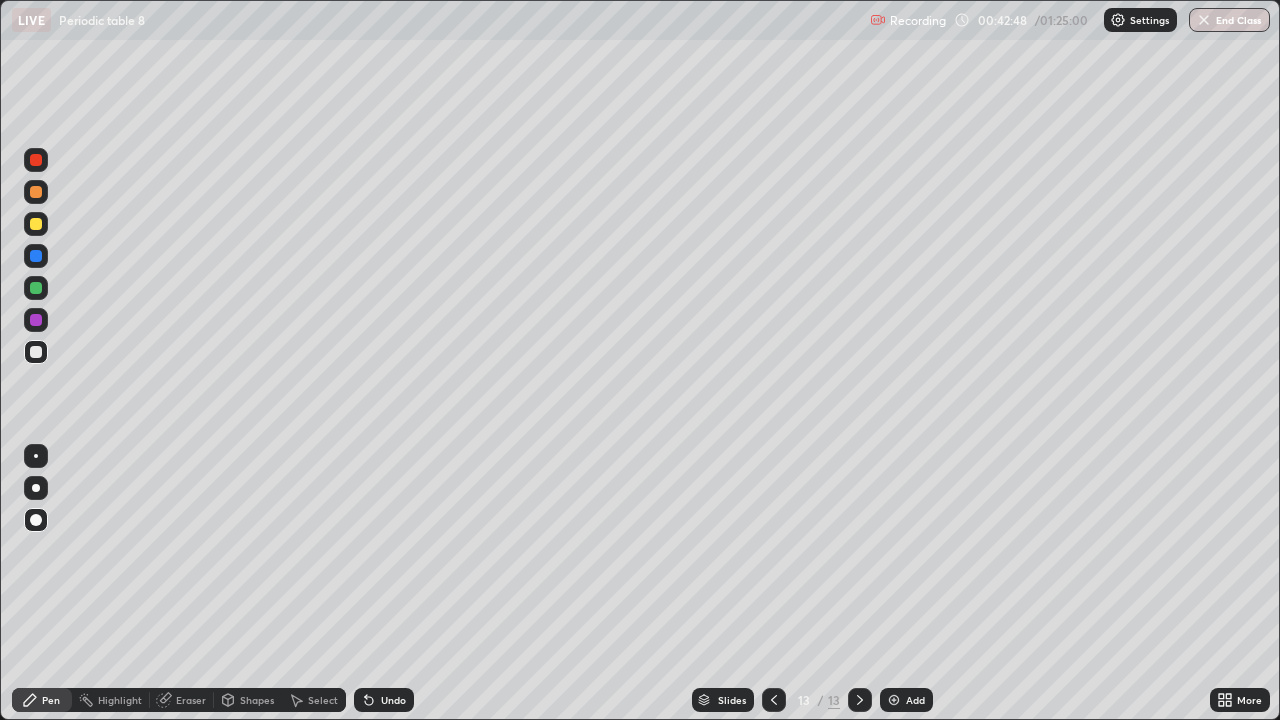 click on "Undo" at bounding box center (384, 700) 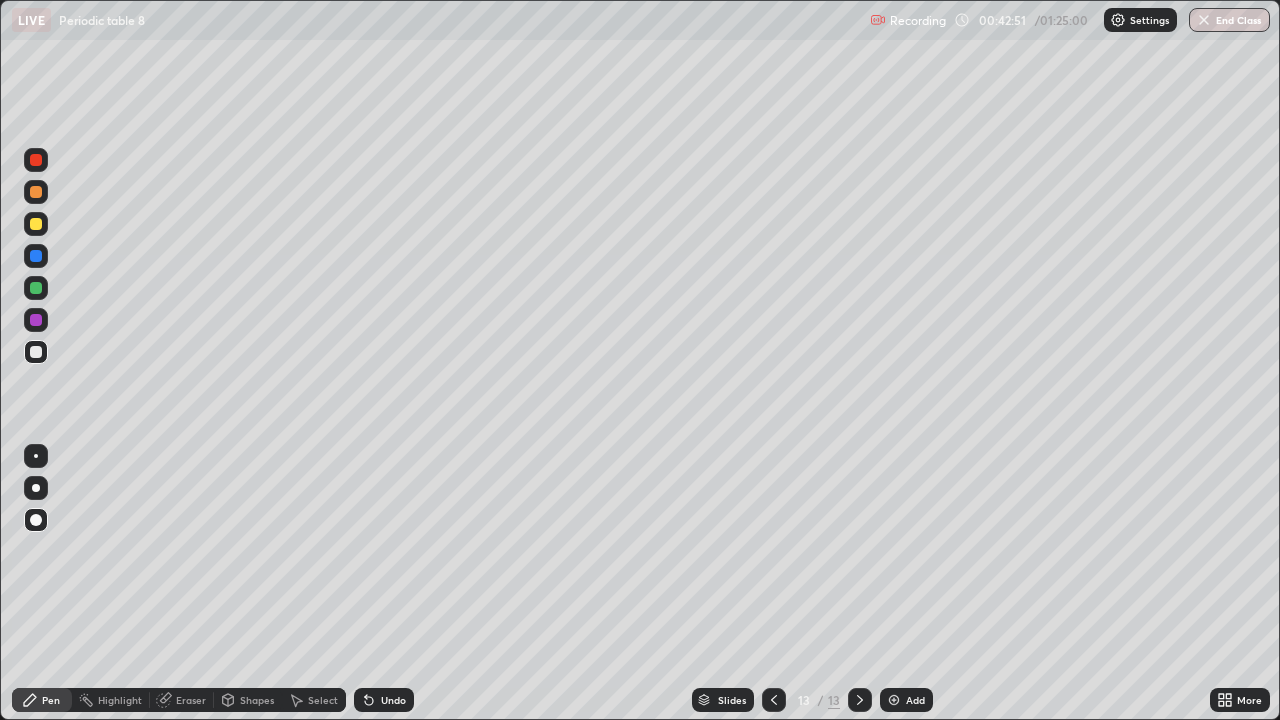 click 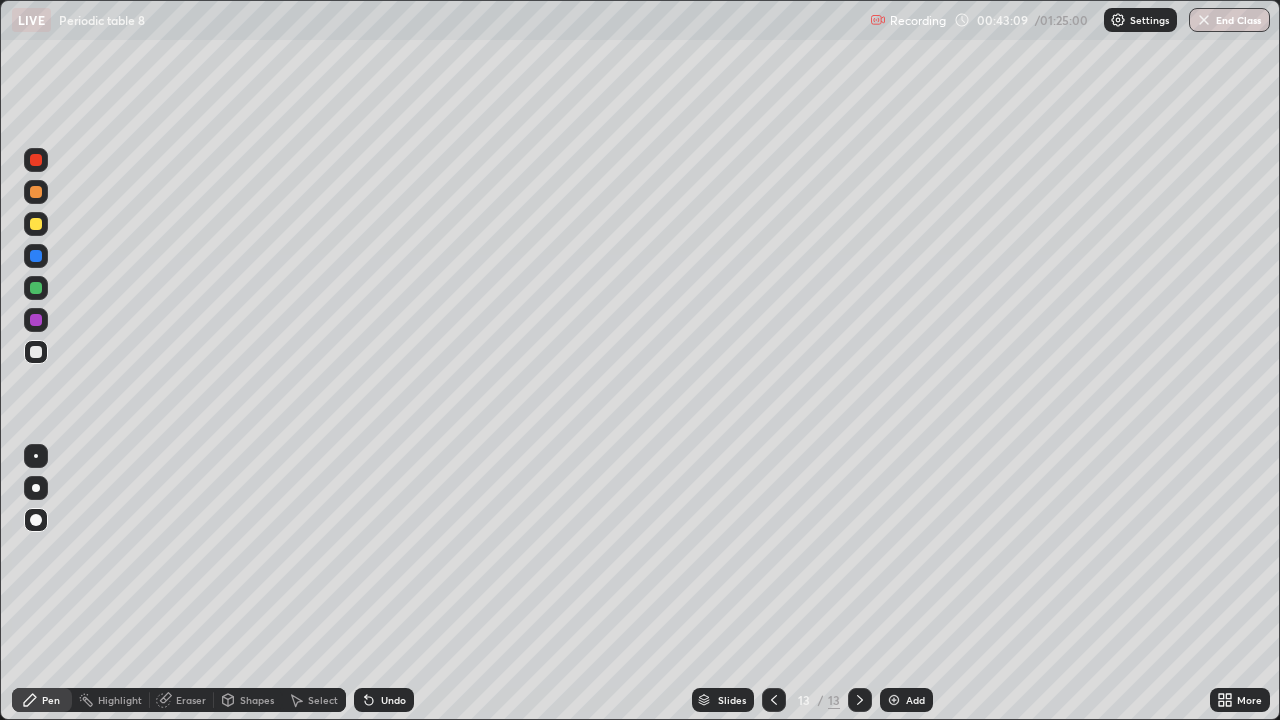click at bounding box center (36, 256) 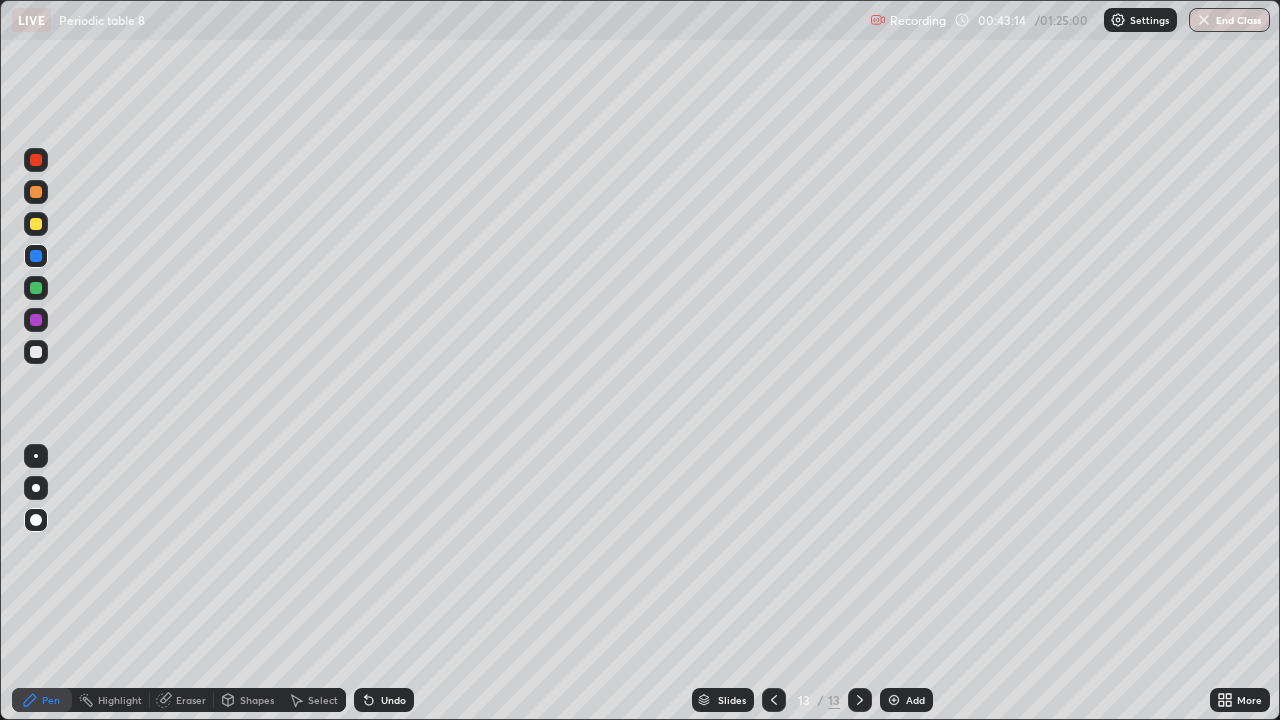 click at bounding box center (36, 288) 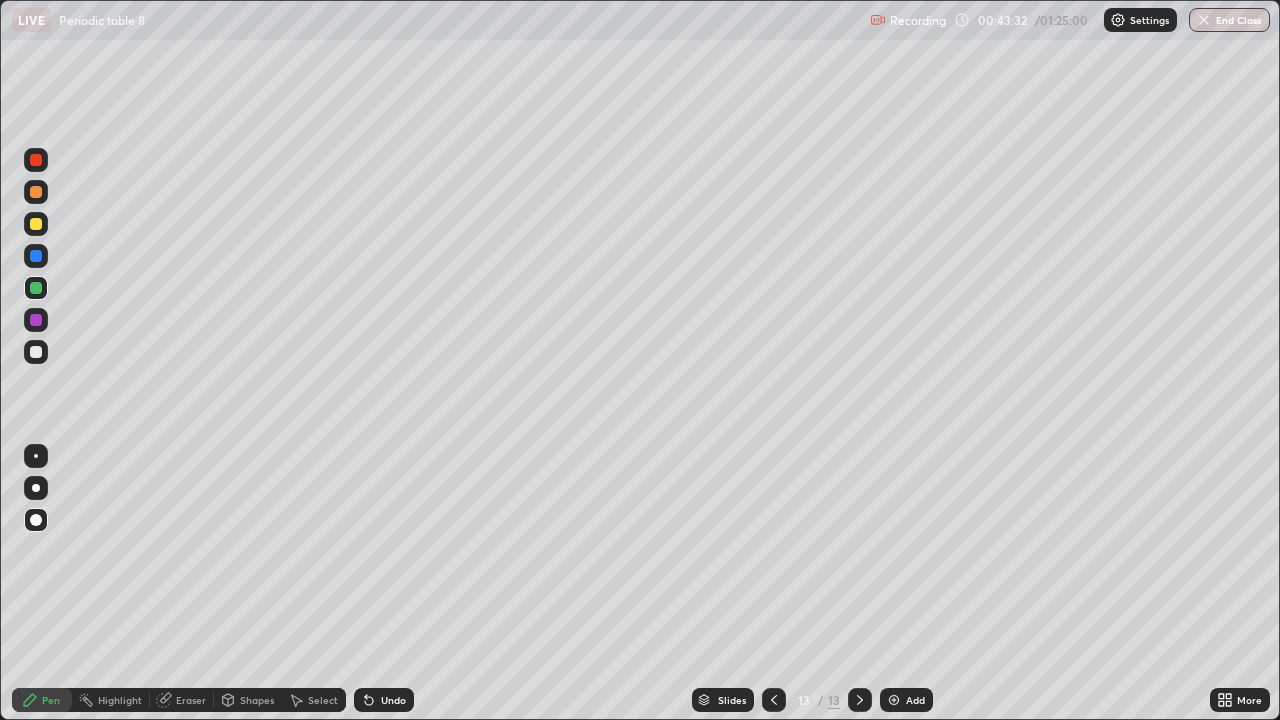 click at bounding box center (36, 352) 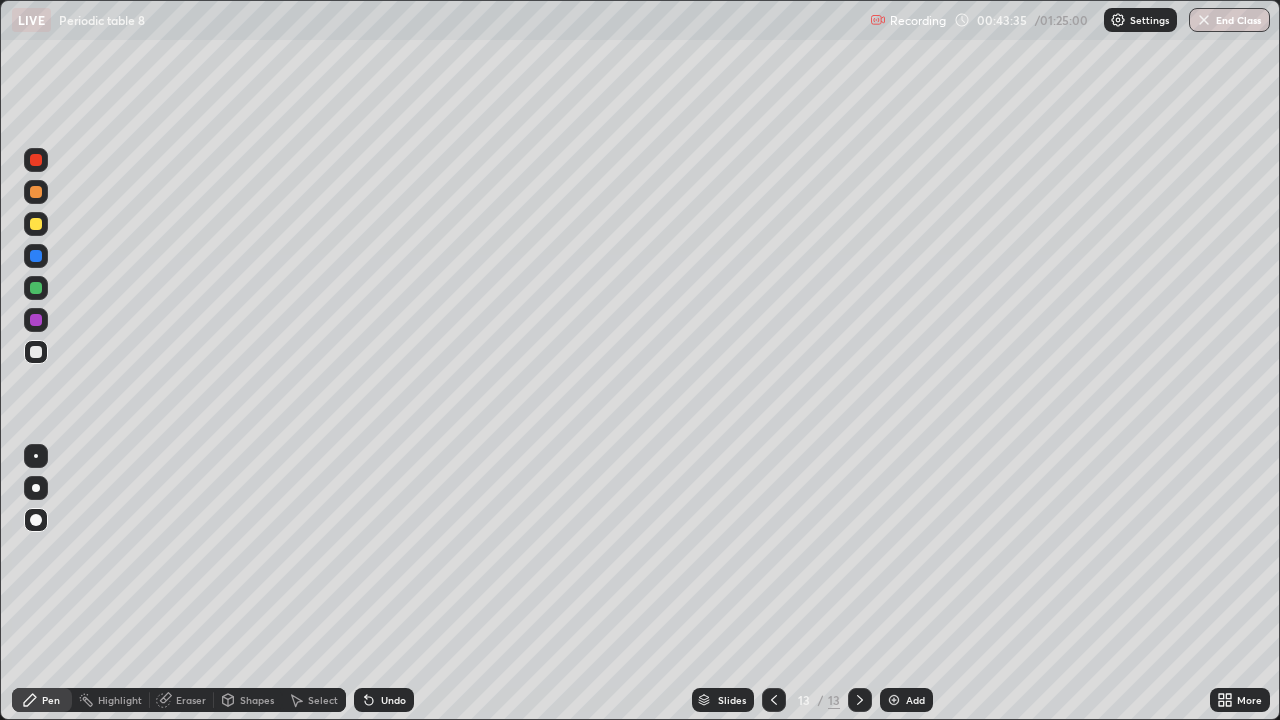 click at bounding box center [36, 224] 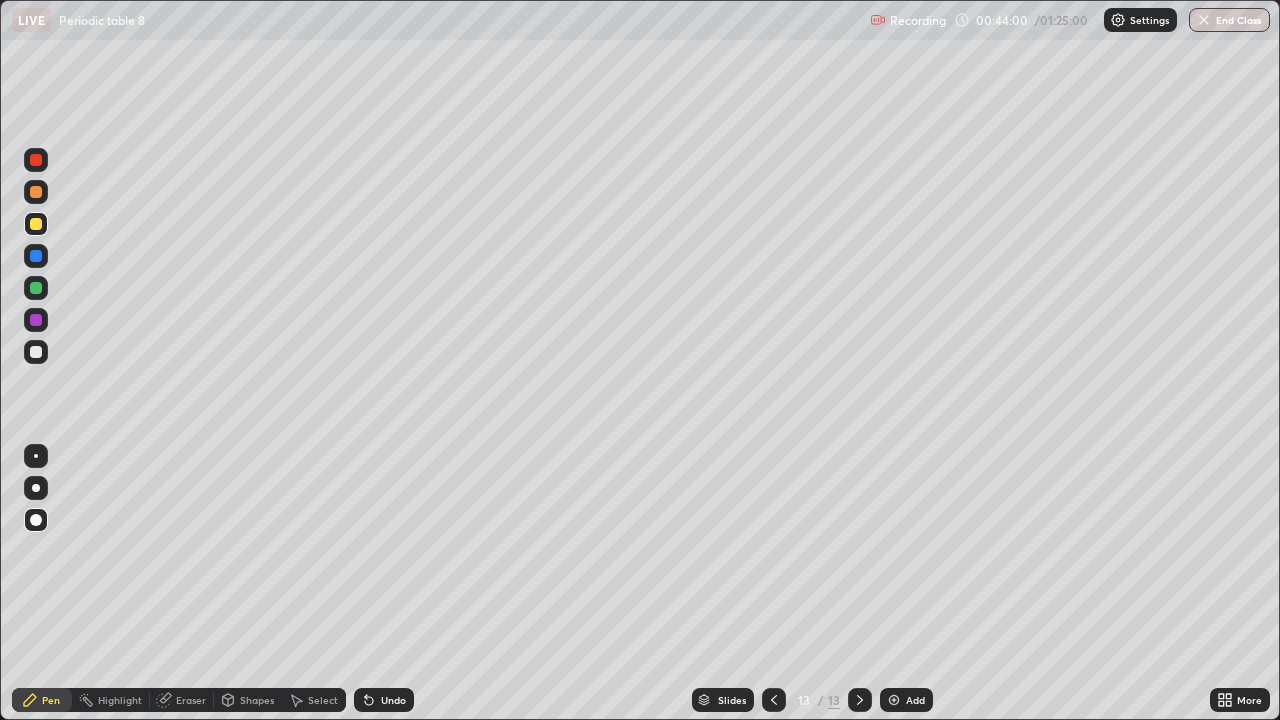 click at bounding box center (36, 224) 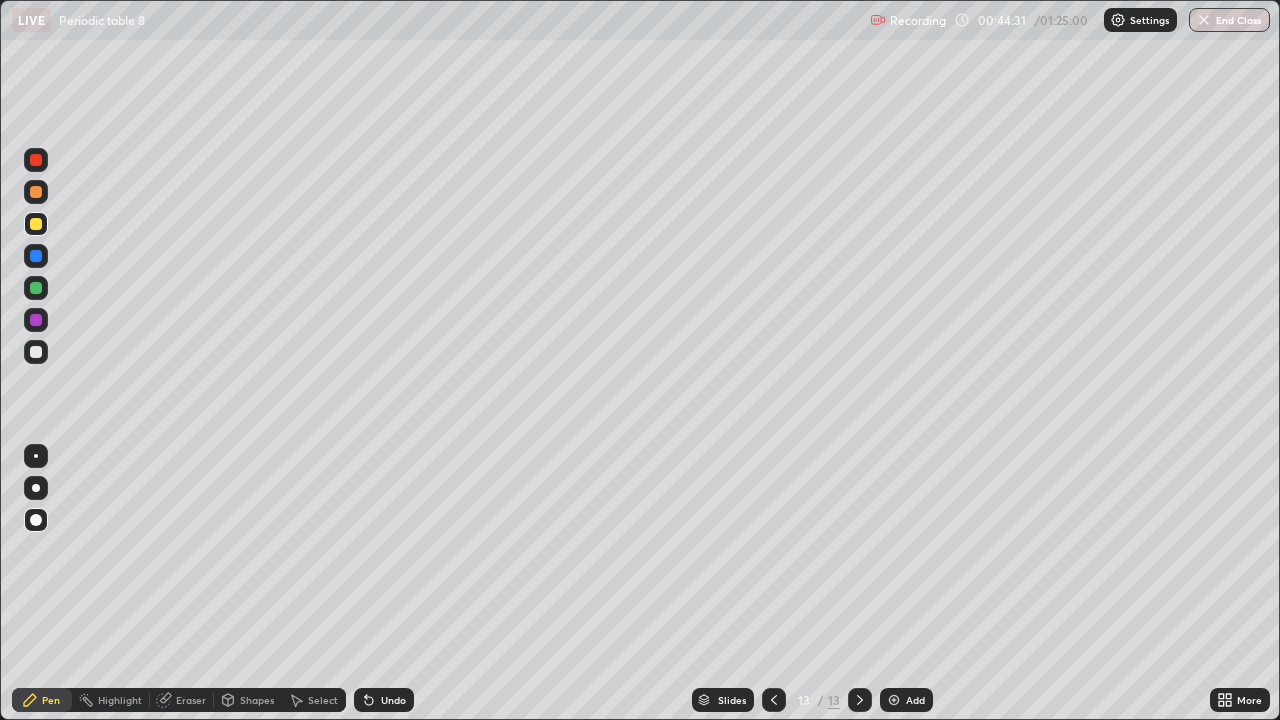 click on "Eraser" at bounding box center (191, 700) 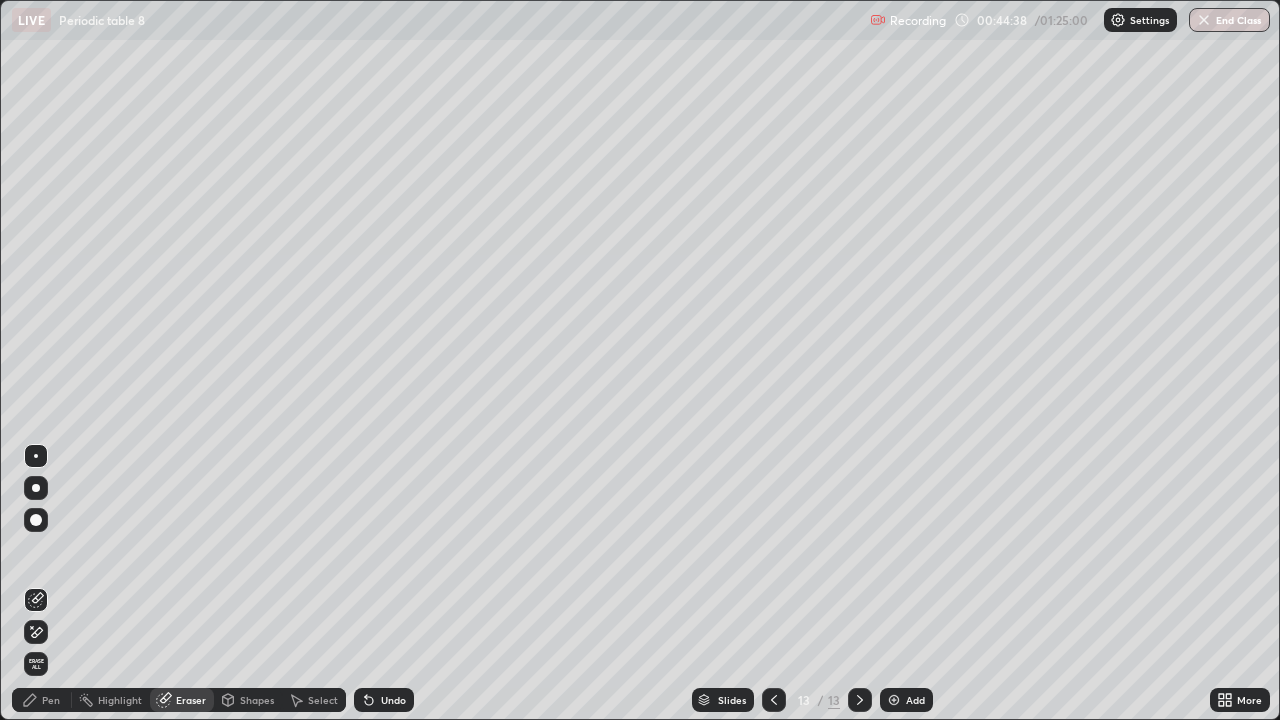 click on "Pen" at bounding box center [51, 700] 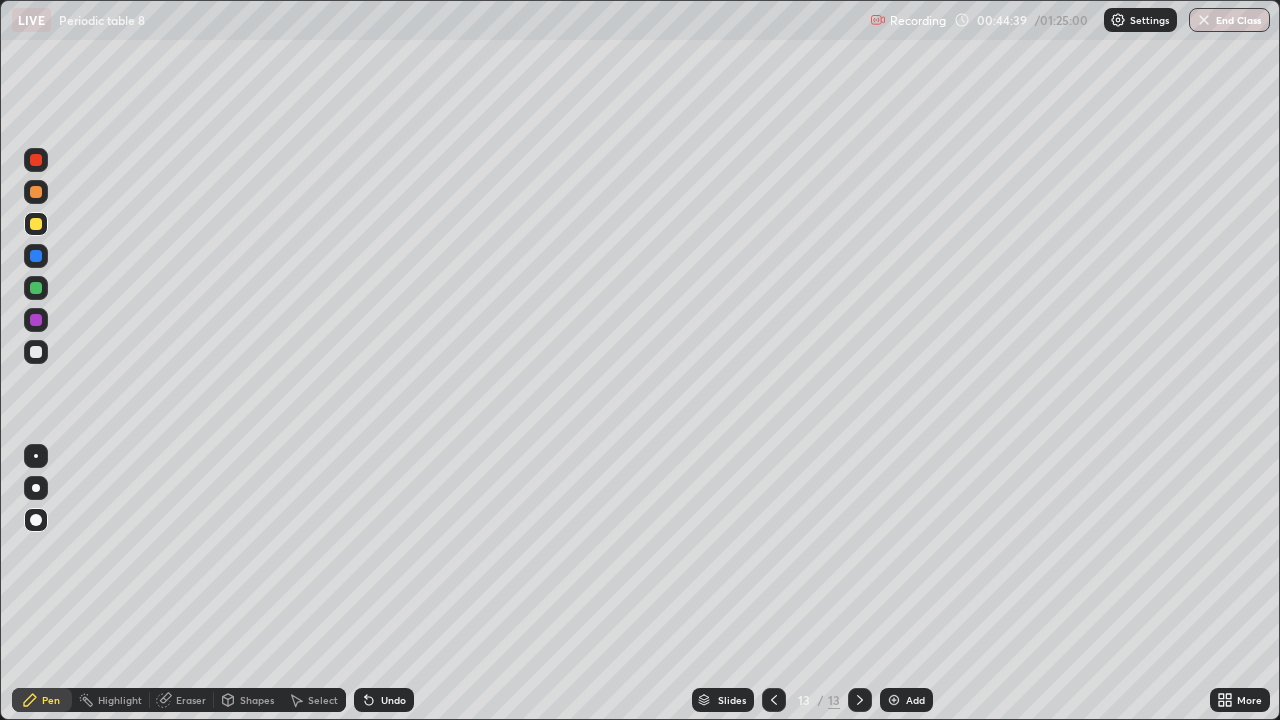click at bounding box center [36, 288] 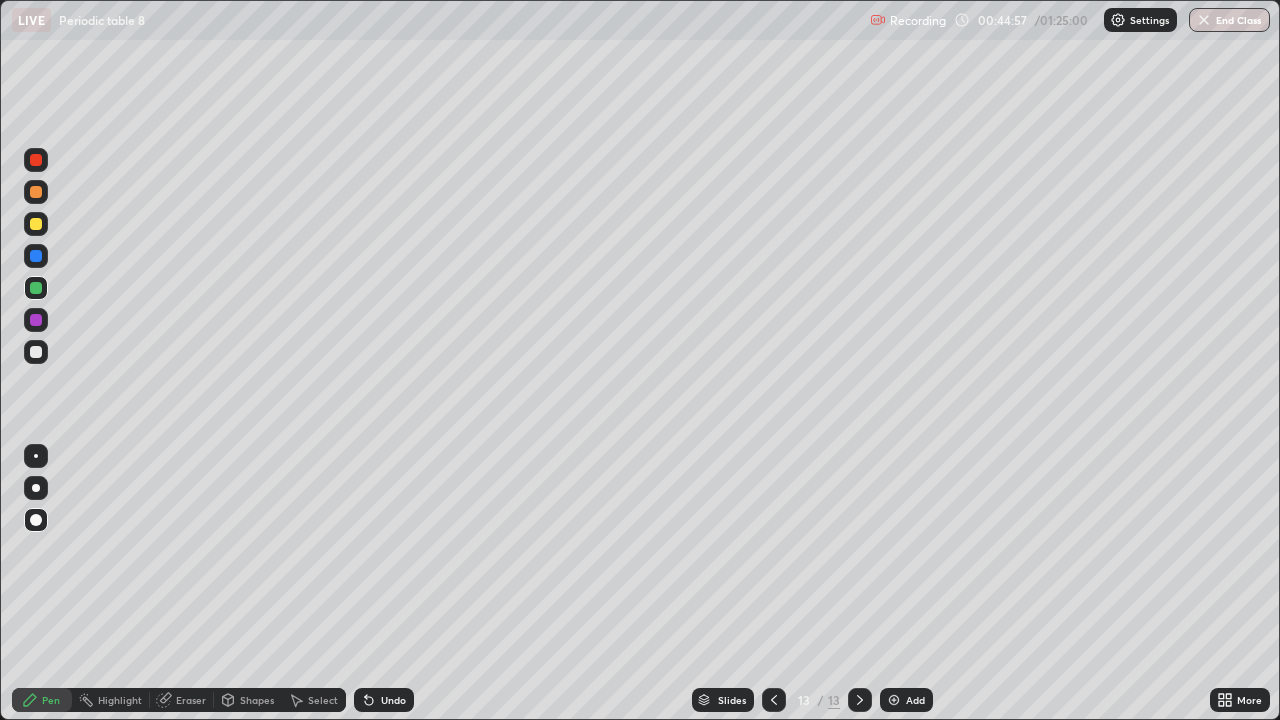 click at bounding box center (36, 224) 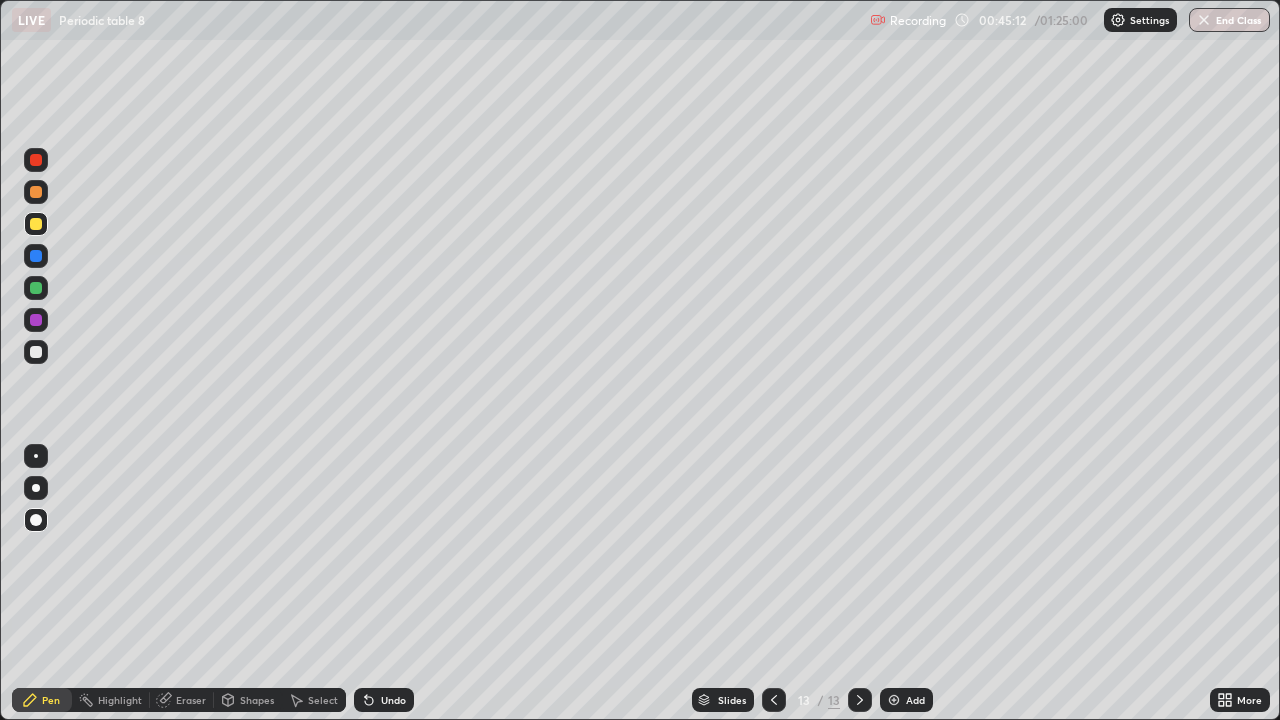 click at bounding box center [36, 352] 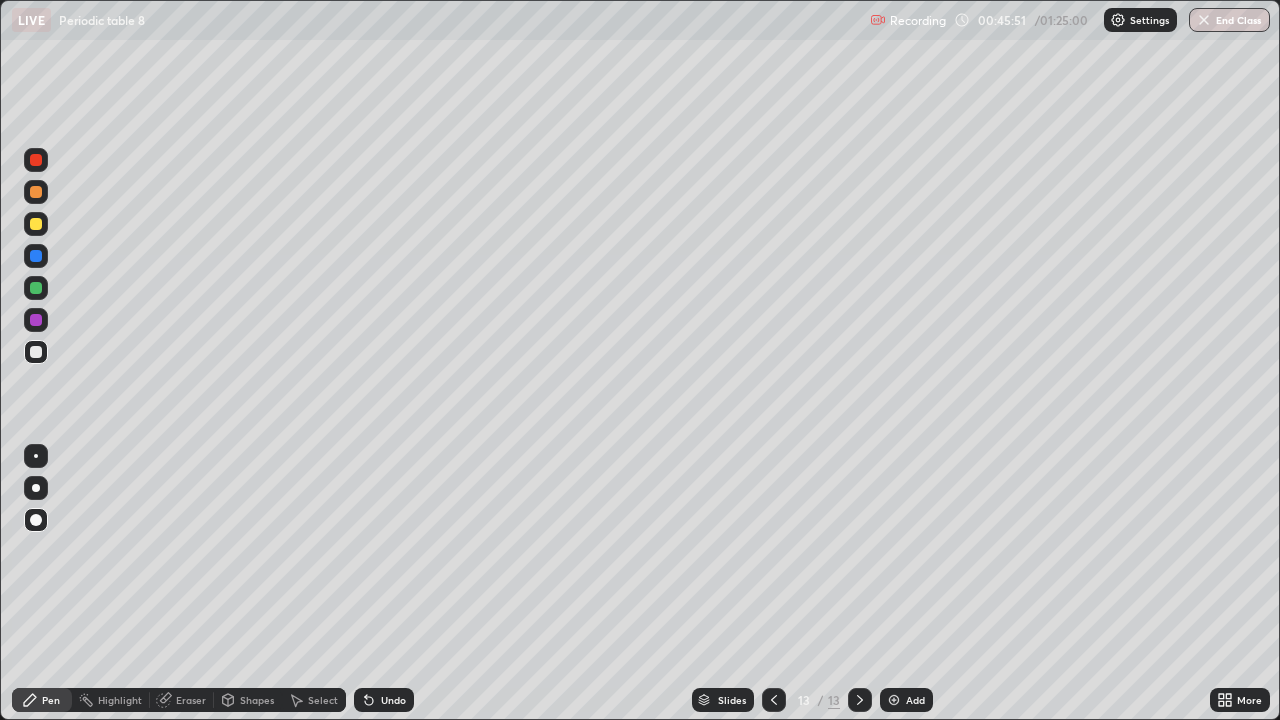 click on "Eraser" at bounding box center (182, 700) 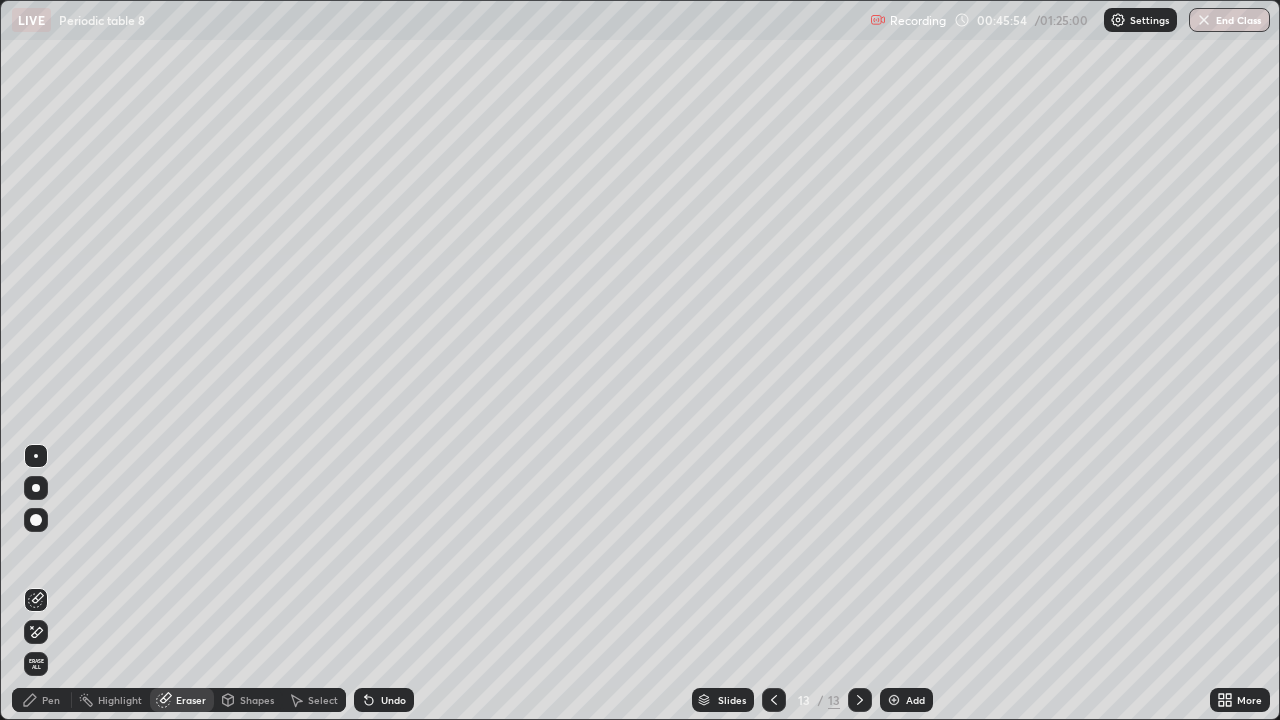 click on "Pen" at bounding box center [51, 700] 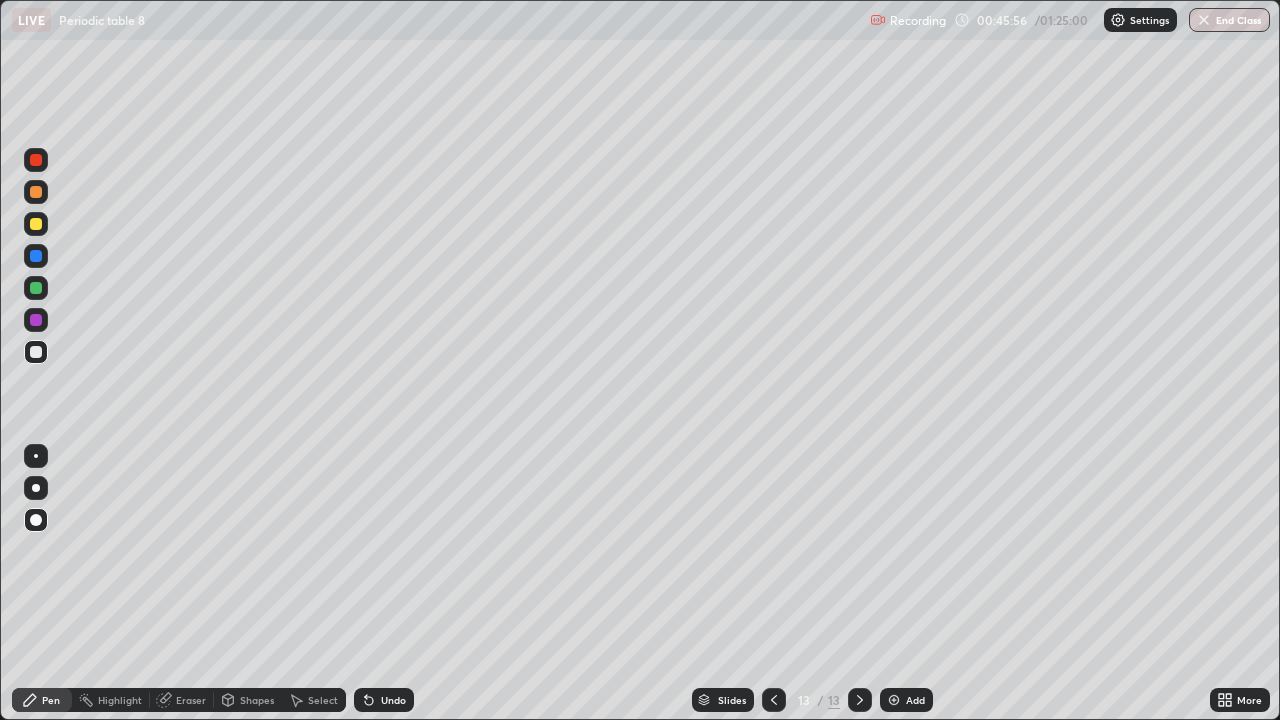 click at bounding box center [36, 288] 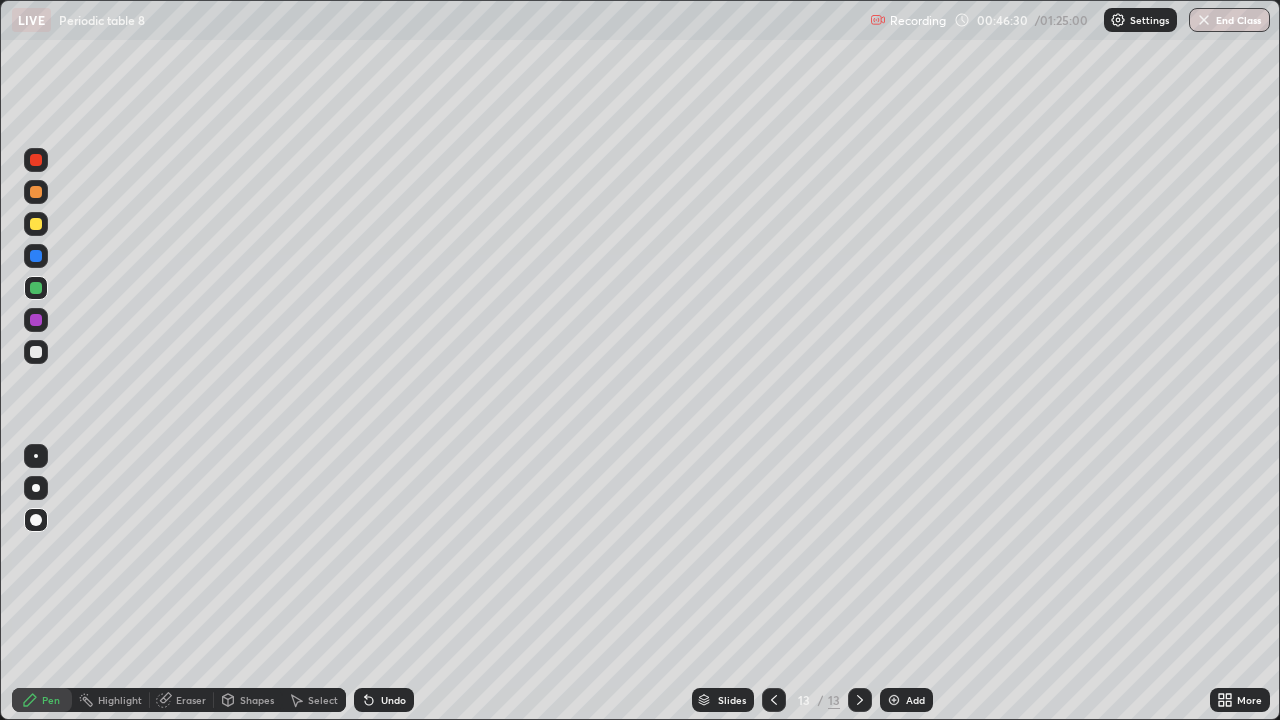 click at bounding box center [36, 352] 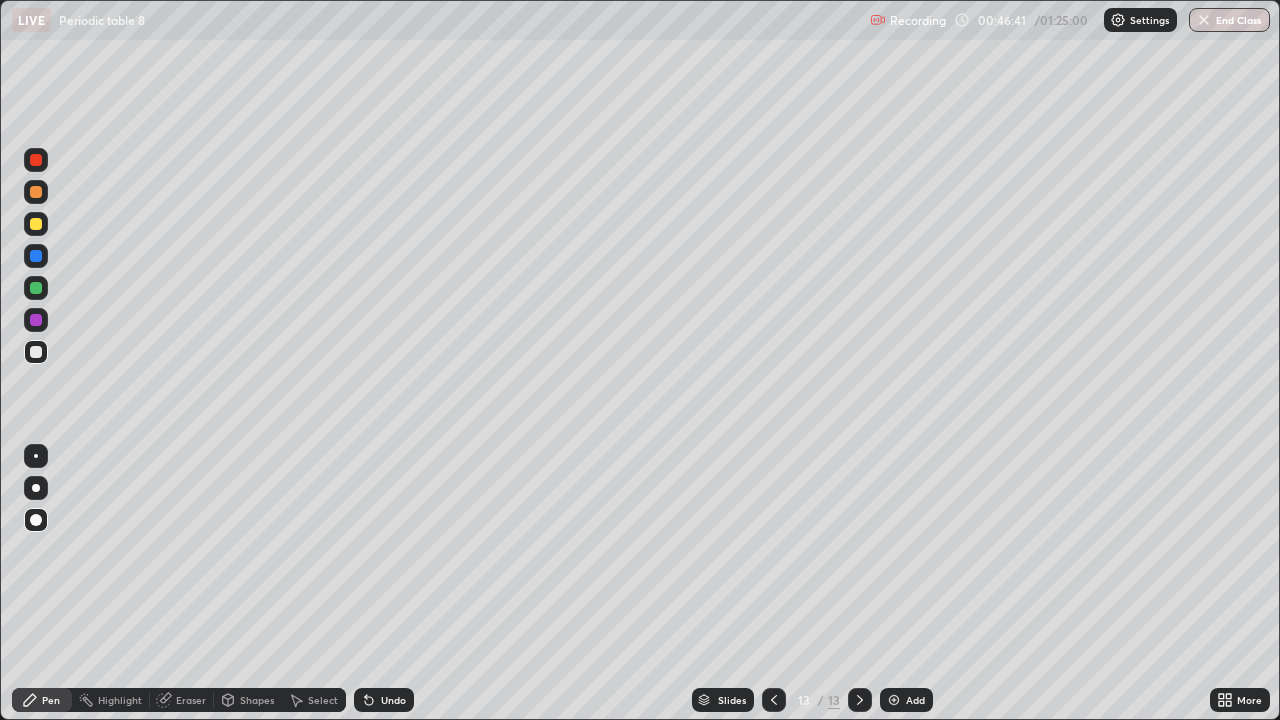 click on "Slides 13 / 13 Add" at bounding box center (812, 700) 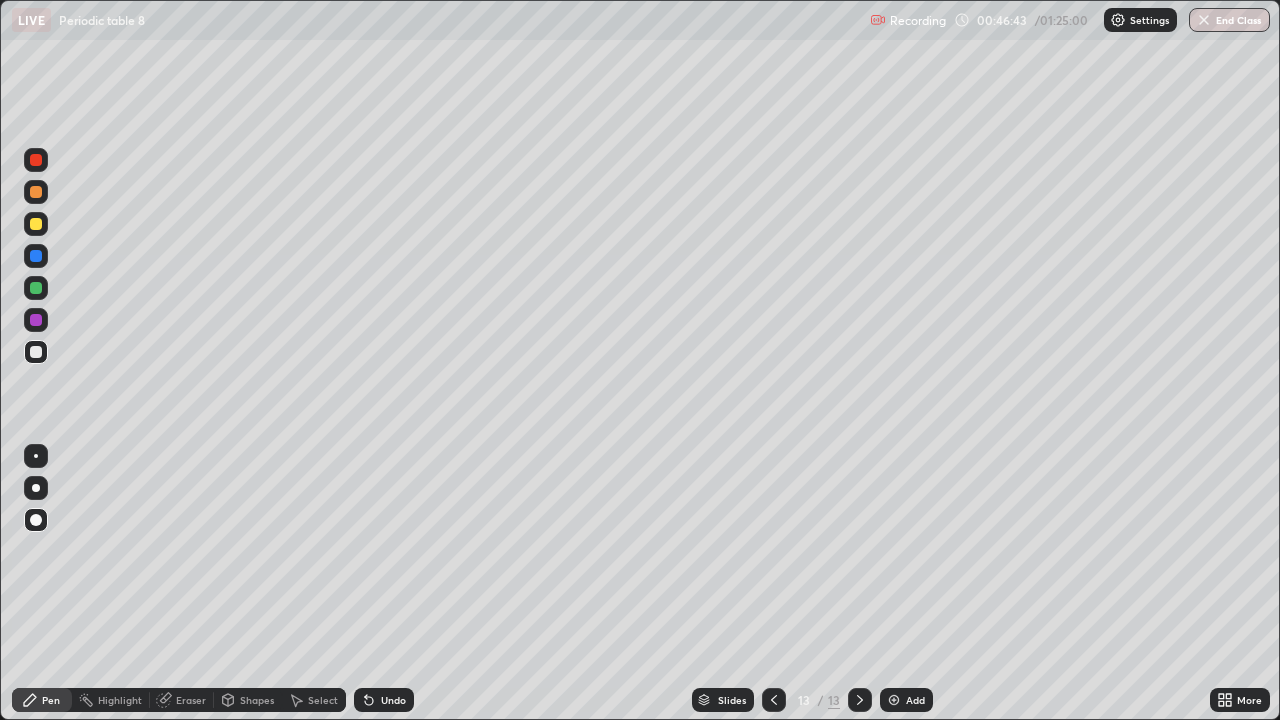 click on "Slides 13 / 13 Add" at bounding box center (812, 700) 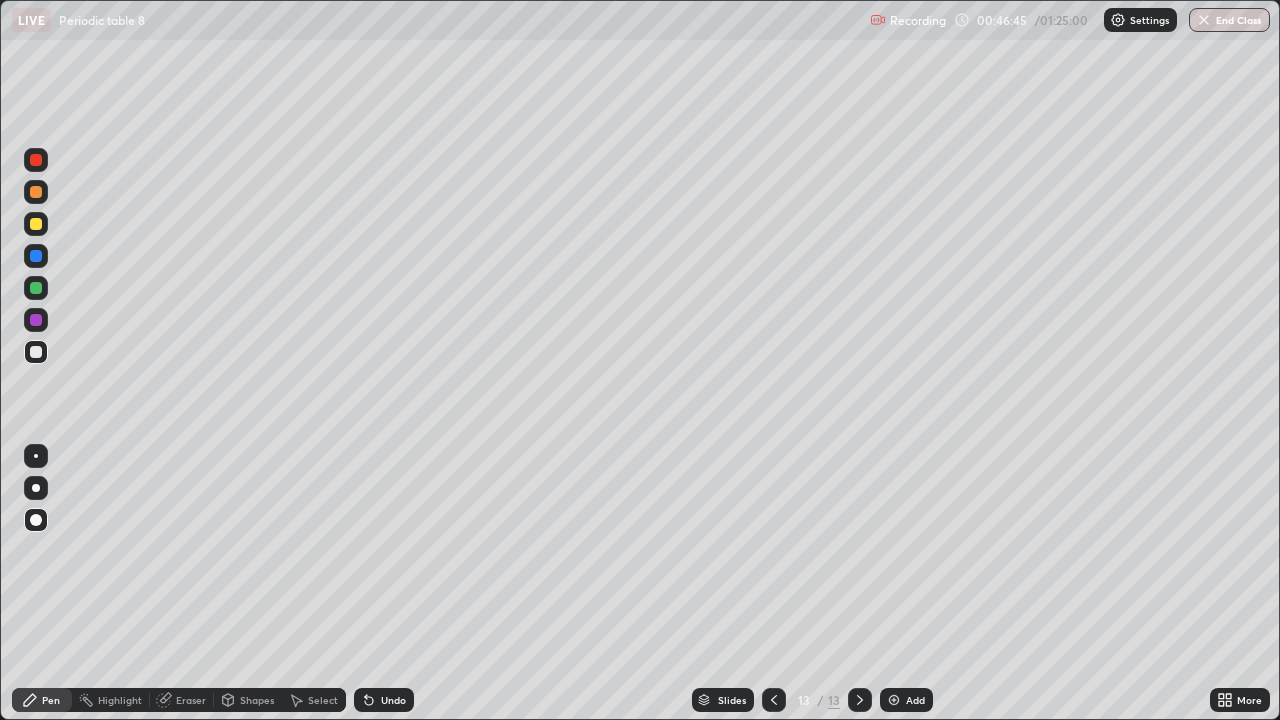 click on "Undo" at bounding box center (393, 700) 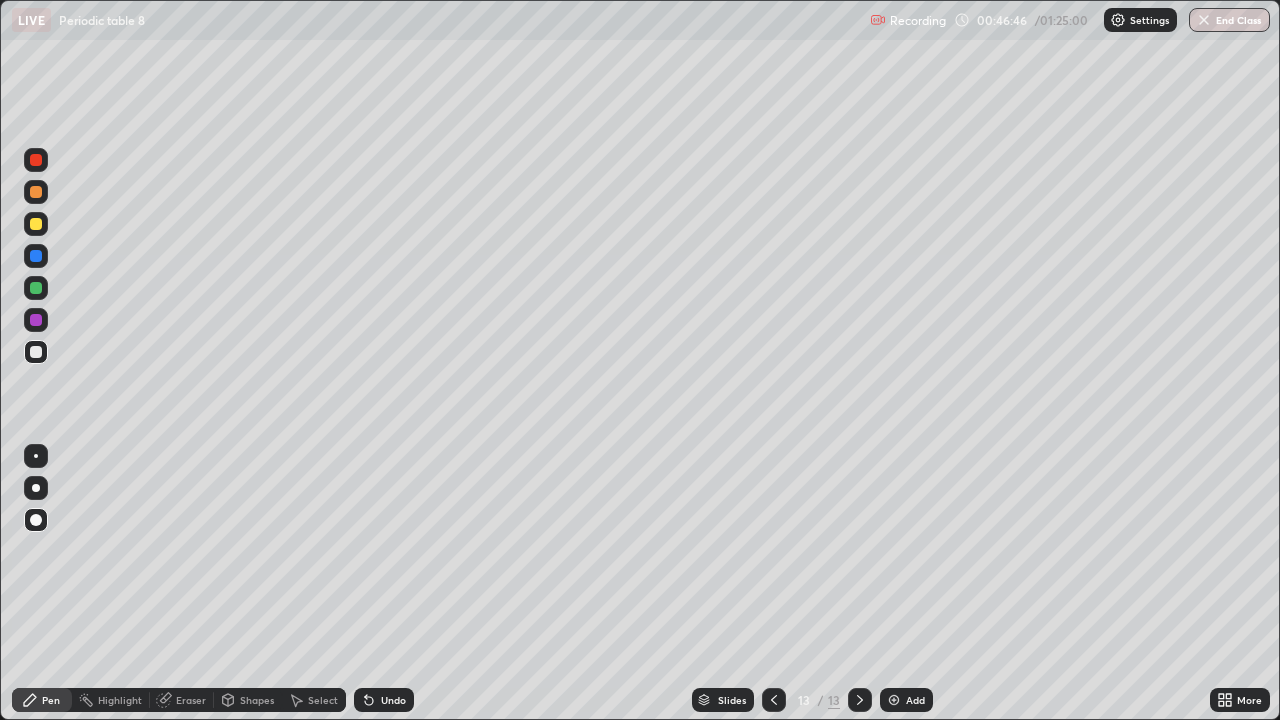 click on "Undo" at bounding box center (384, 700) 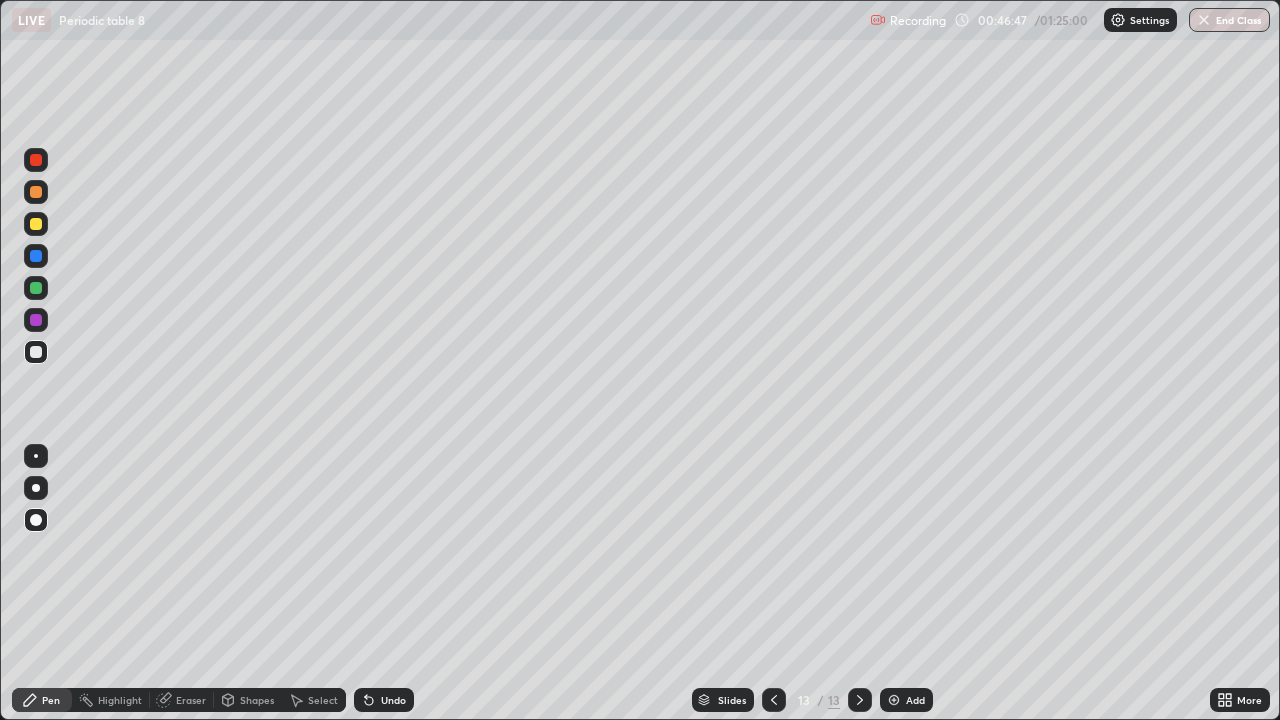 click on "Undo" at bounding box center (393, 700) 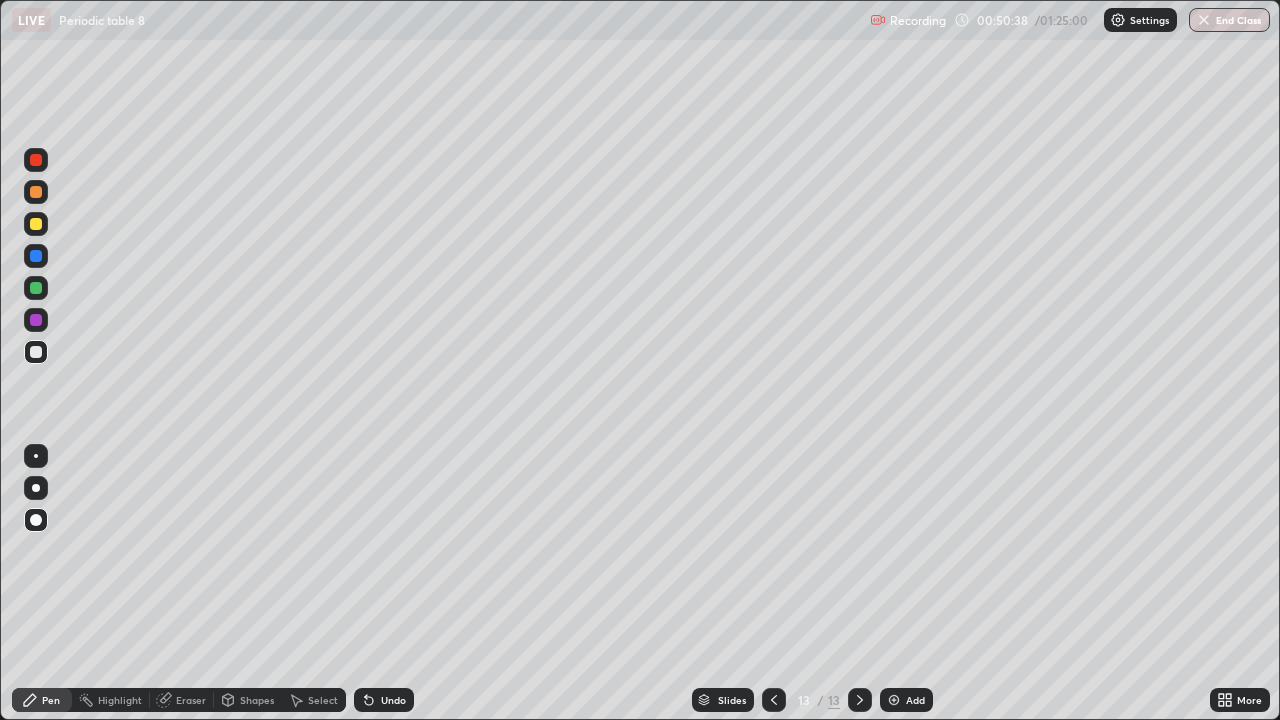 click on "Add" at bounding box center [906, 700] 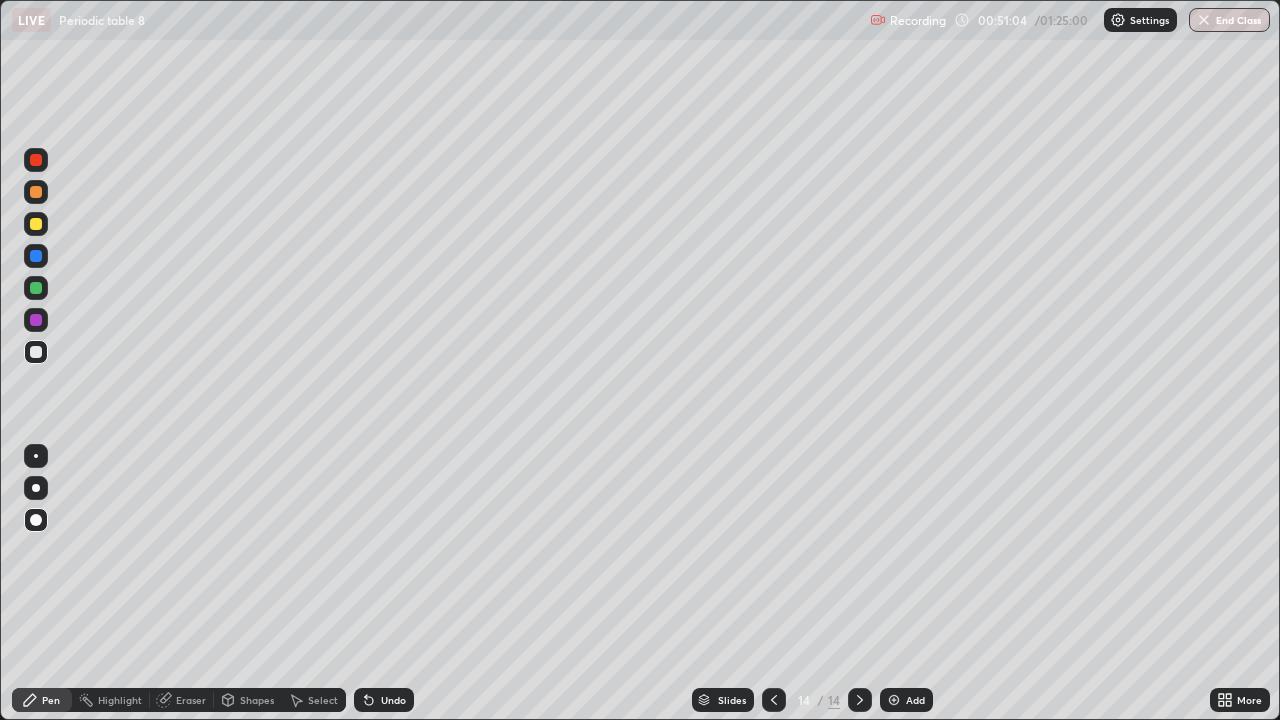 click at bounding box center (36, 224) 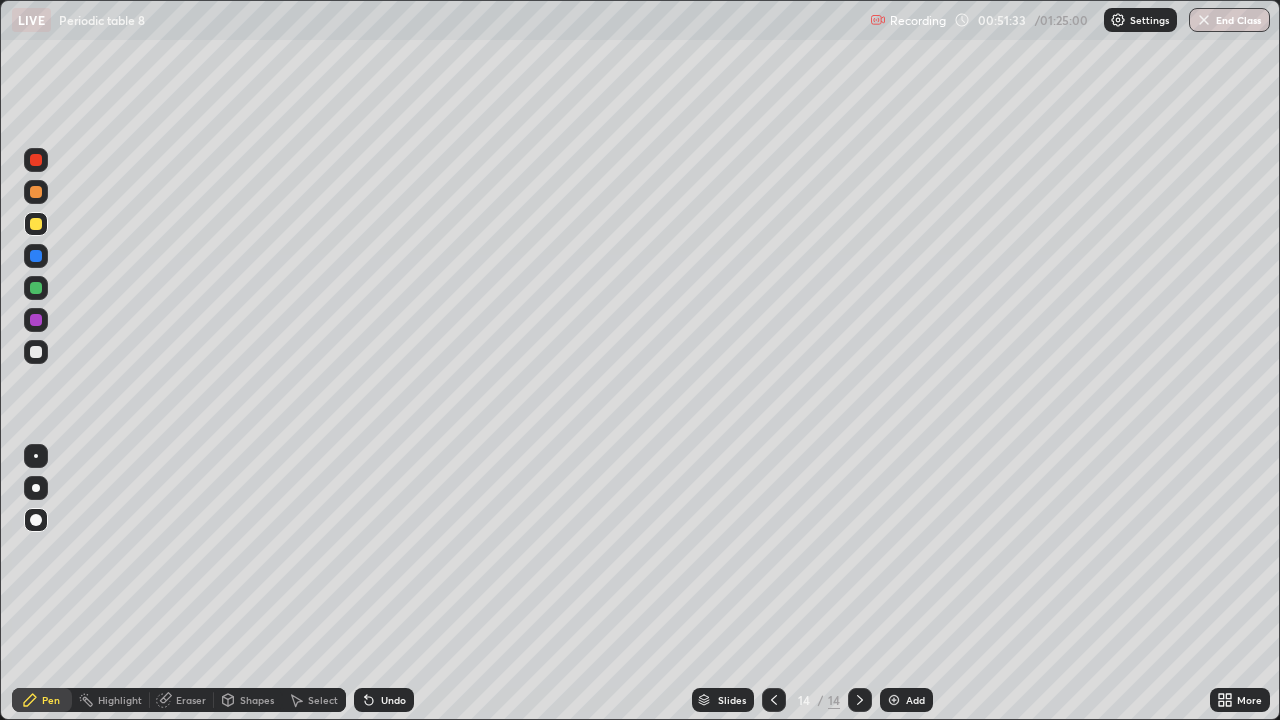 click on "Undo" at bounding box center (384, 700) 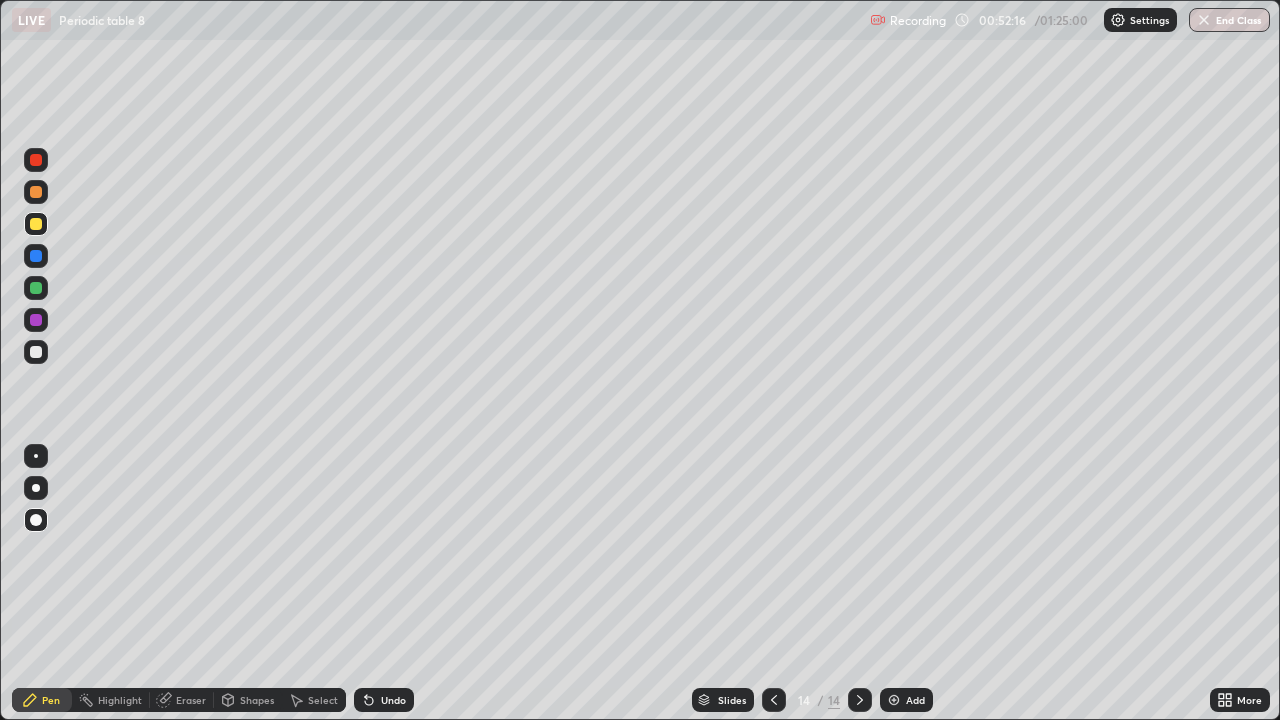 click at bounding box center (36, 352) 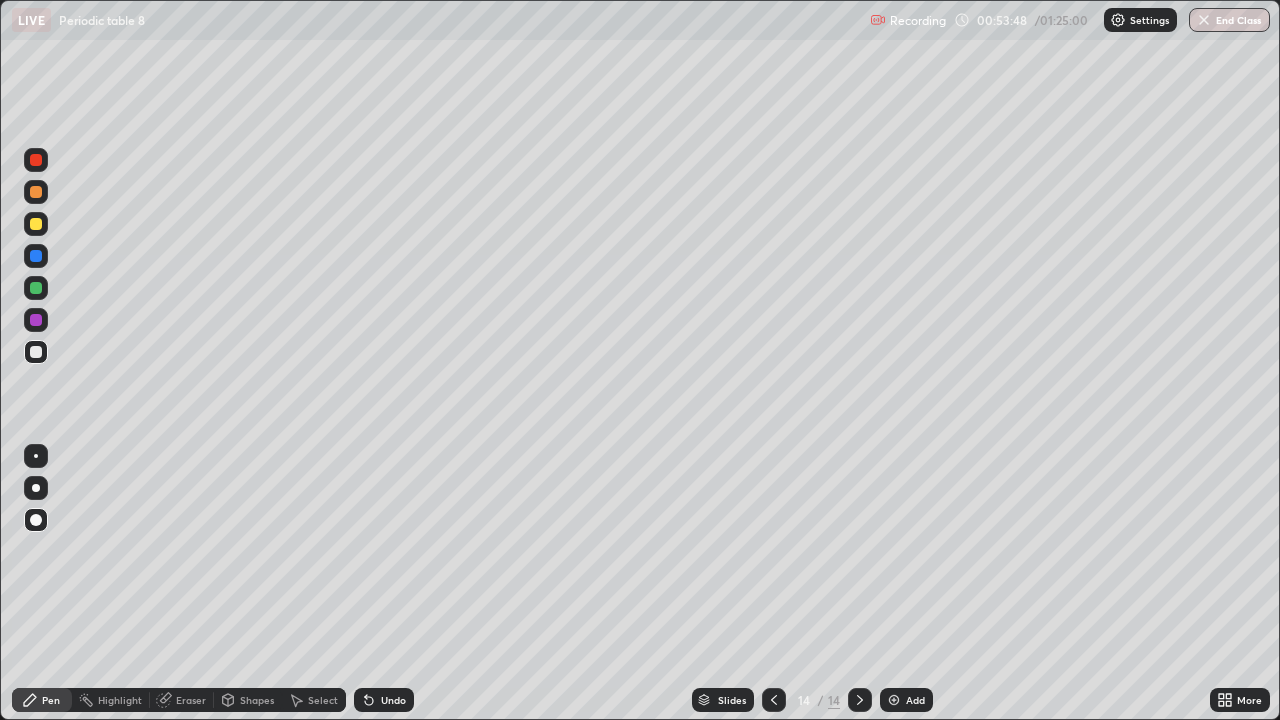 click on "Pen" at bounding box center (51, 700) 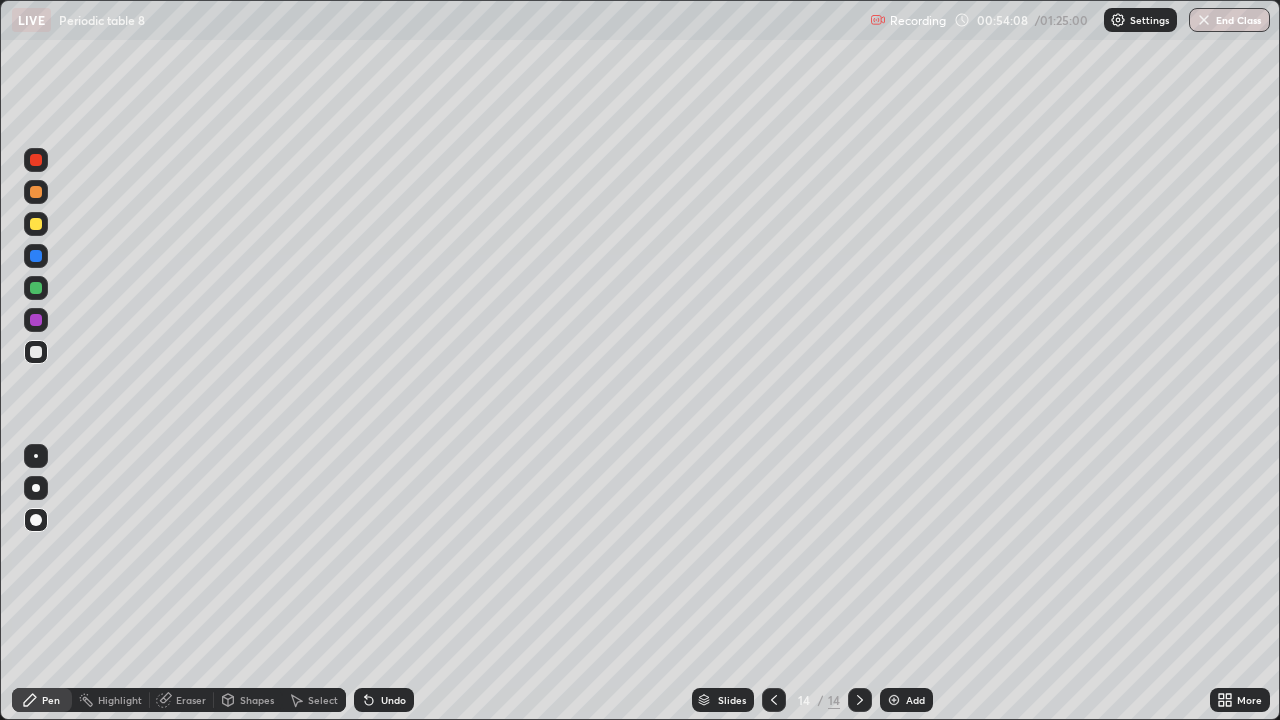 click at bounding box center [36, 320] 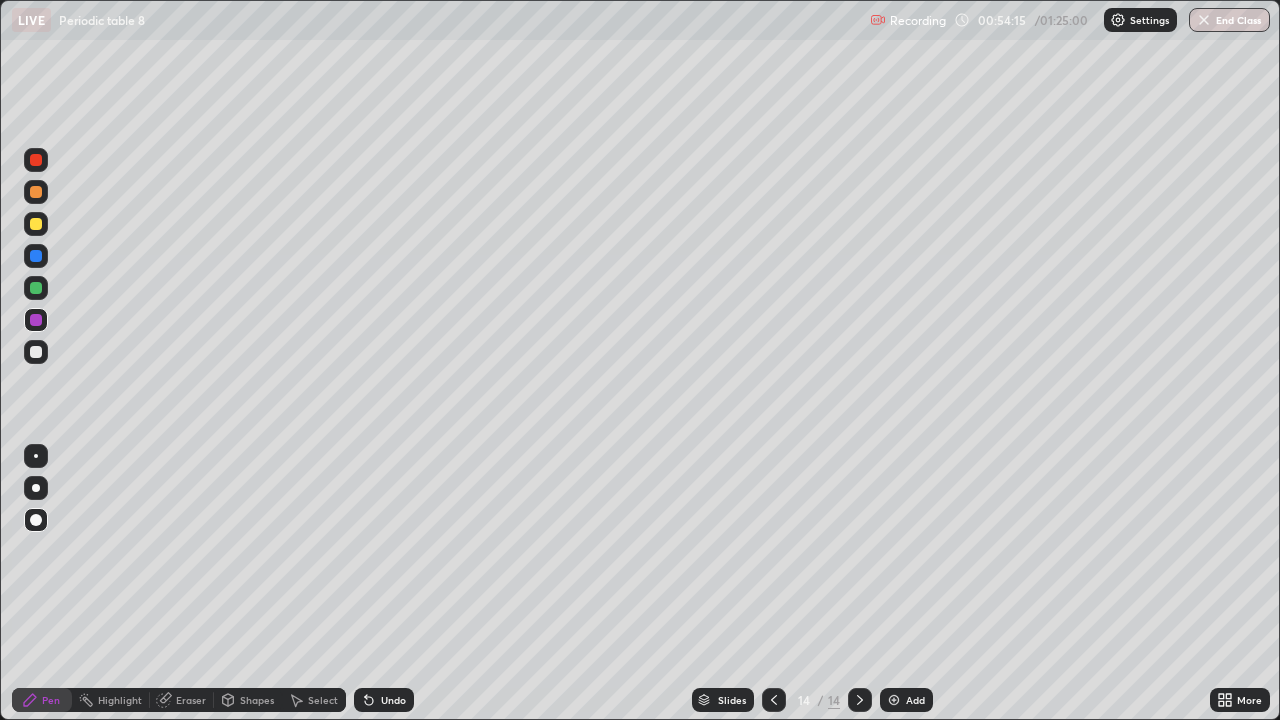 click on "Undo" at bounding box center (393, 700) 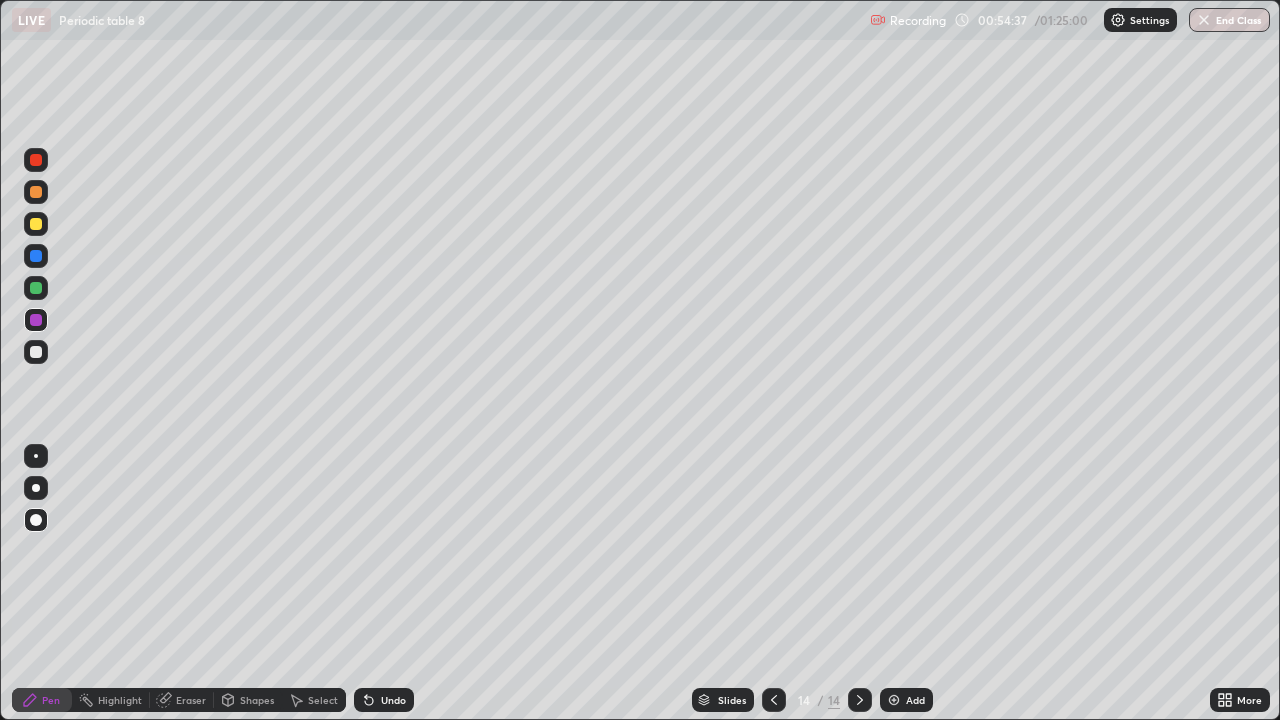 click at bounding box center [36, 288] 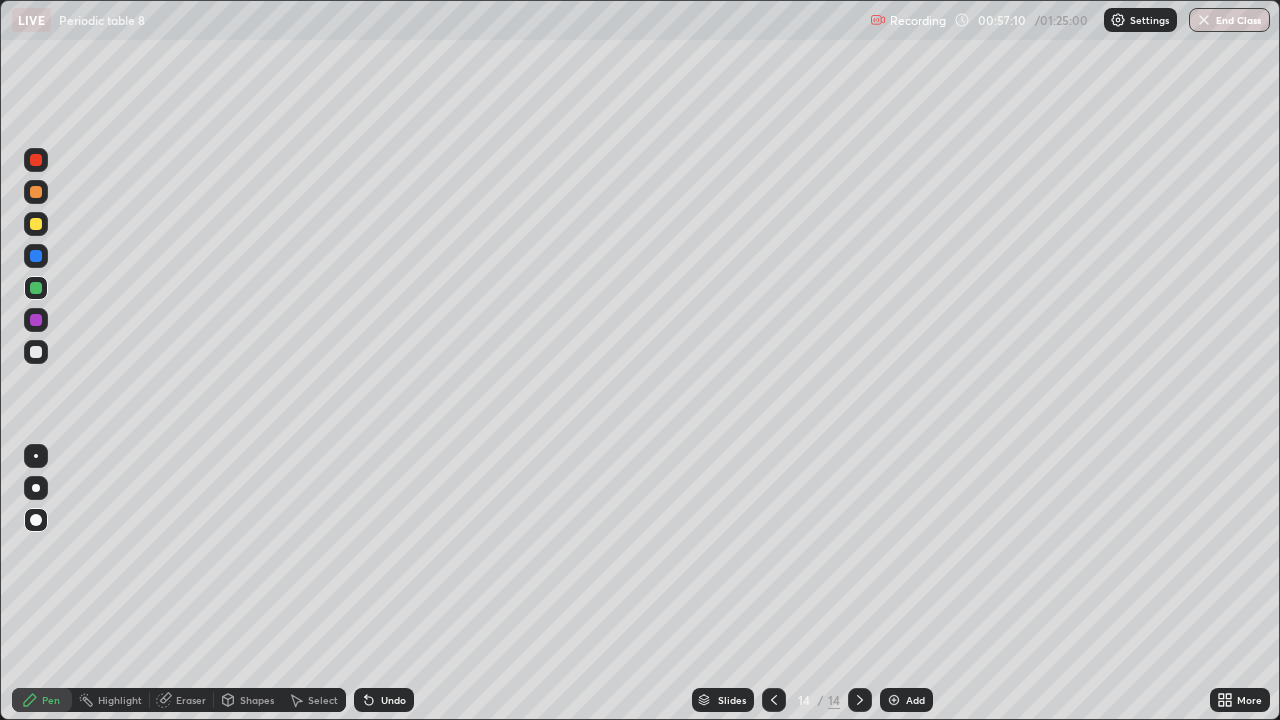 click on "Add" at bounding box center (915, 700) 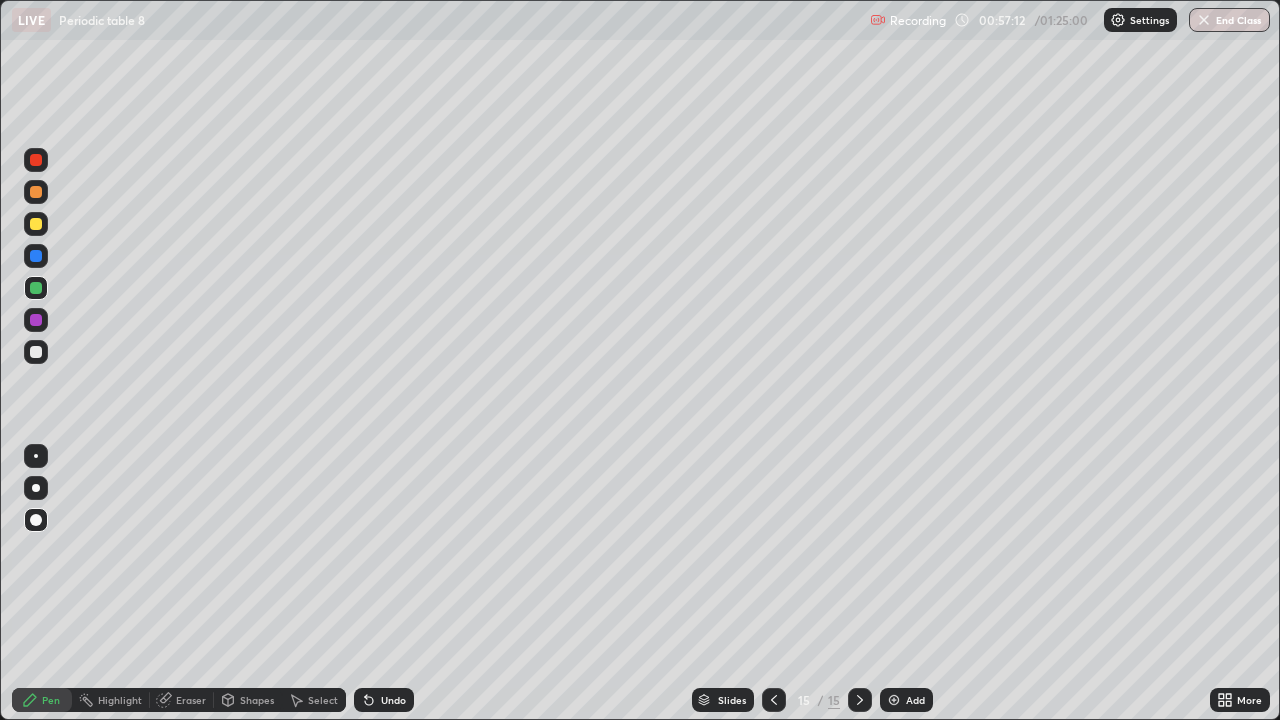click at bounding box center [36, 224] 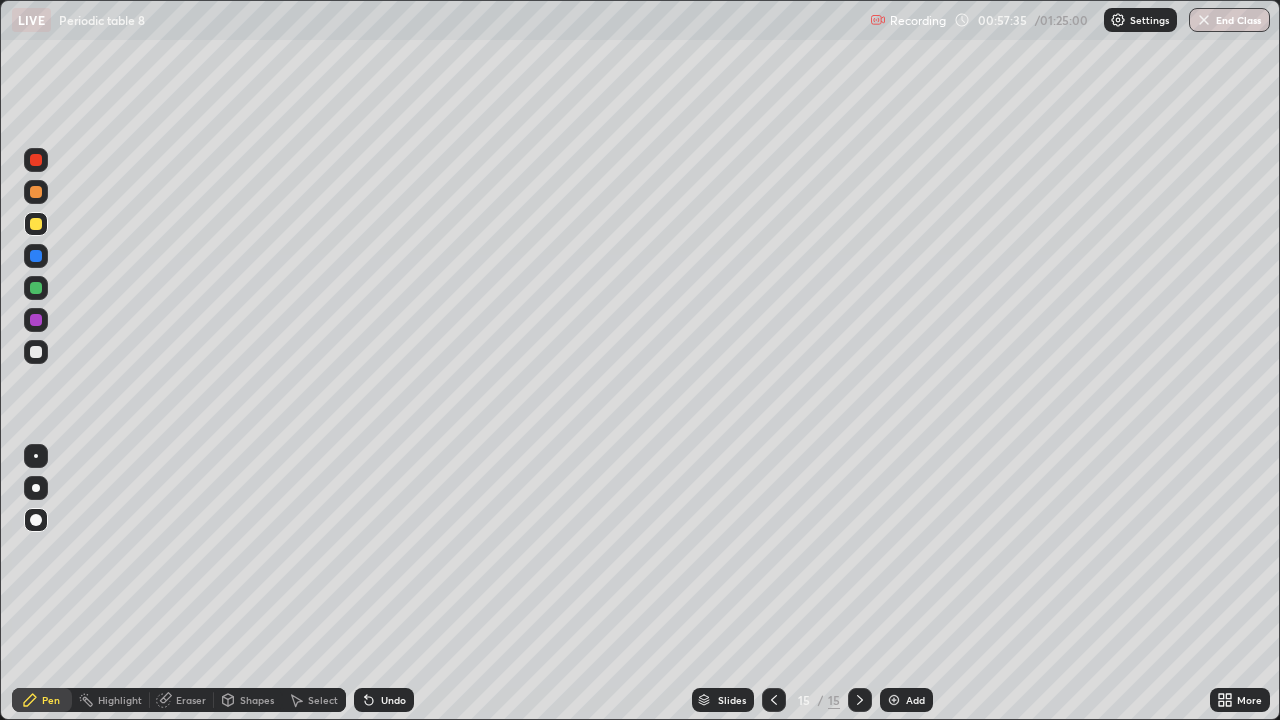 click on "Undo" at bounding box center [384, 700] 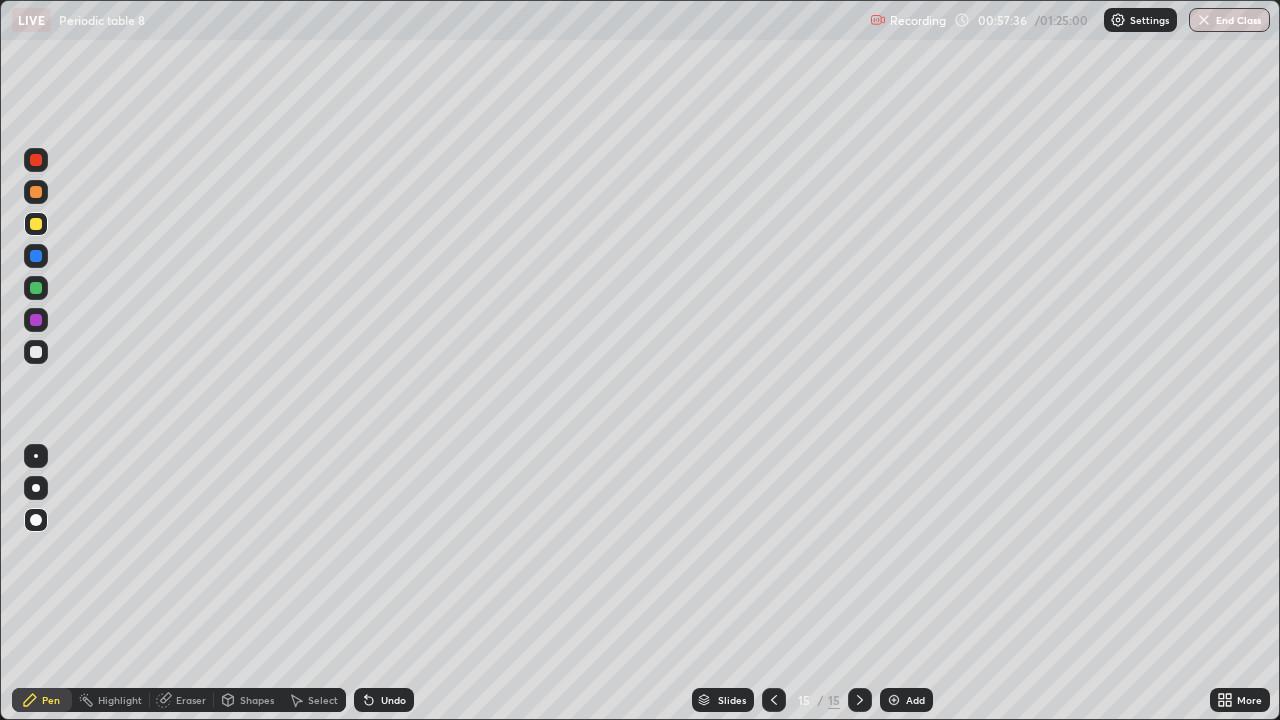 click on "Undo" at bounding box center [384, 700] 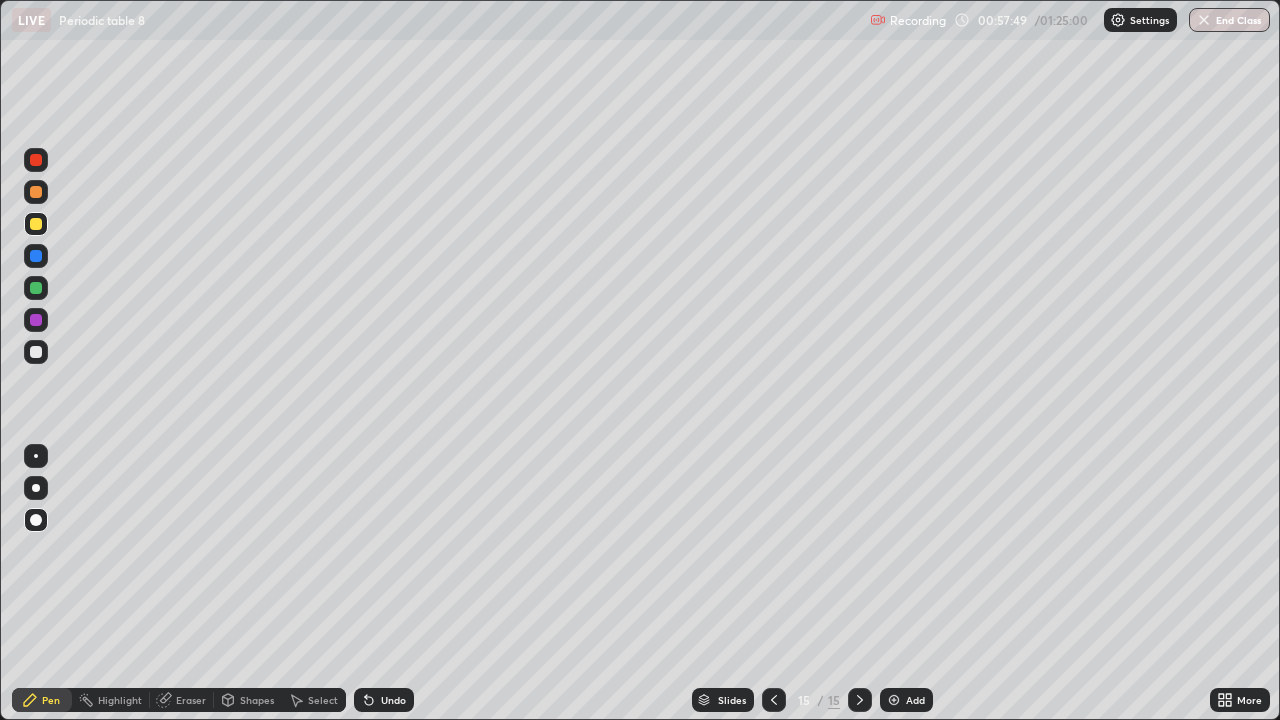 click at bounding box center (36, 256) 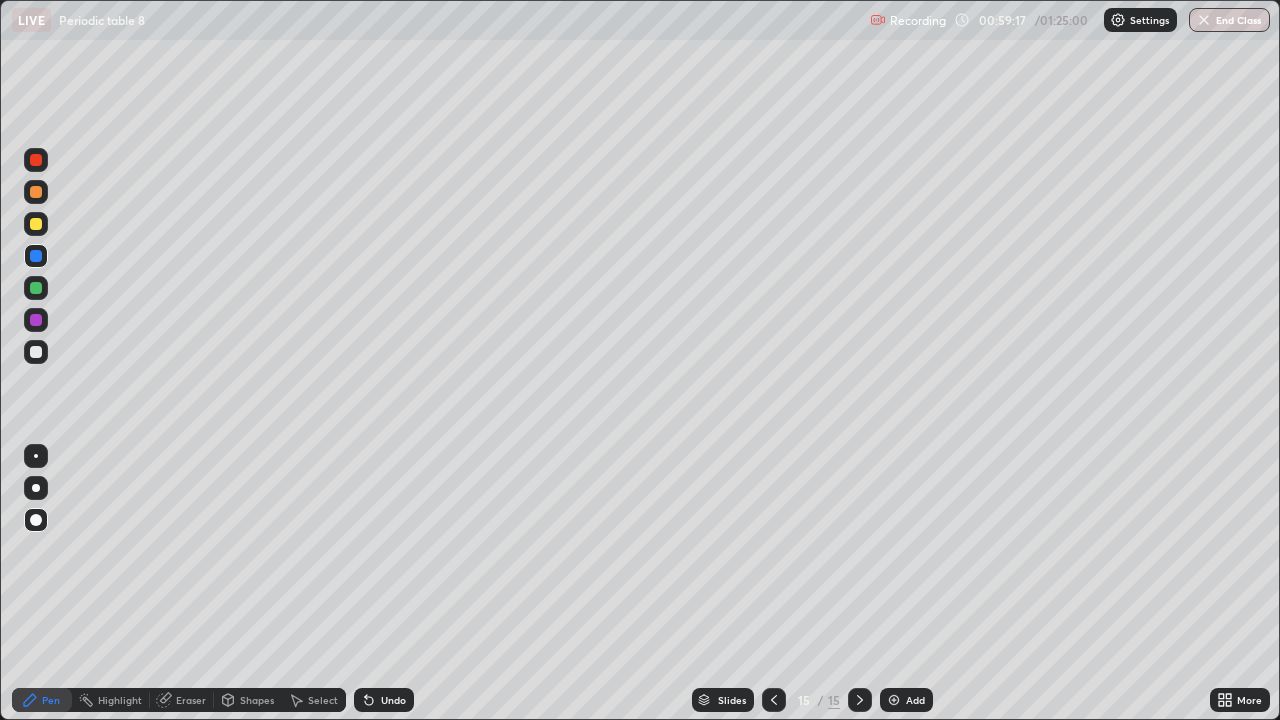 click at bounding box center [36, 352] 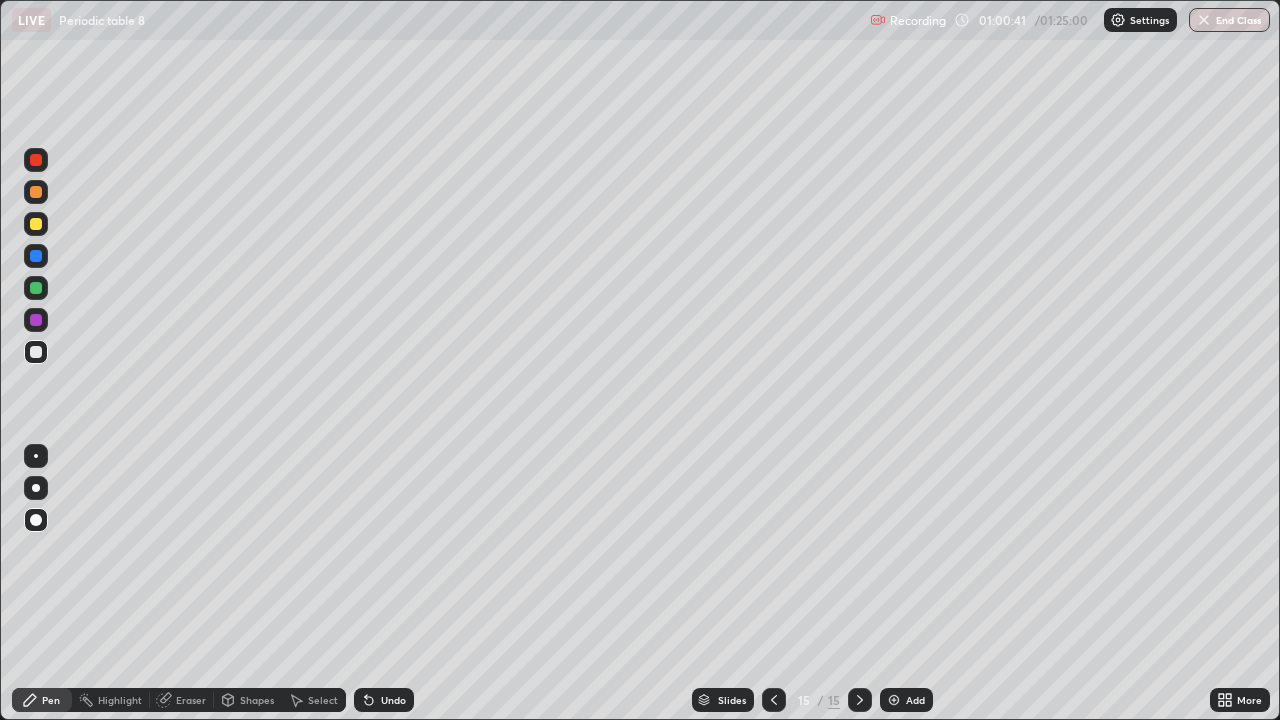 click on "Slides" at bounding box center [732, 700] 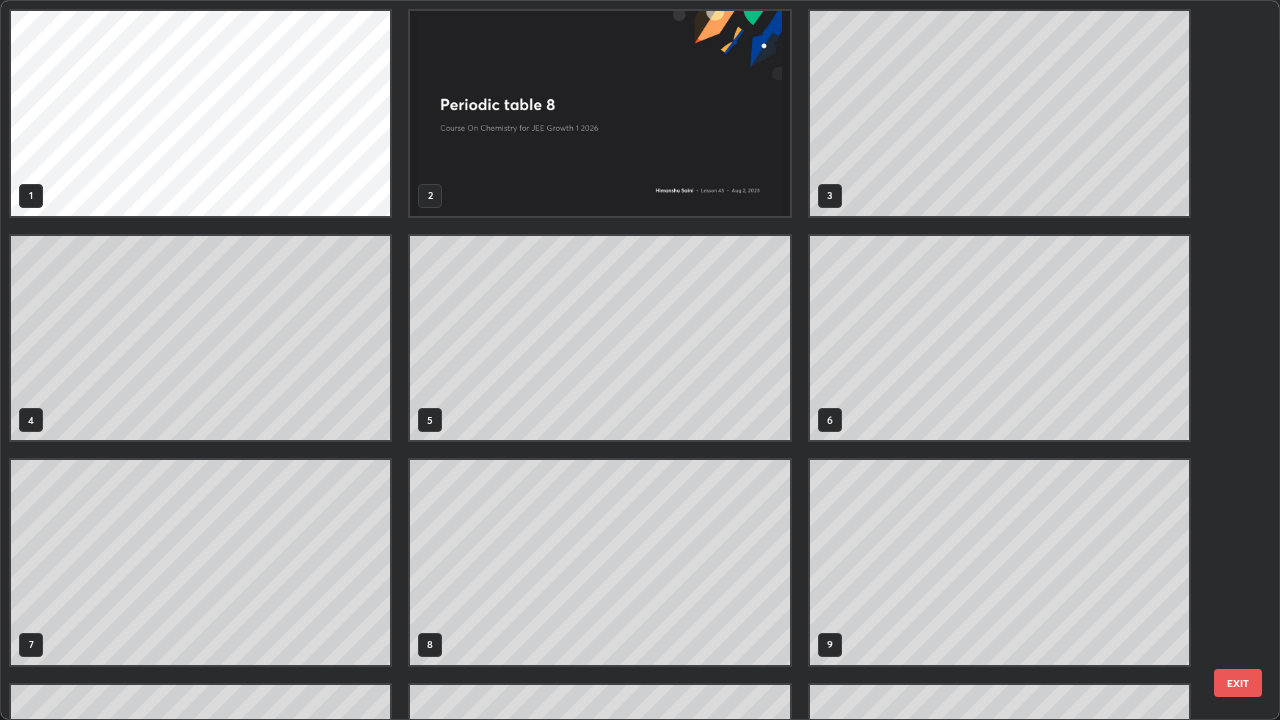 scroll, scrollTop: 405, scrollLeft: 0, axis: vertical 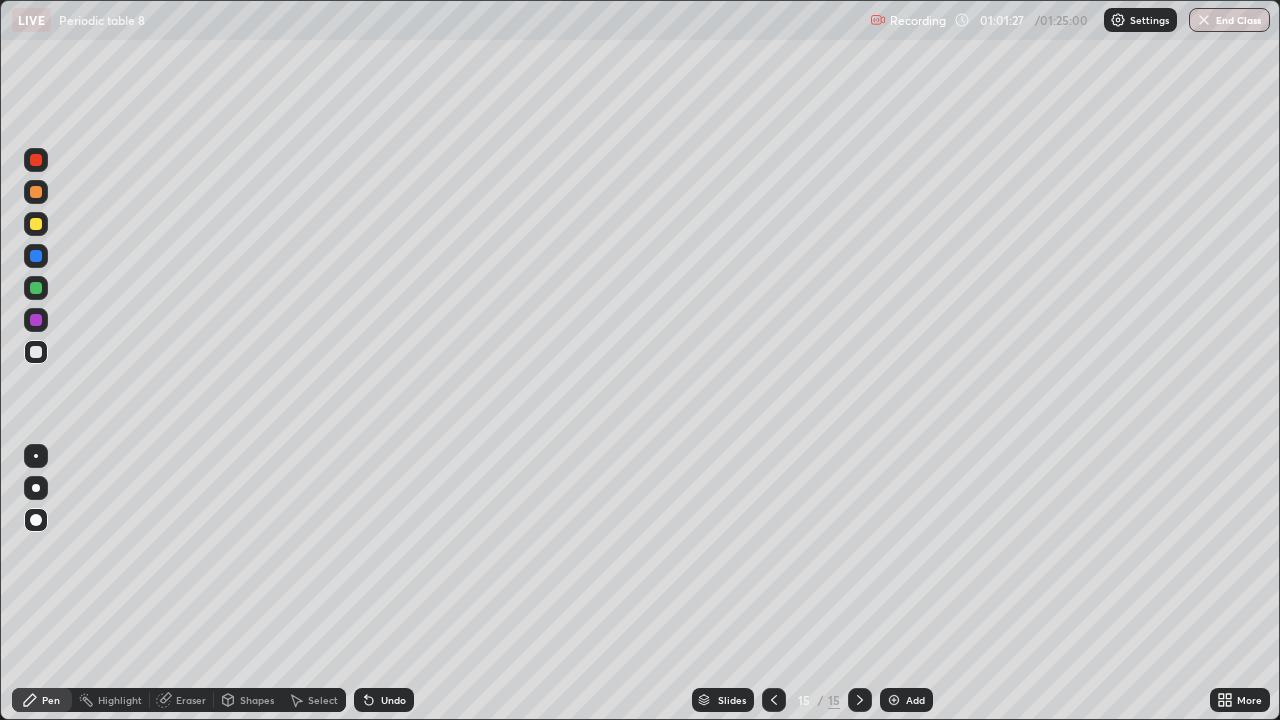 click on "Add" at bounding box center [915, 700] 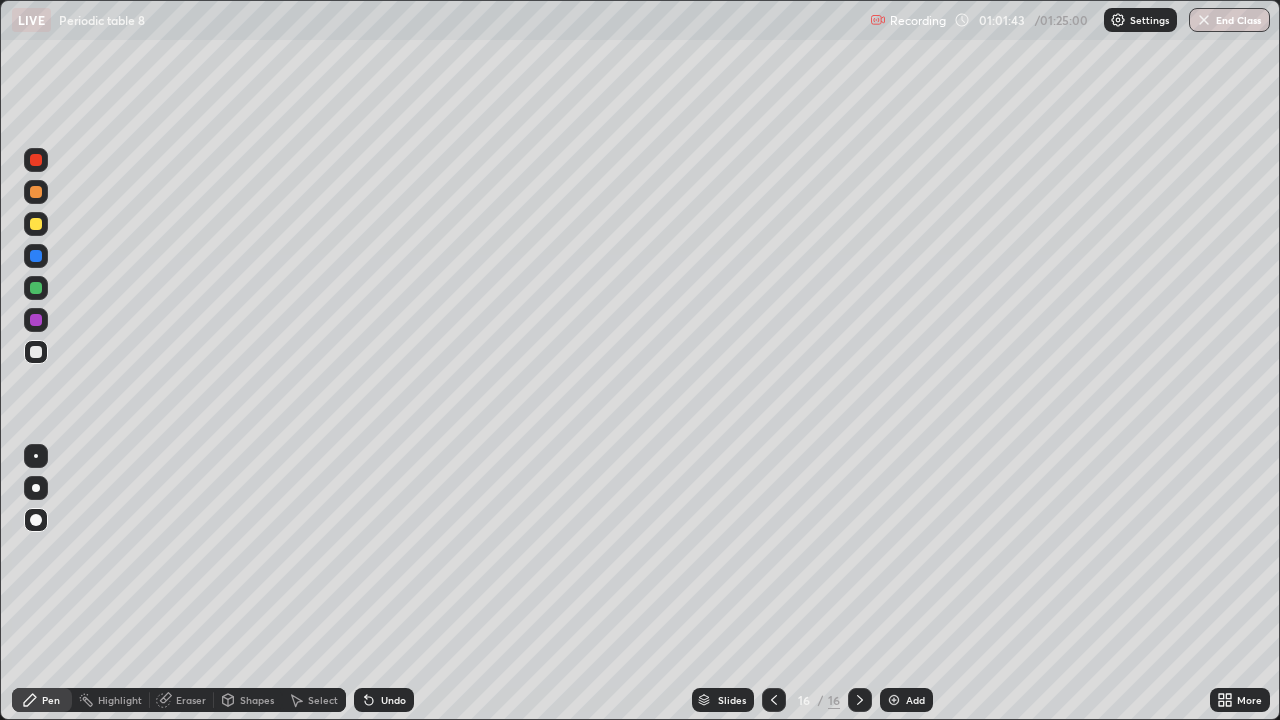 click 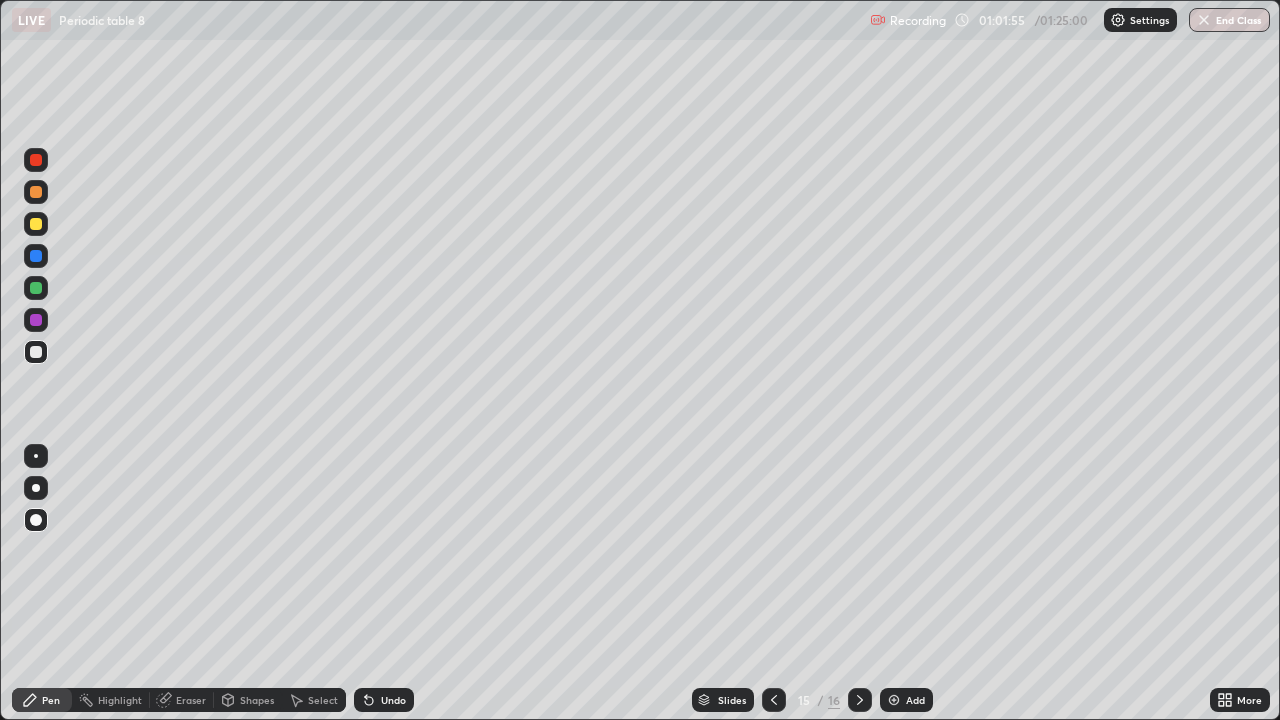 click 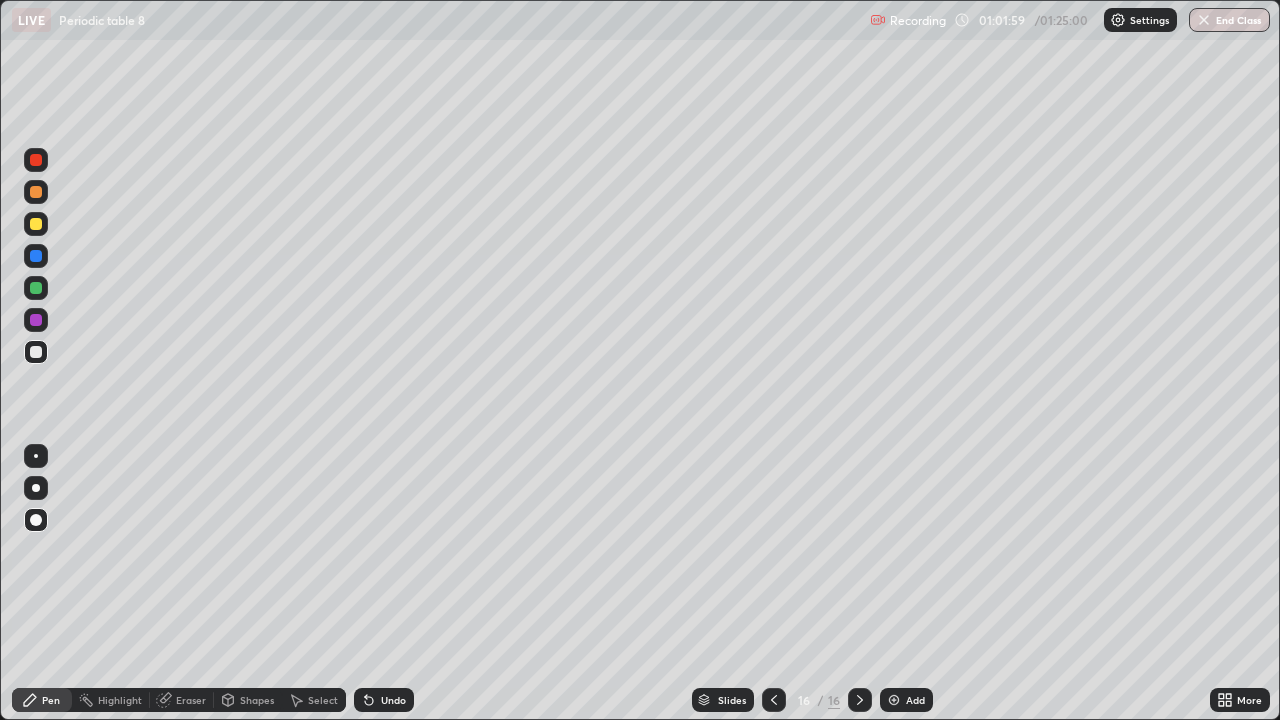 click at bounding box center (36, 224) 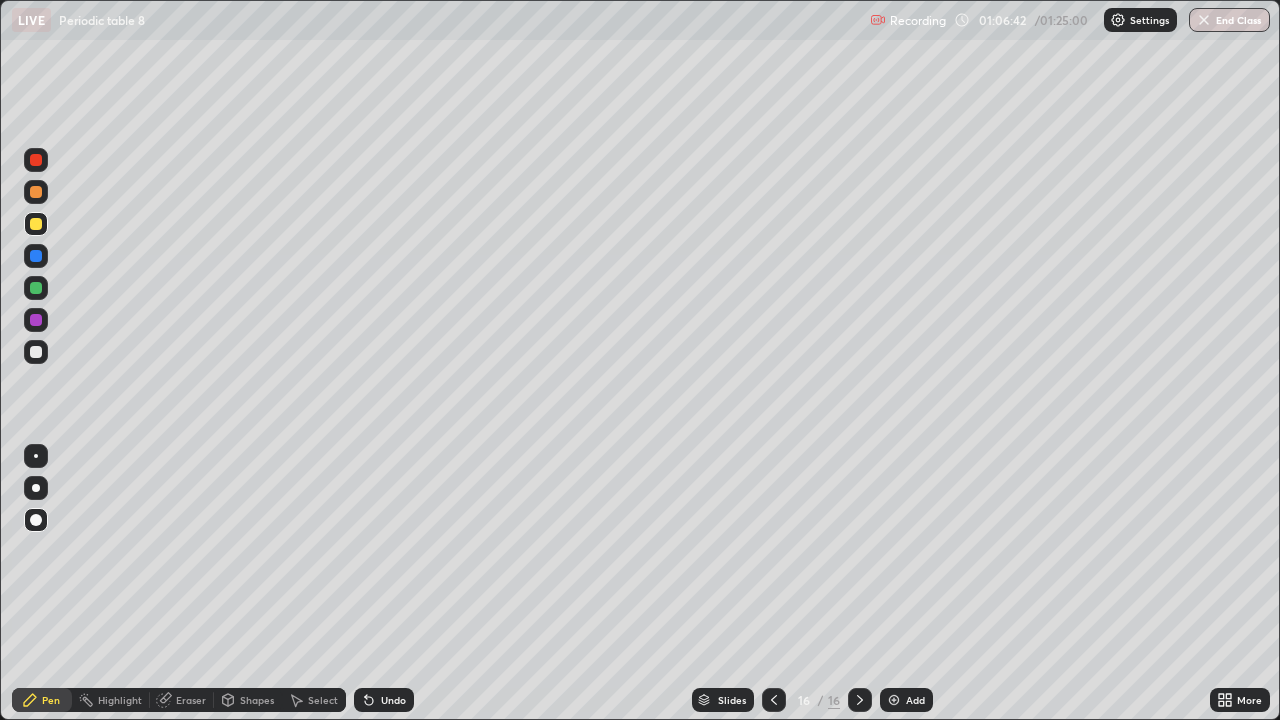 click at bounding box center [36, 192] 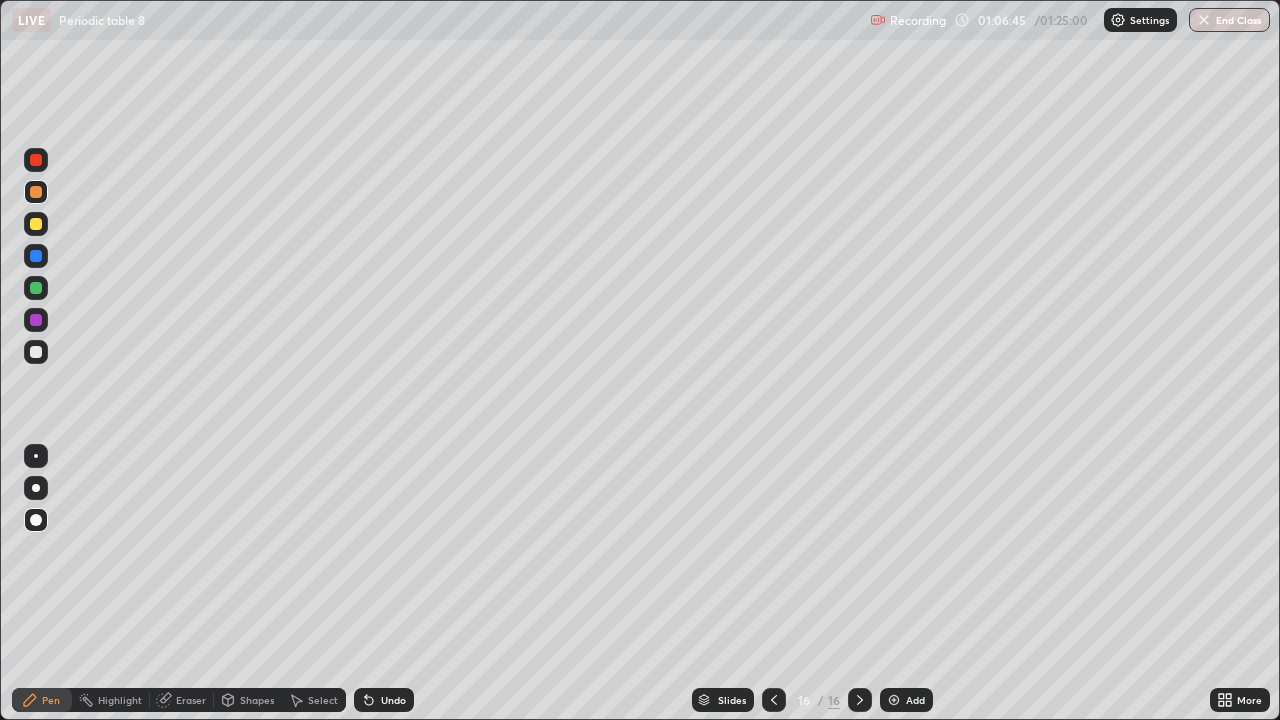 click at bounding box center [36, 352] 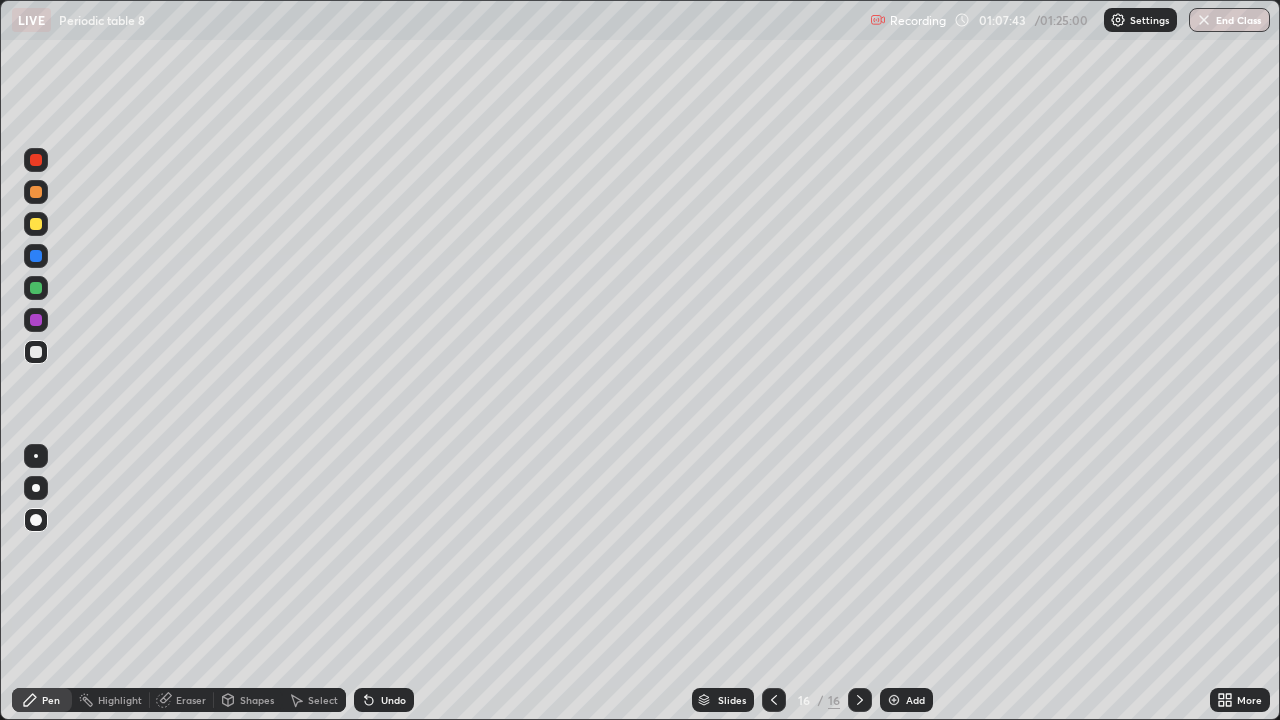 click at bounding box center (36, 256) 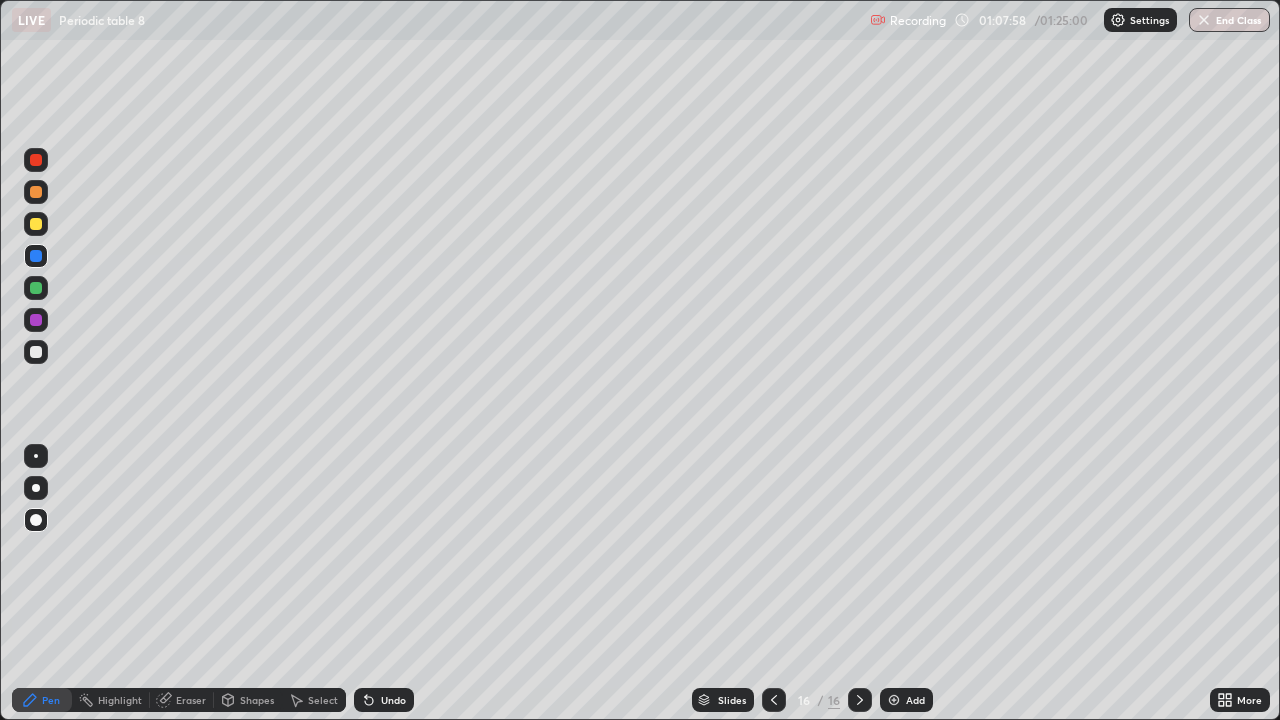 click at bounding box center (36, 224) 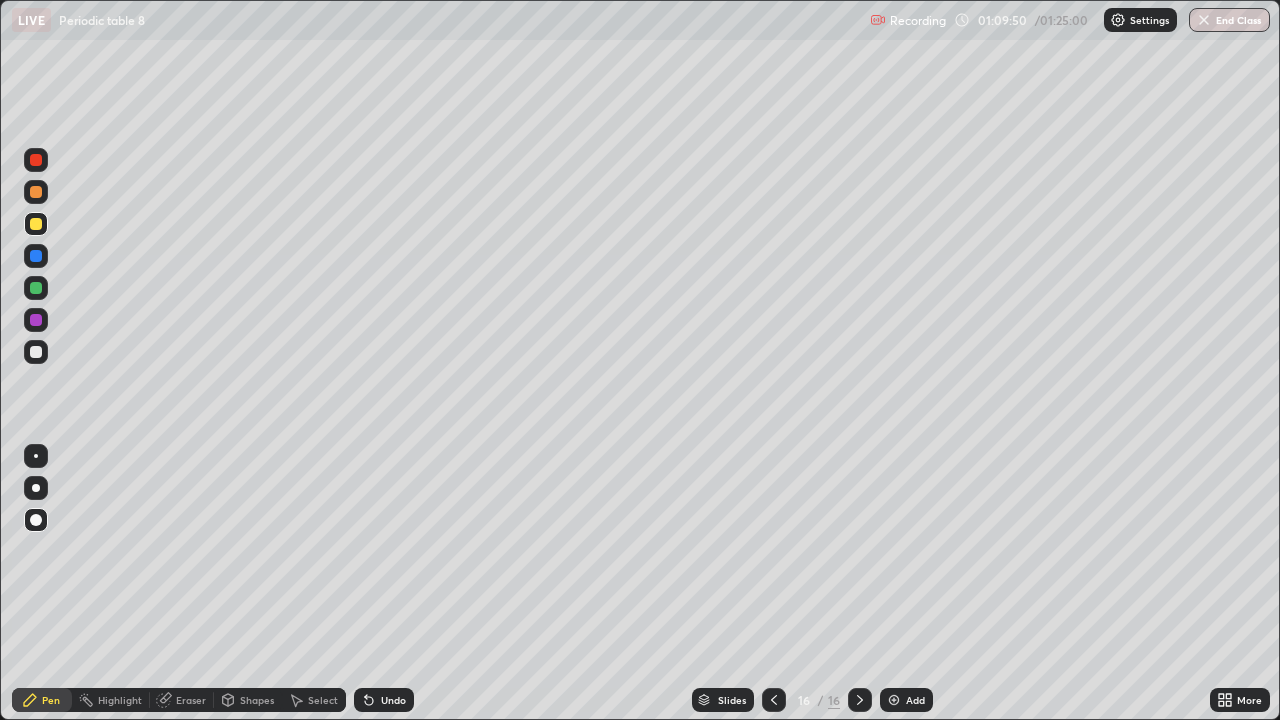click at bounding box center (36, 352) 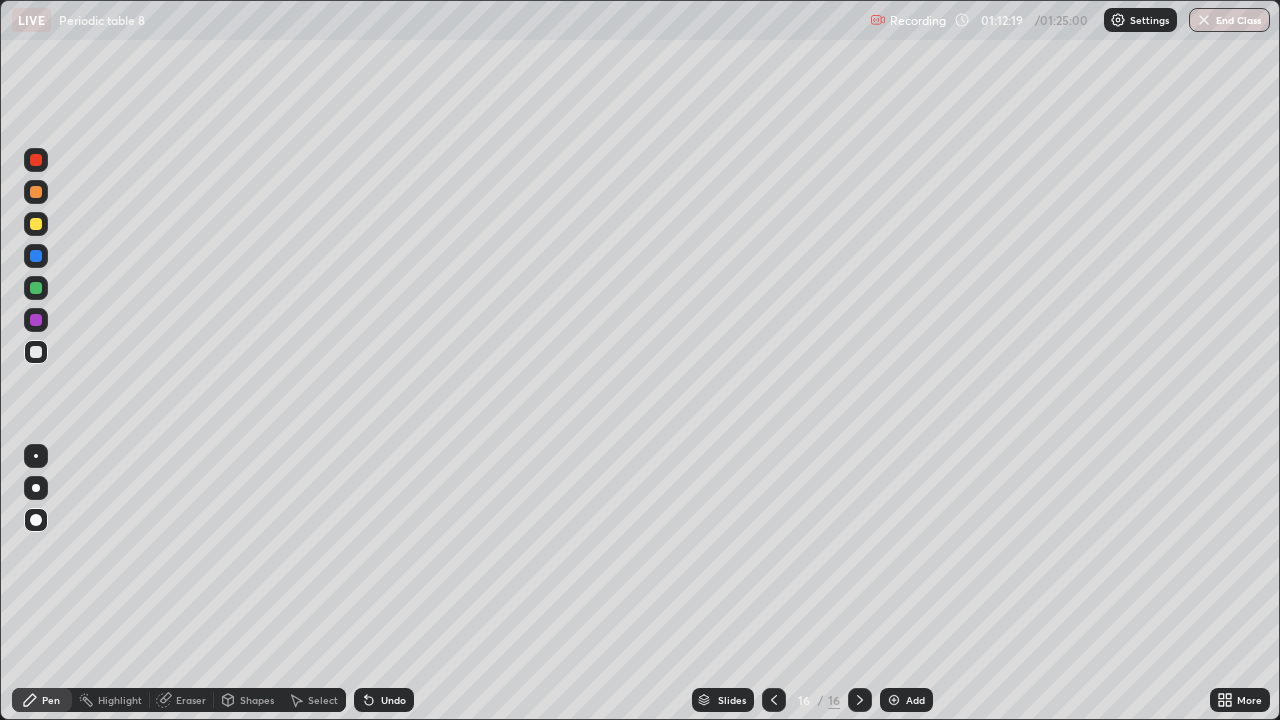 click on "Add" at bounding box center [915, 700] 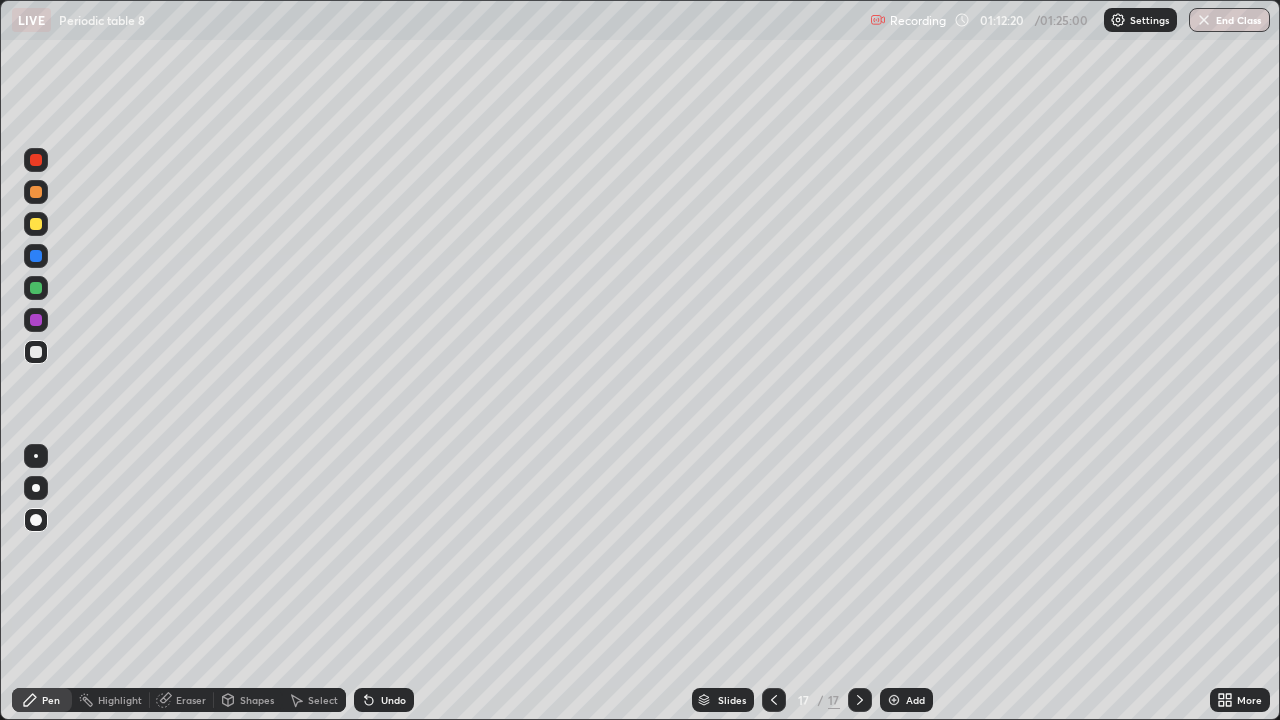 click at bounding box center (36, 224) 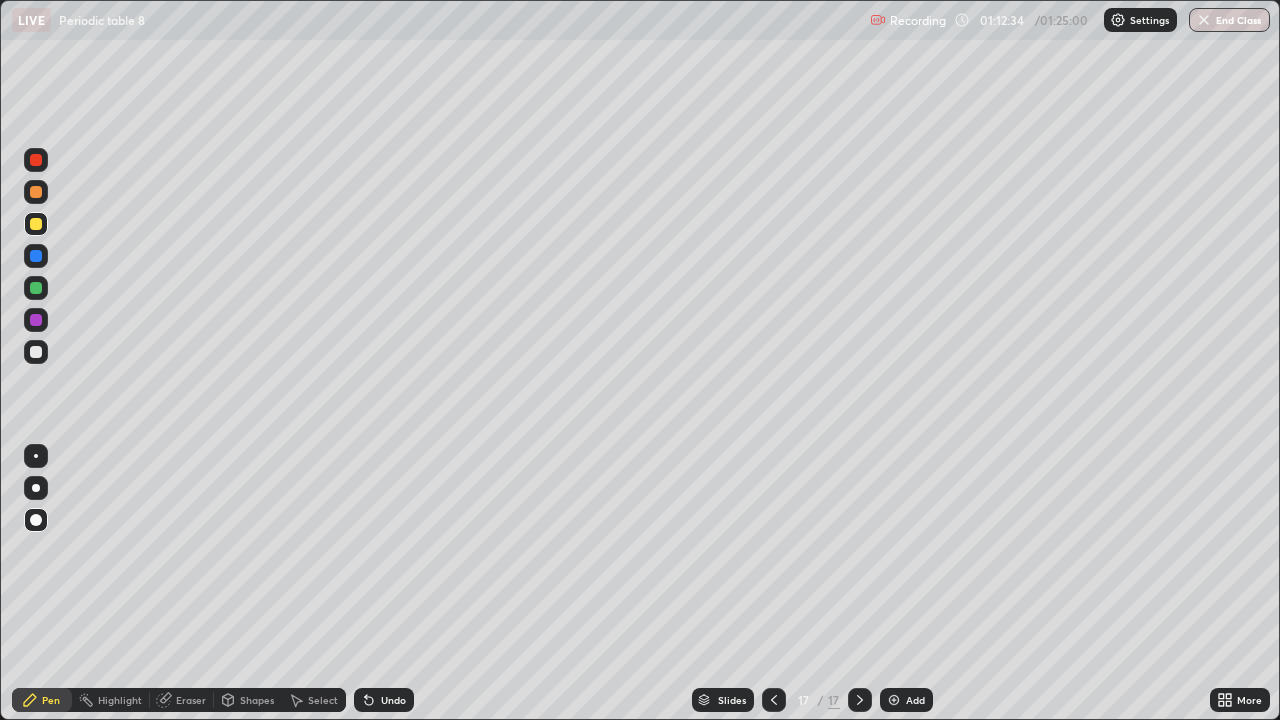 click at bounding box center [36, 352] 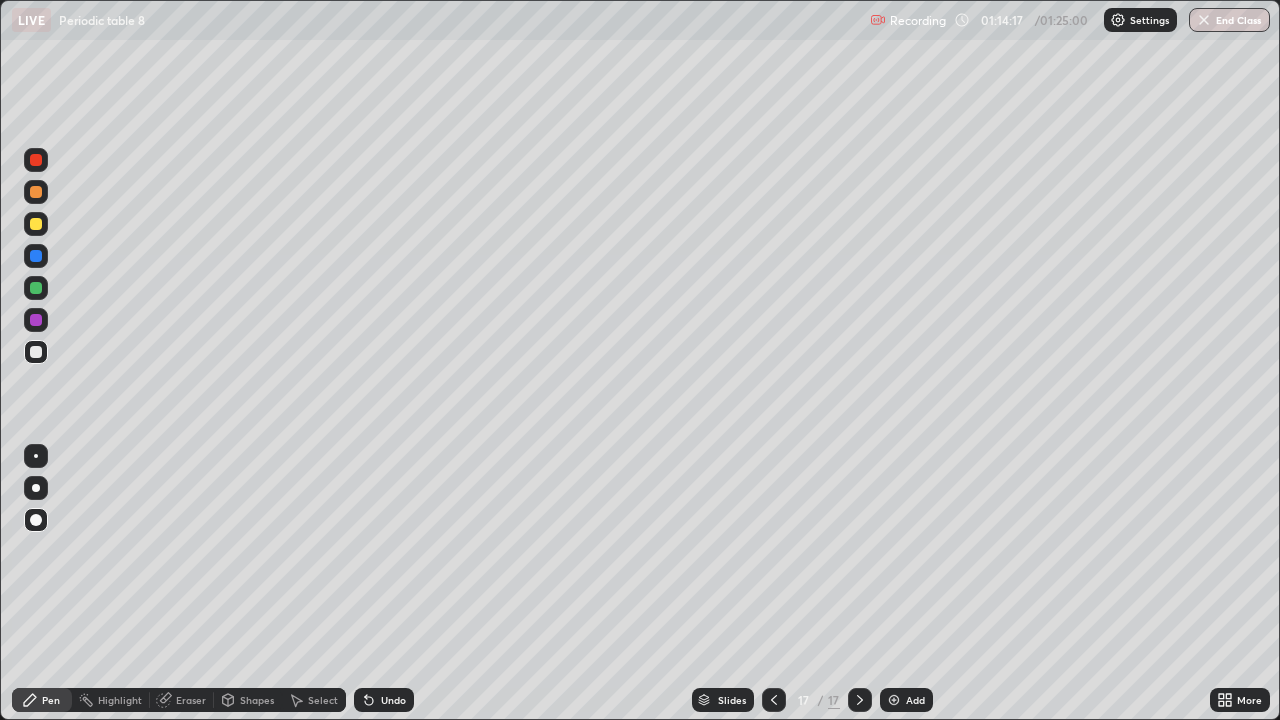 click at bounding box center [894, 700] 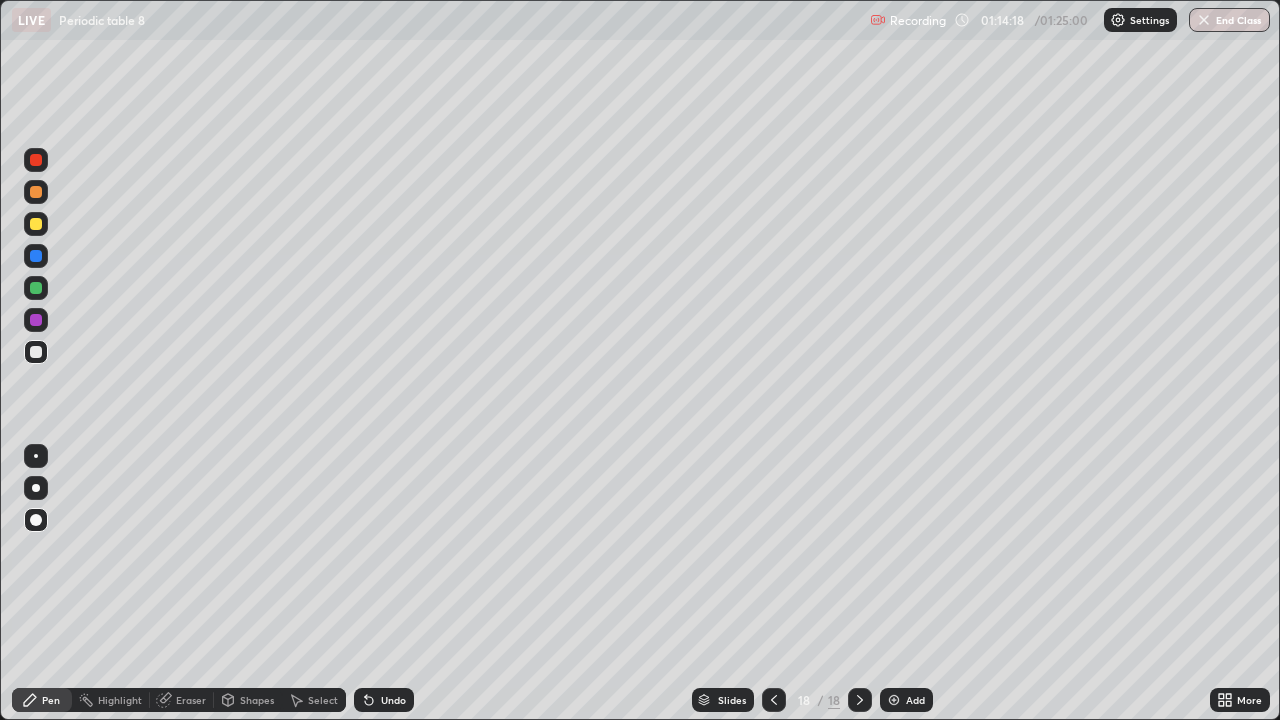 click on "Pen" at bounding box center [42, 700] 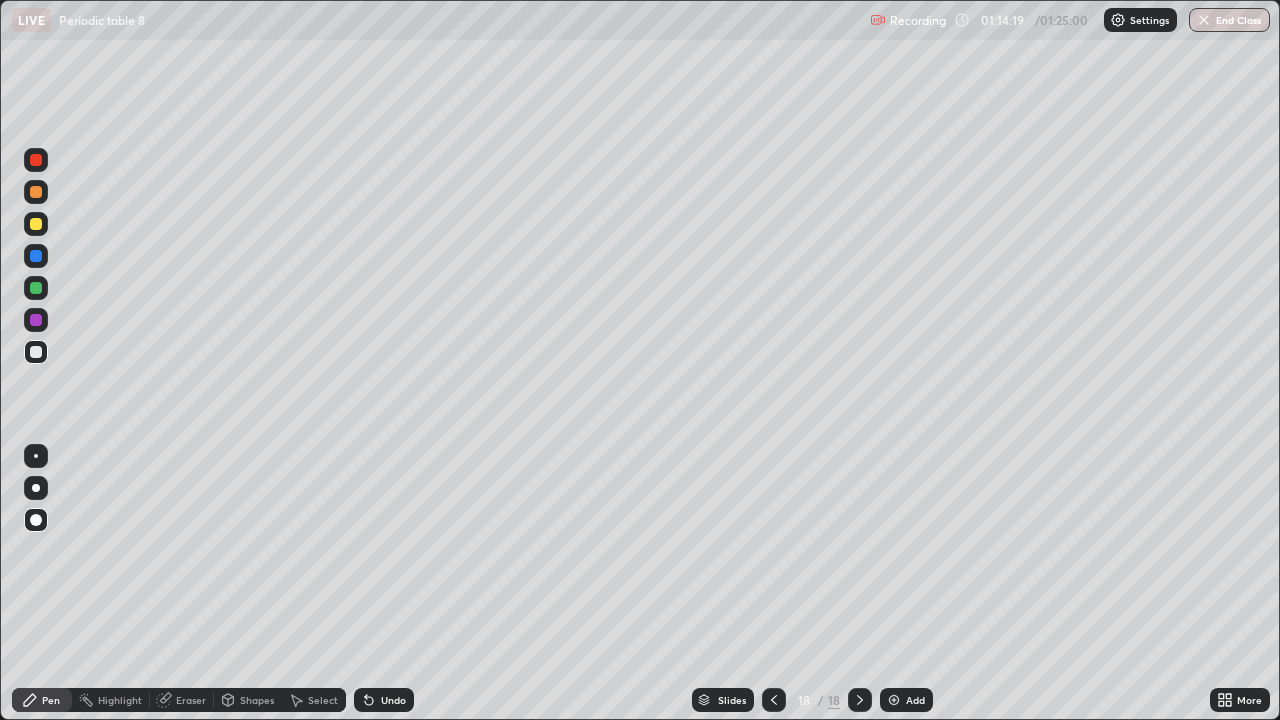 click at bounding box center (36, 224) 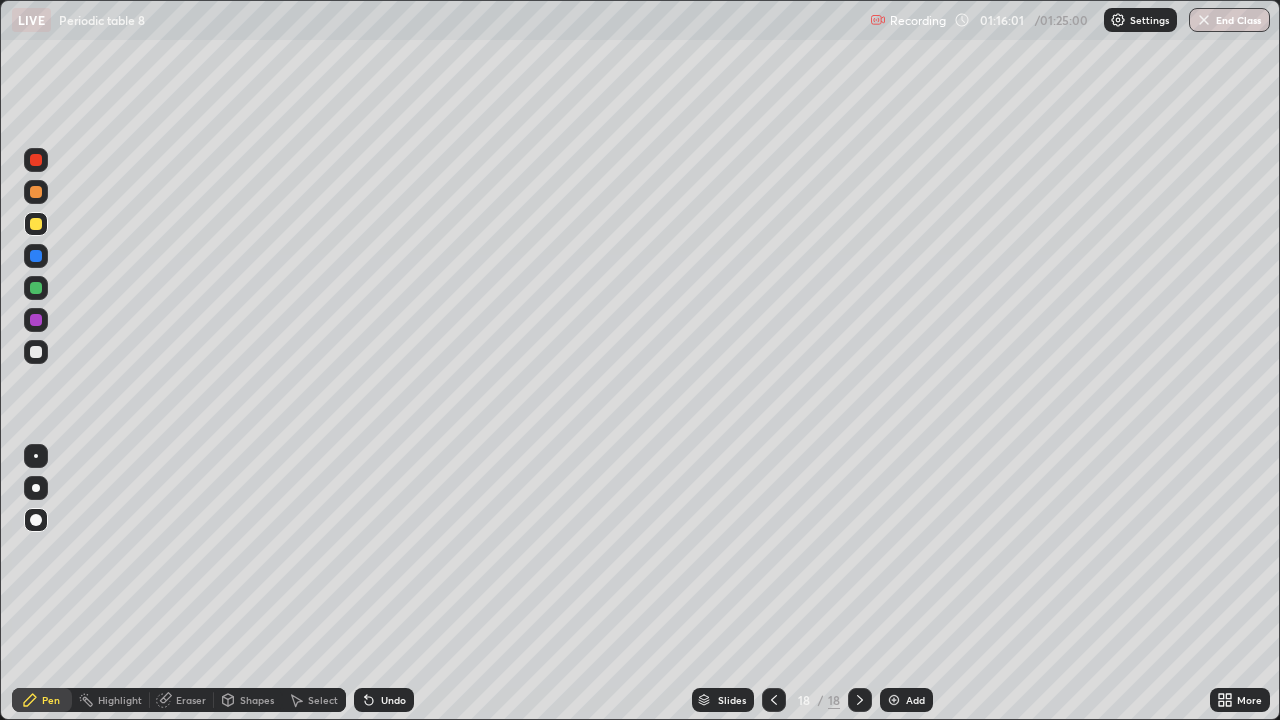 click at bounding box center (36, 352) 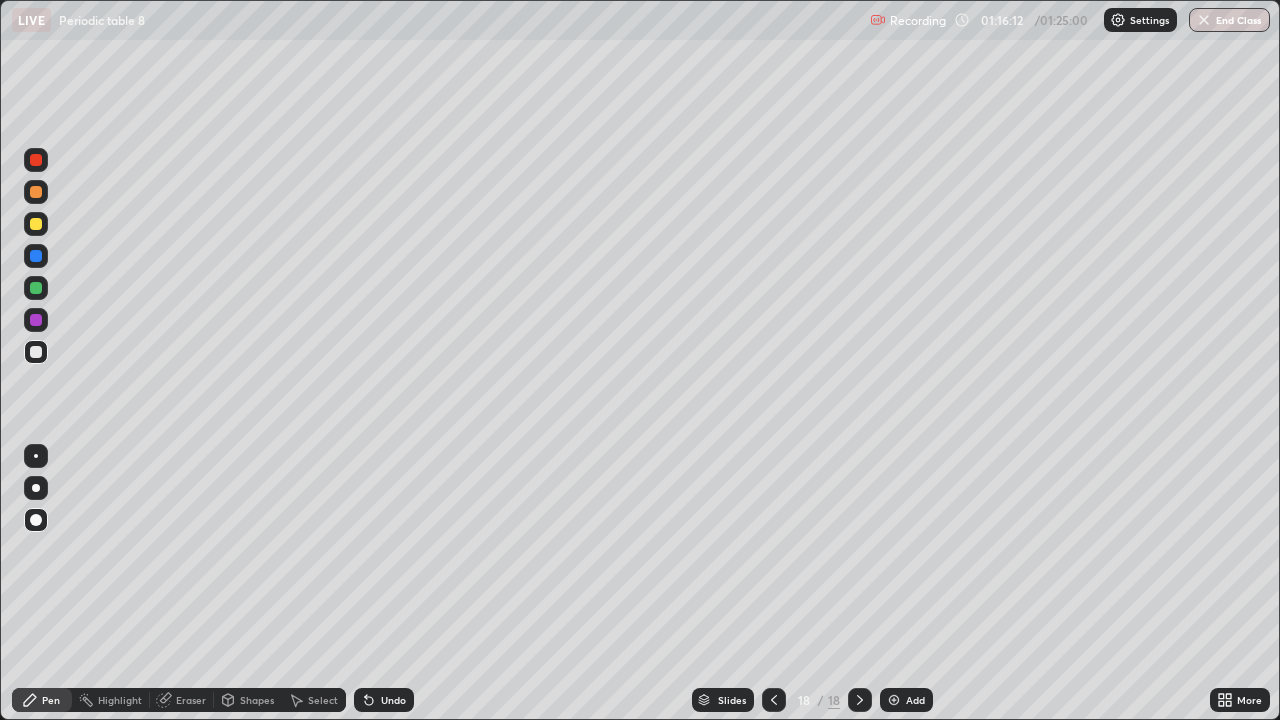 click at bounding box center (36, 224) 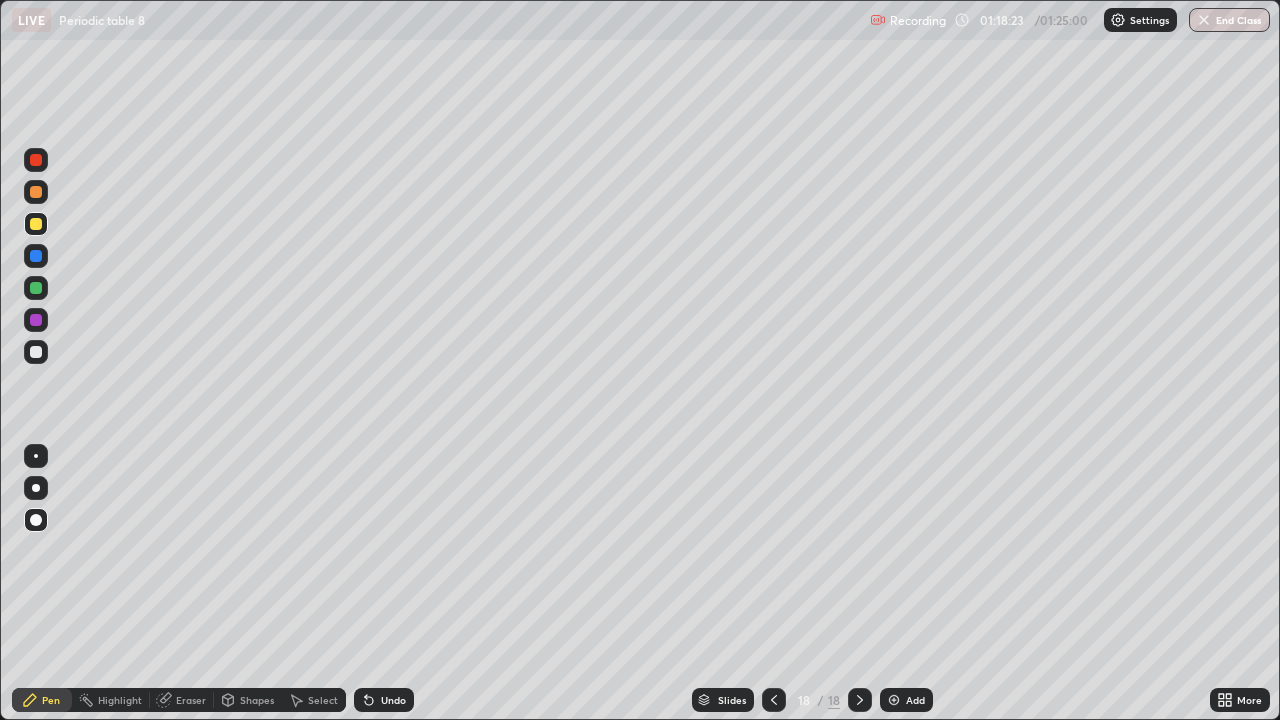 click on "Add" at bounding box center (915, 700) 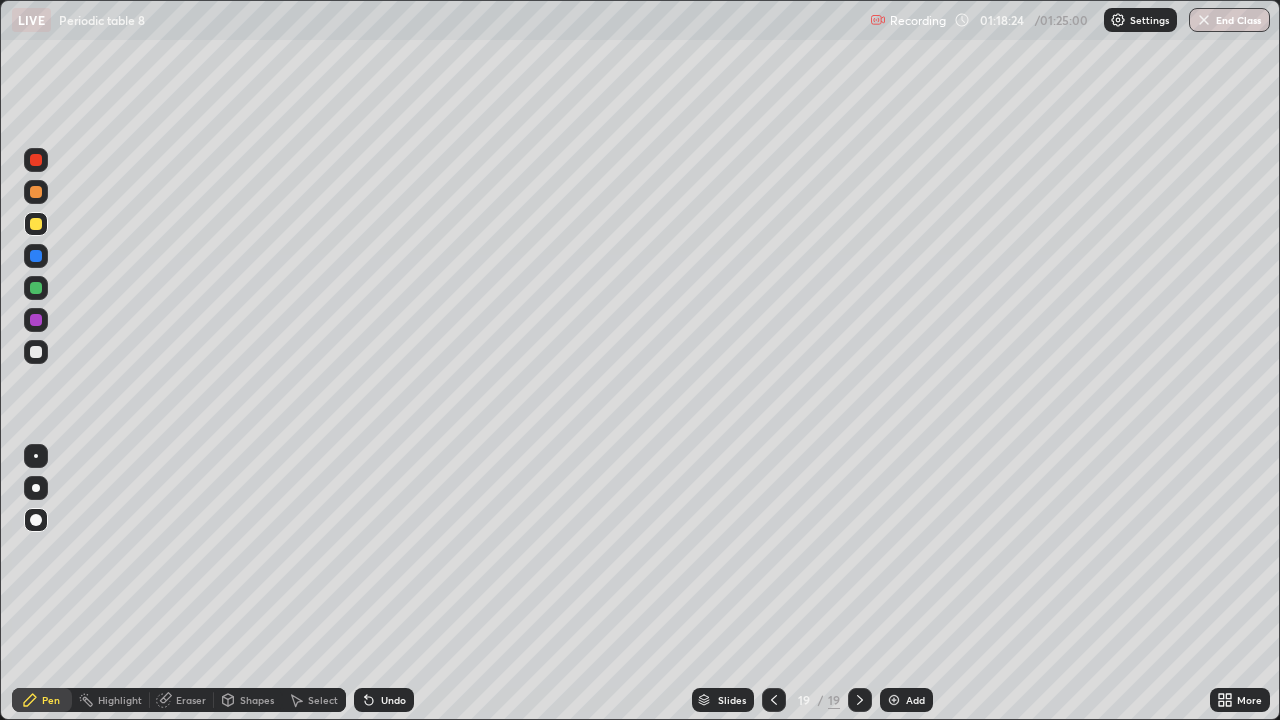 click at bounding box center (36, 352) 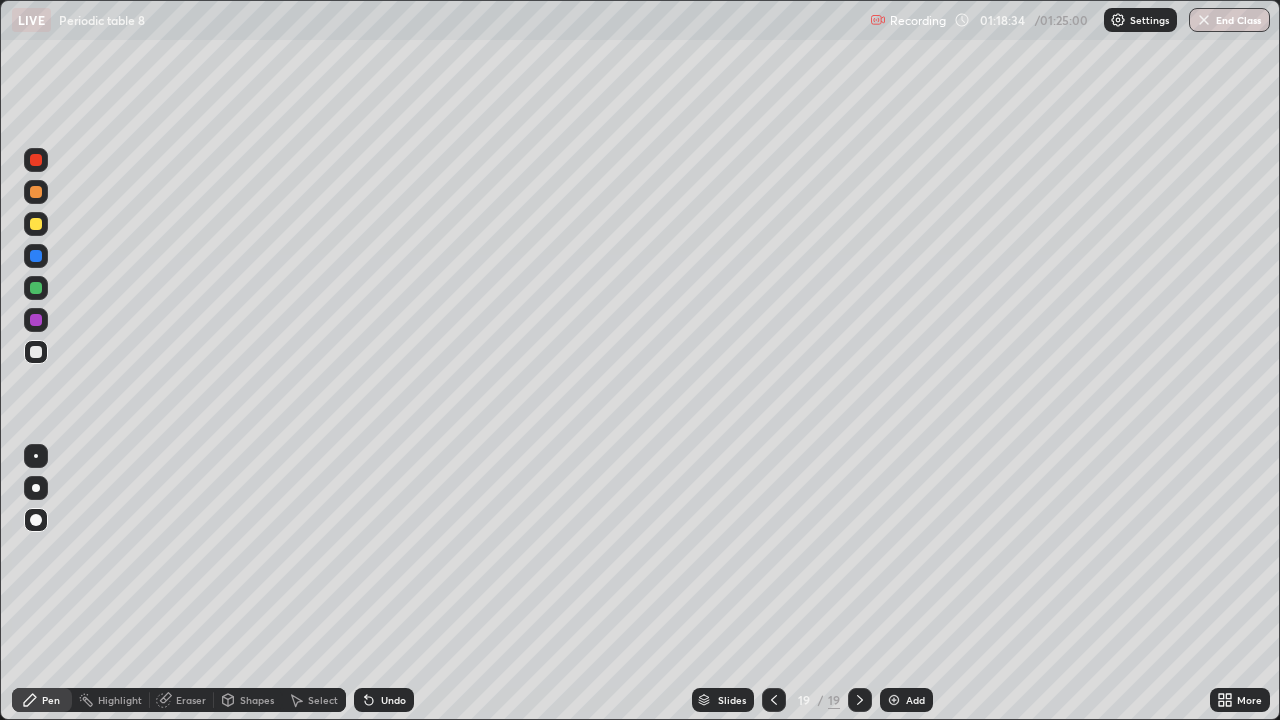 click at bounding box center (36, 224) 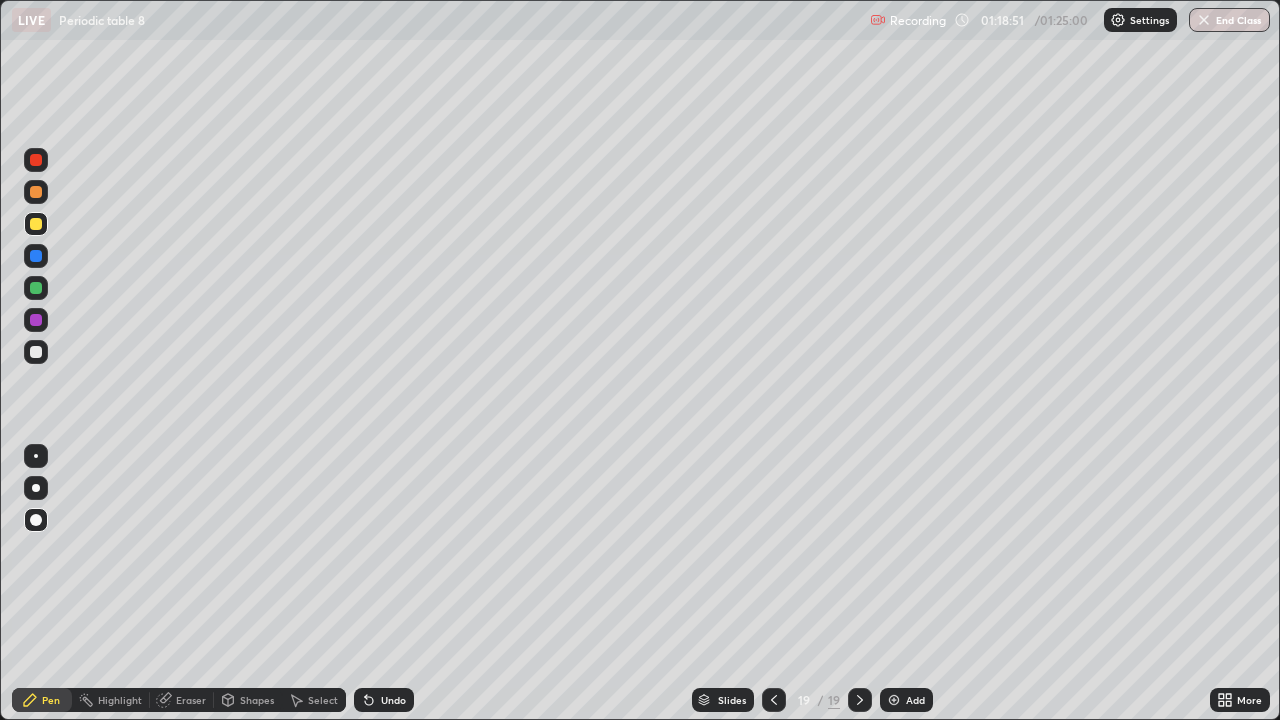click at bounding box center (36, 352) 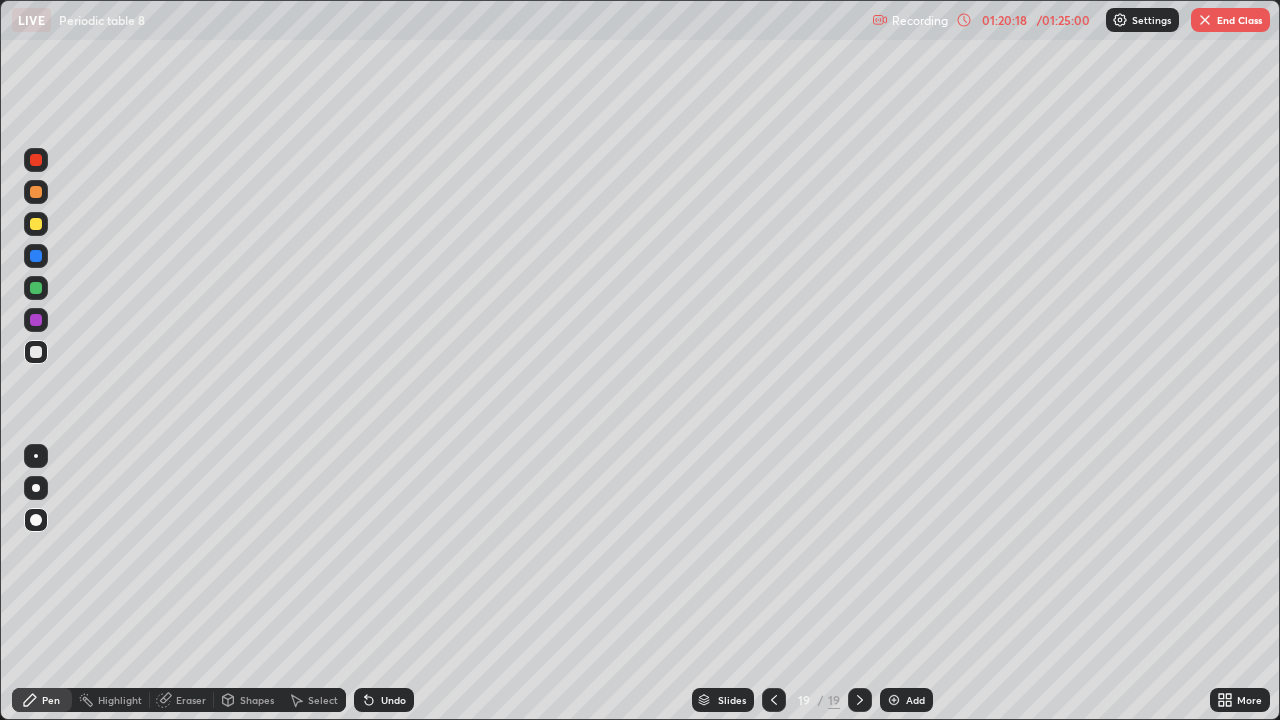 click on "Add" at bounding box center [906, 700] 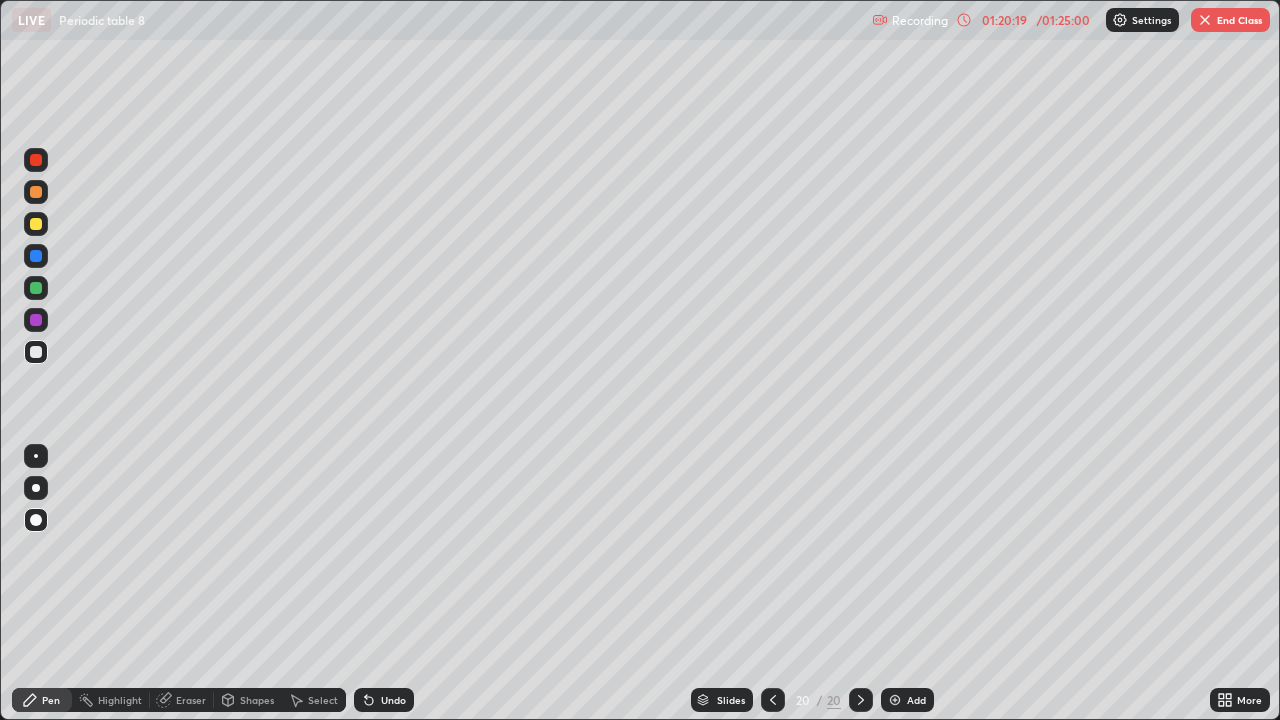 click on "Pen" at bounding box center [51, 700] 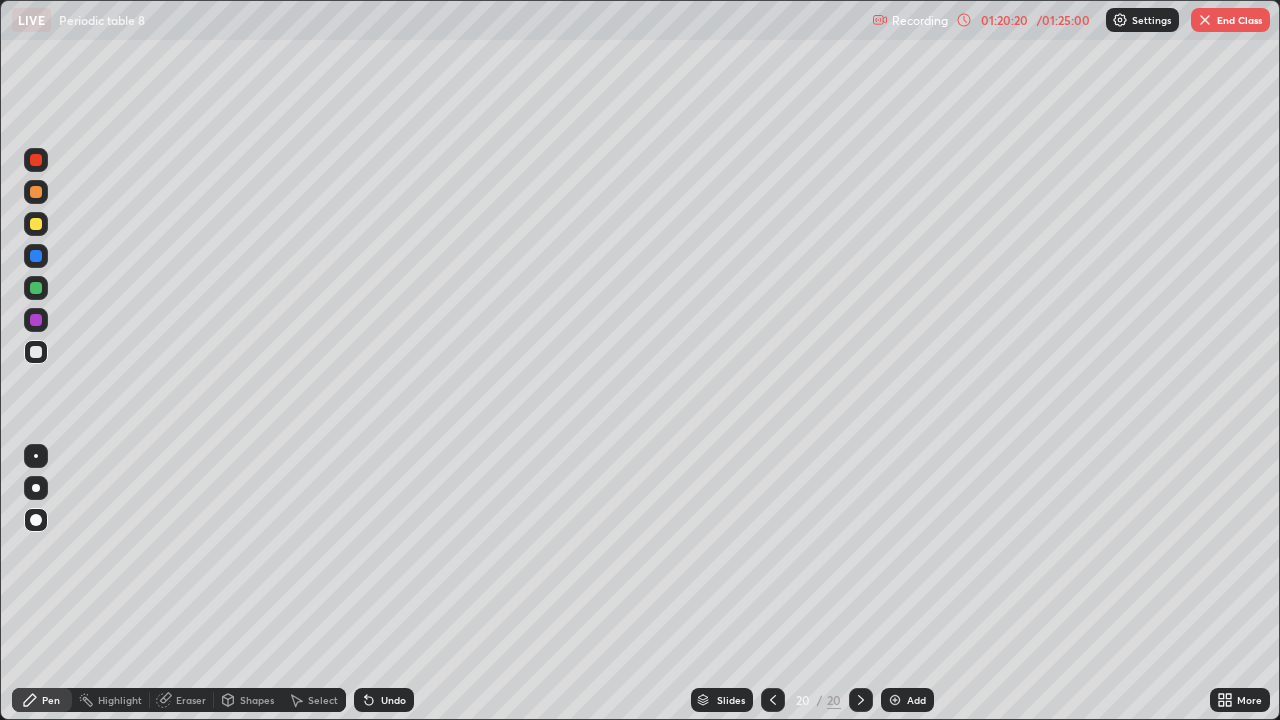 click at bounding box center [36, 224] 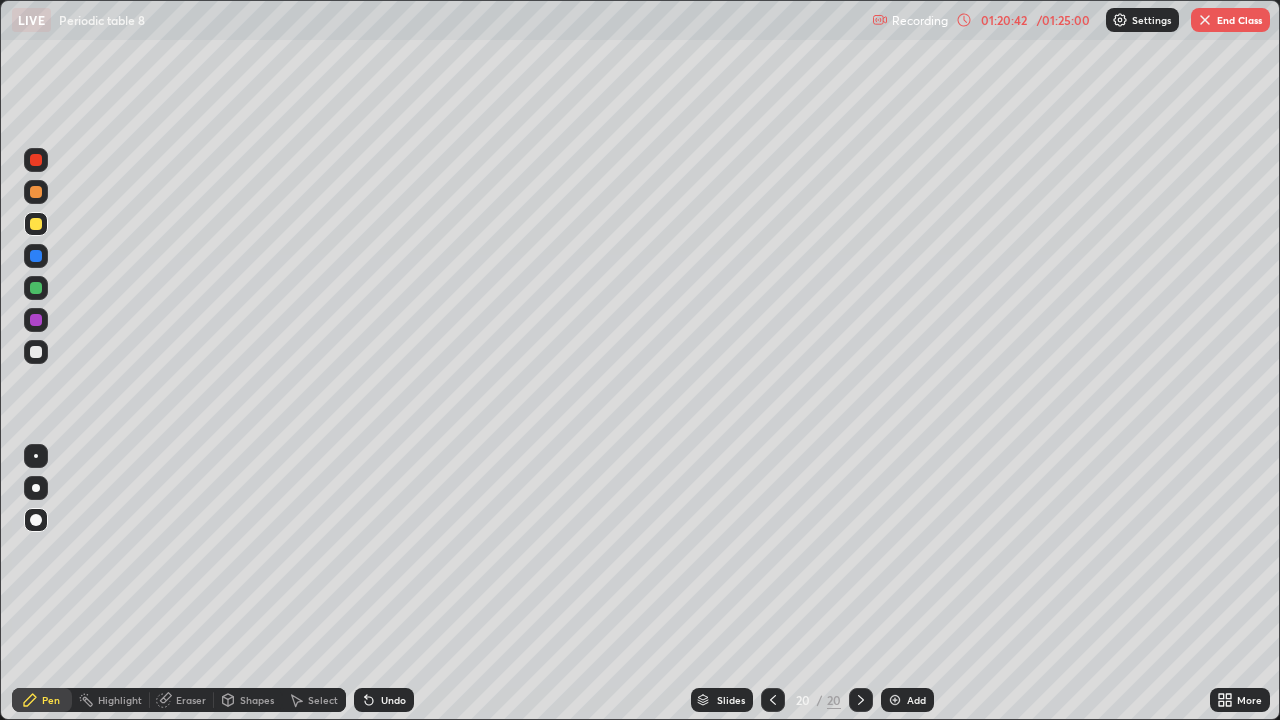 click at bounding box center [36, 352] 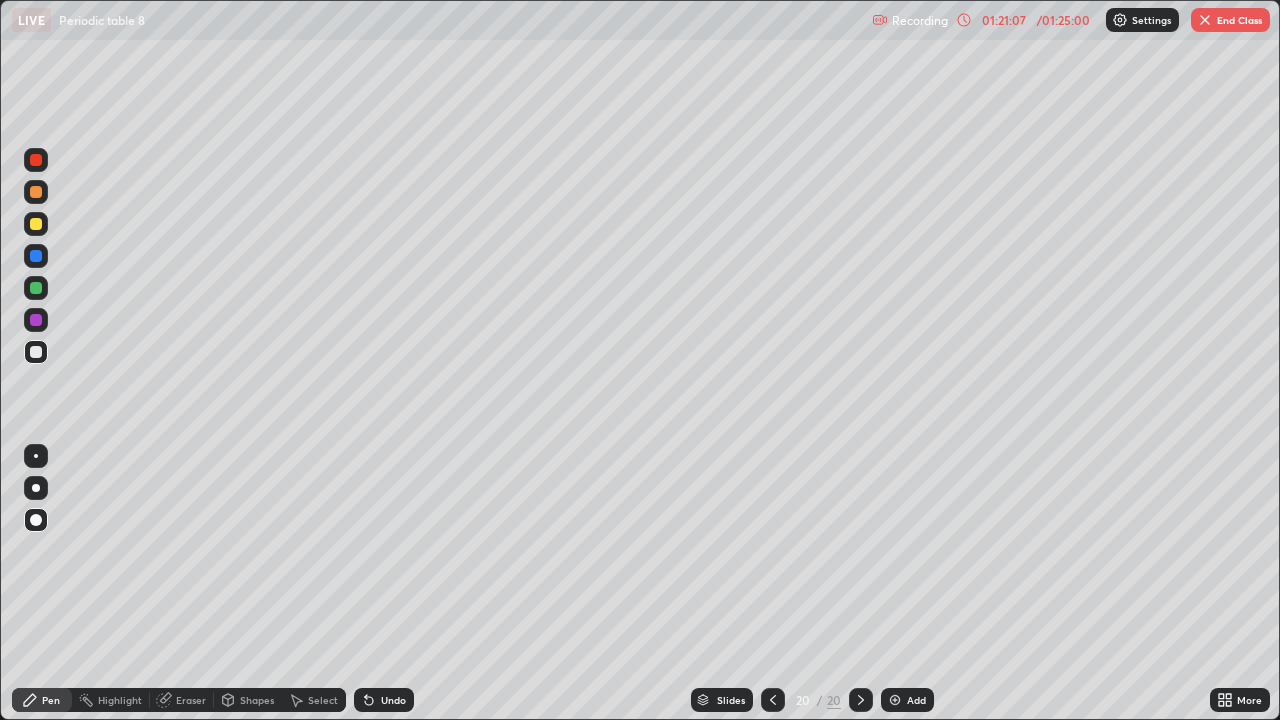 click at bounding box center [36, 288] 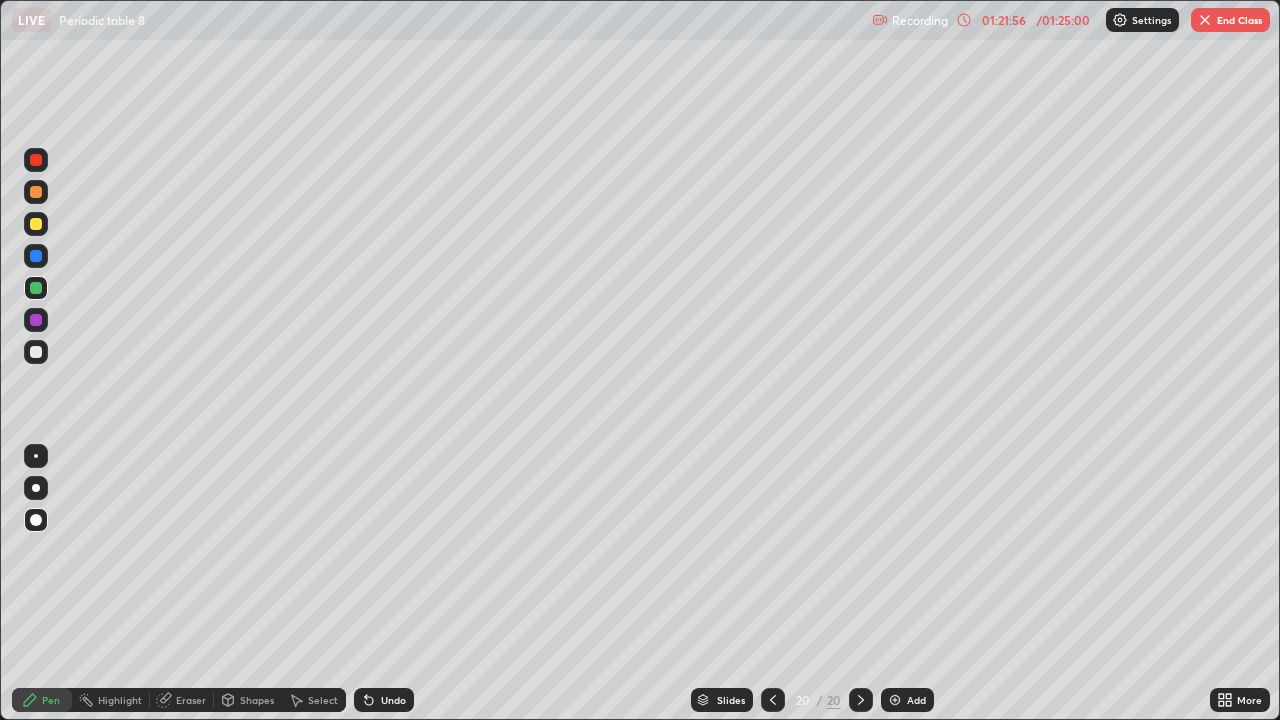 click on "Undo" at bounding box center (384, 700) 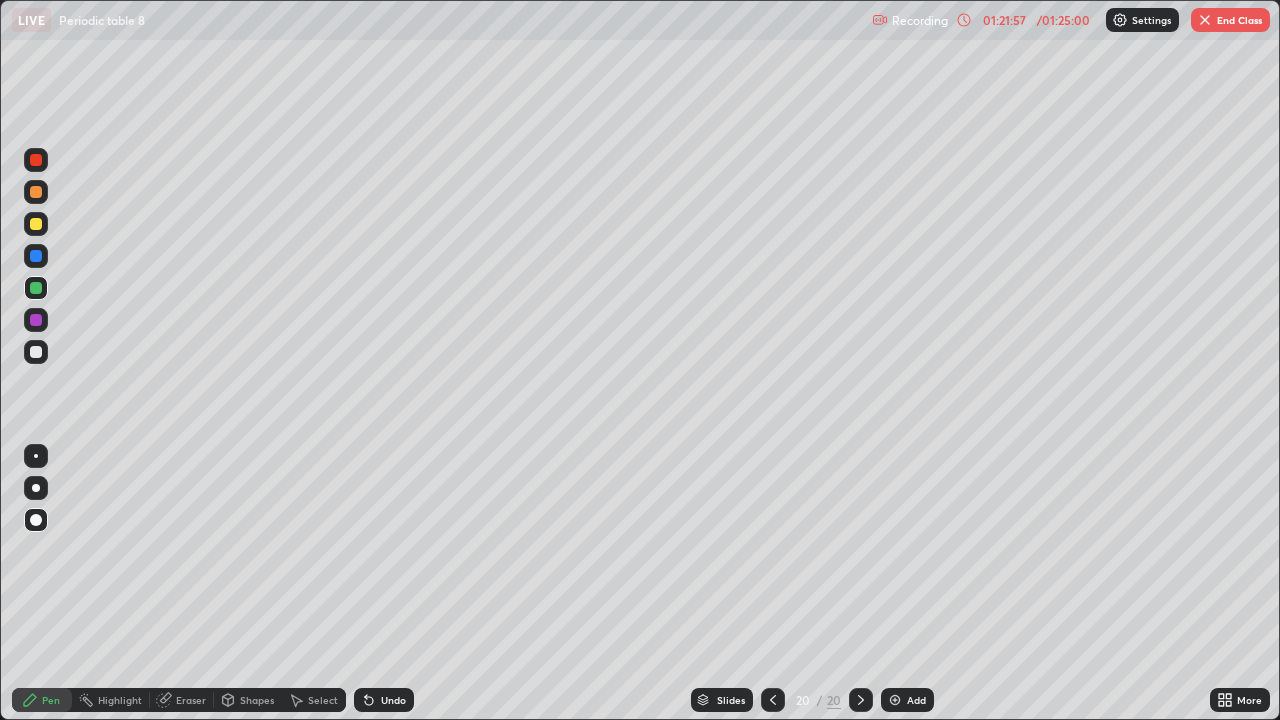 click on "Undo" at bounding box center (393, 700) 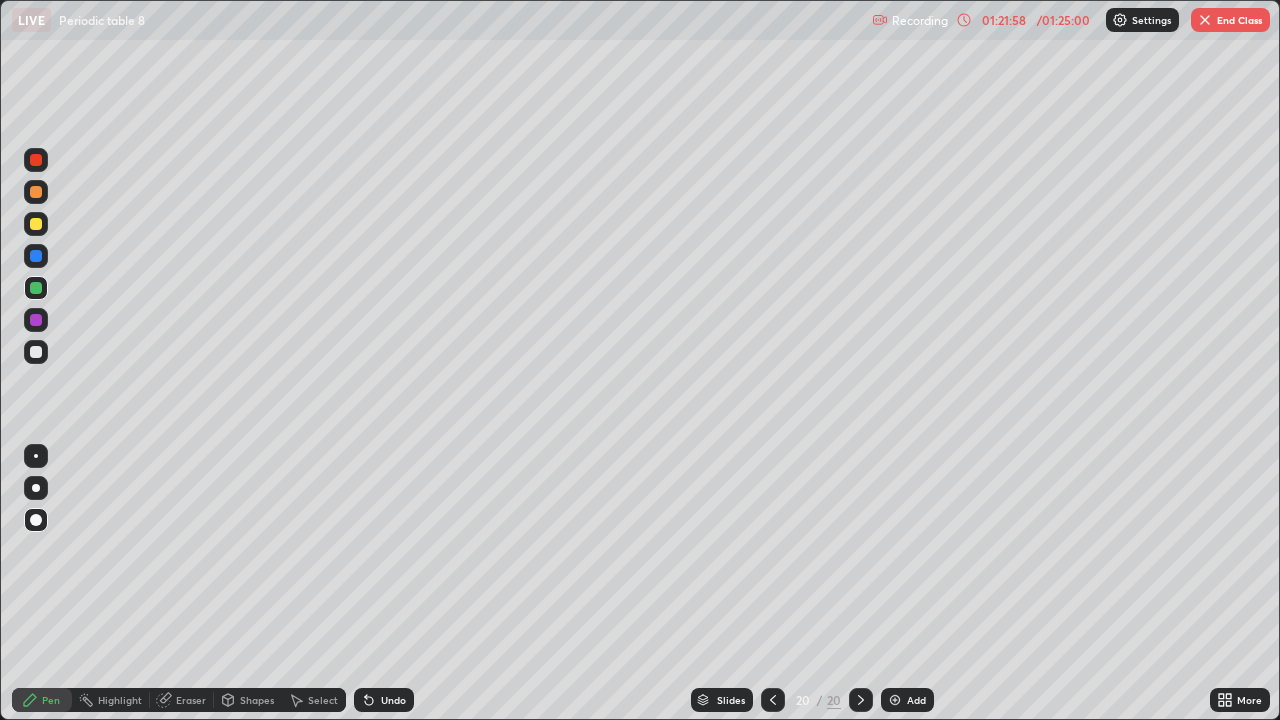 click on "Undo" at bounding box center [384, 700] 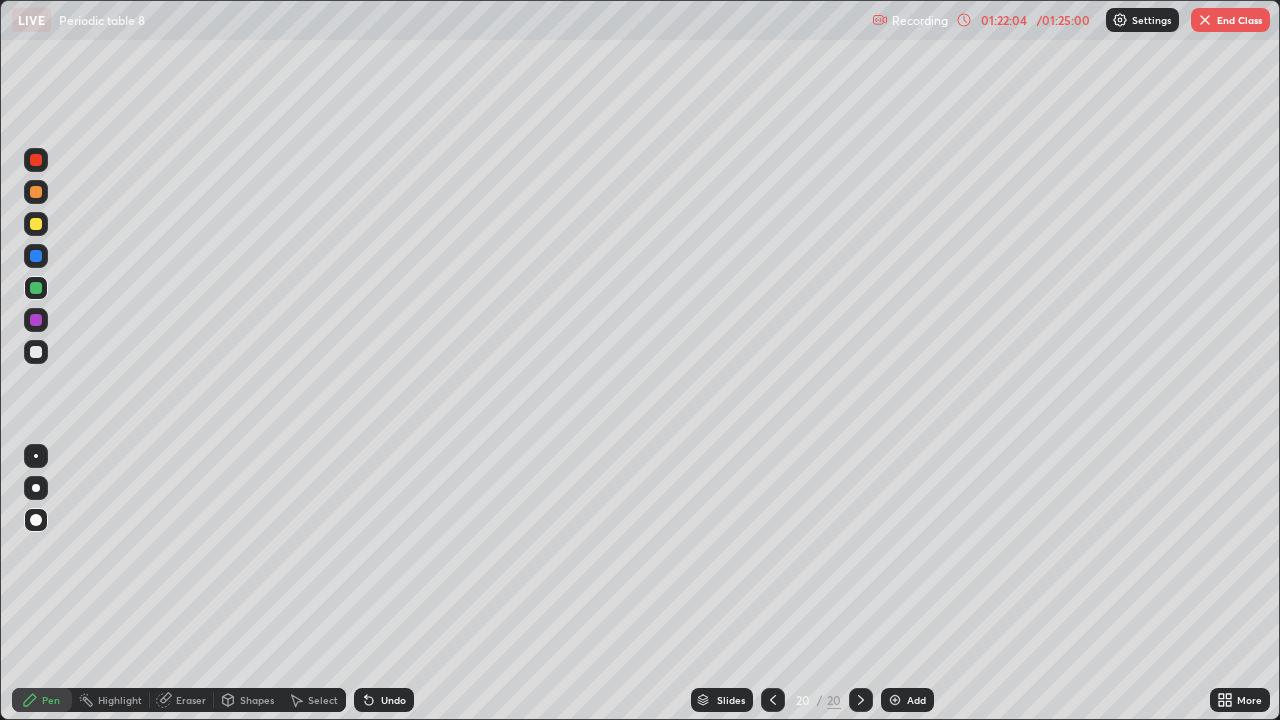 click at bounding box center (36, 320) 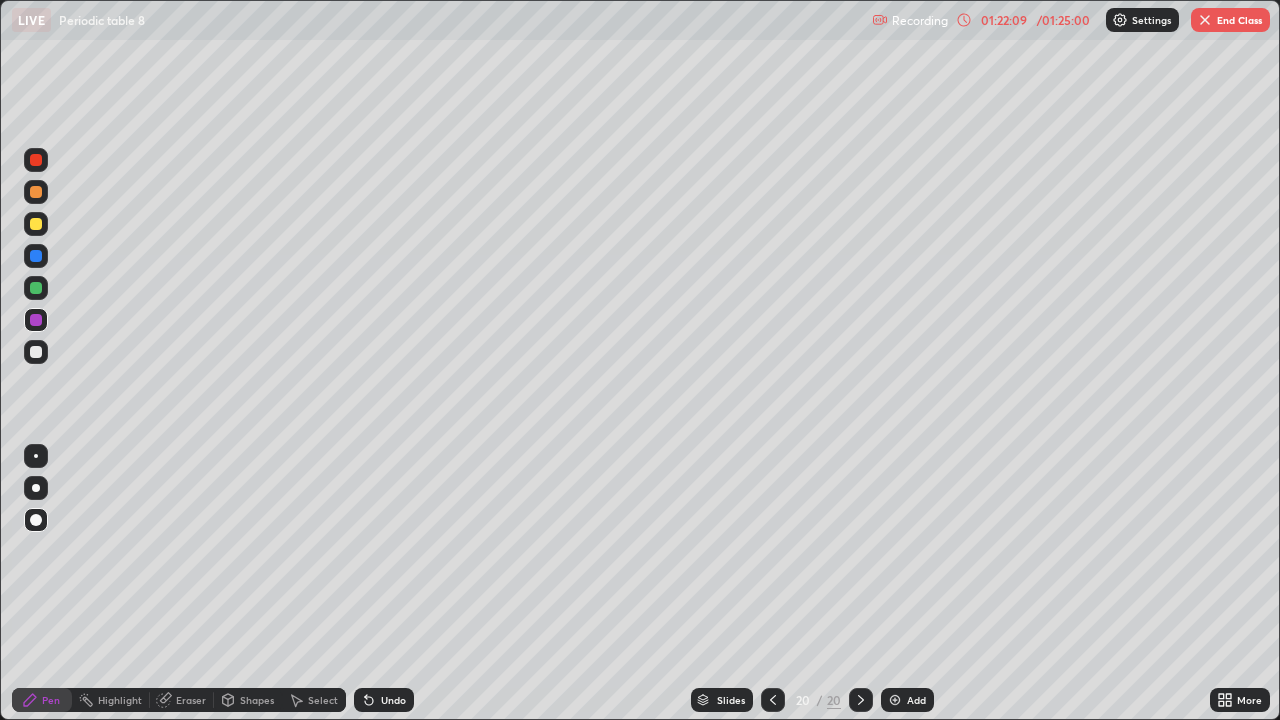 click on "Pen" at bounding box center [51, 700] 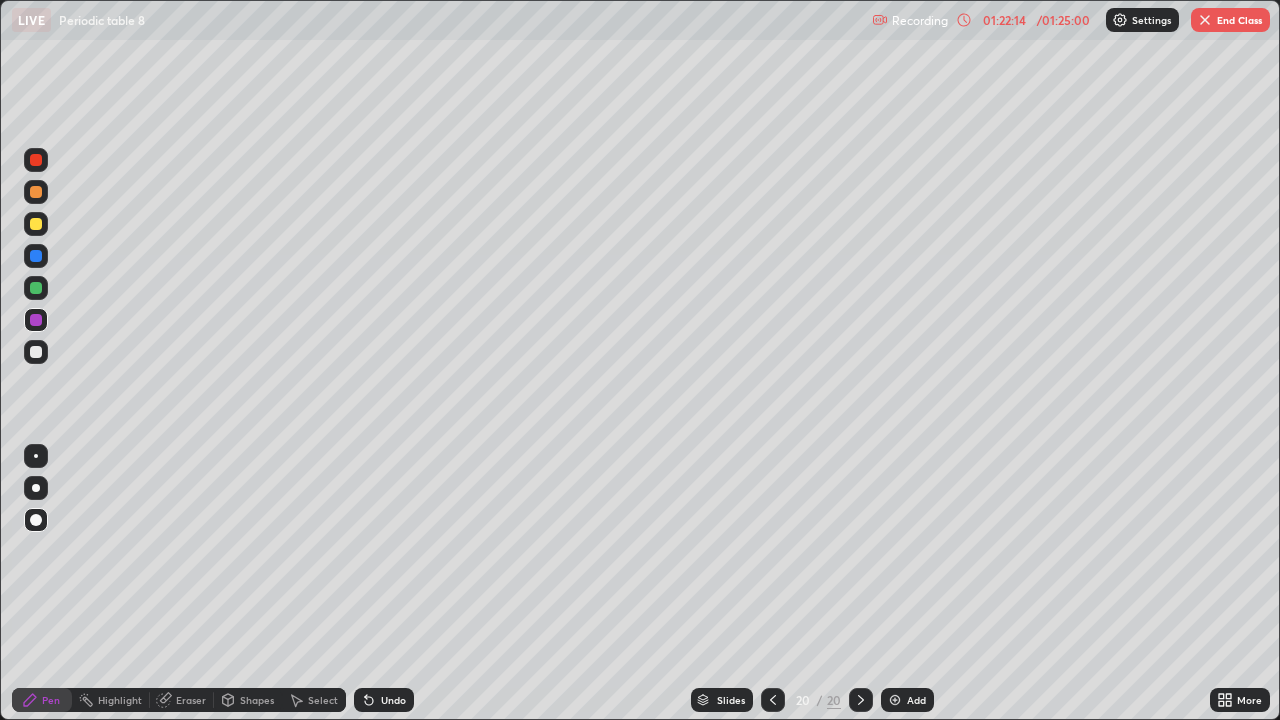click on "Eraser" at bounding box center (191, 700) 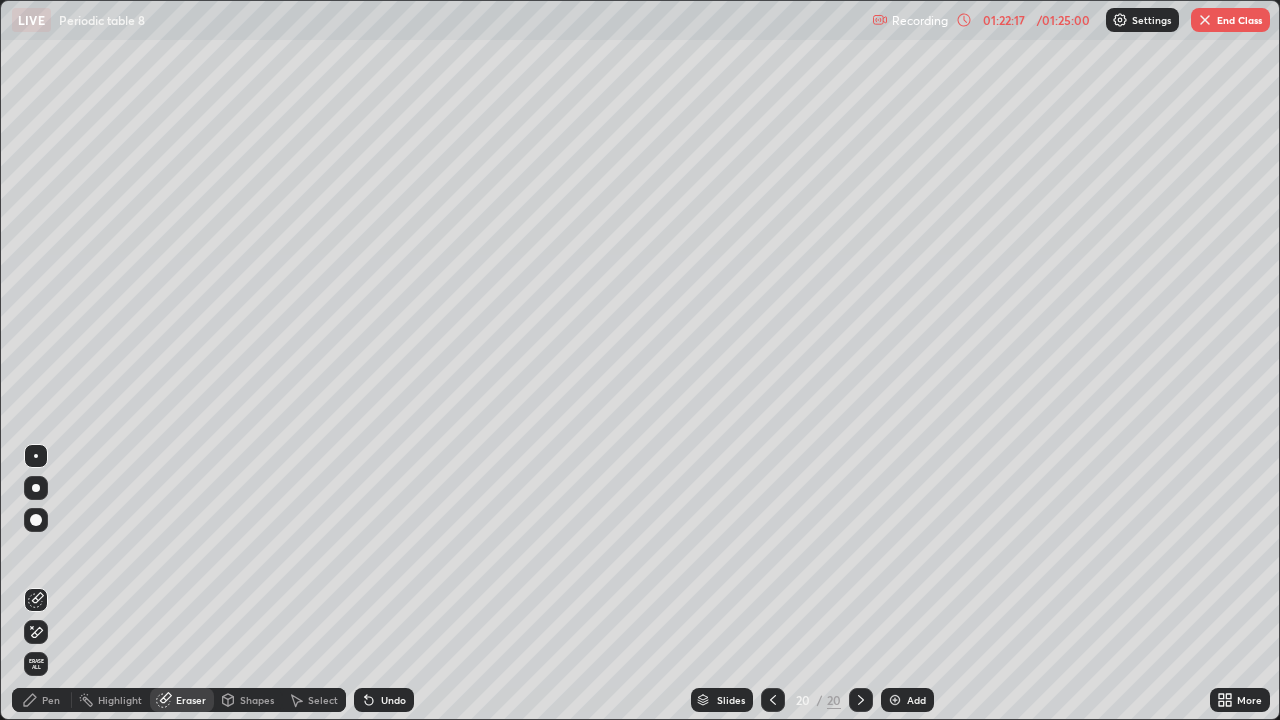 click on "Pen" at bounding box center [51, 700] 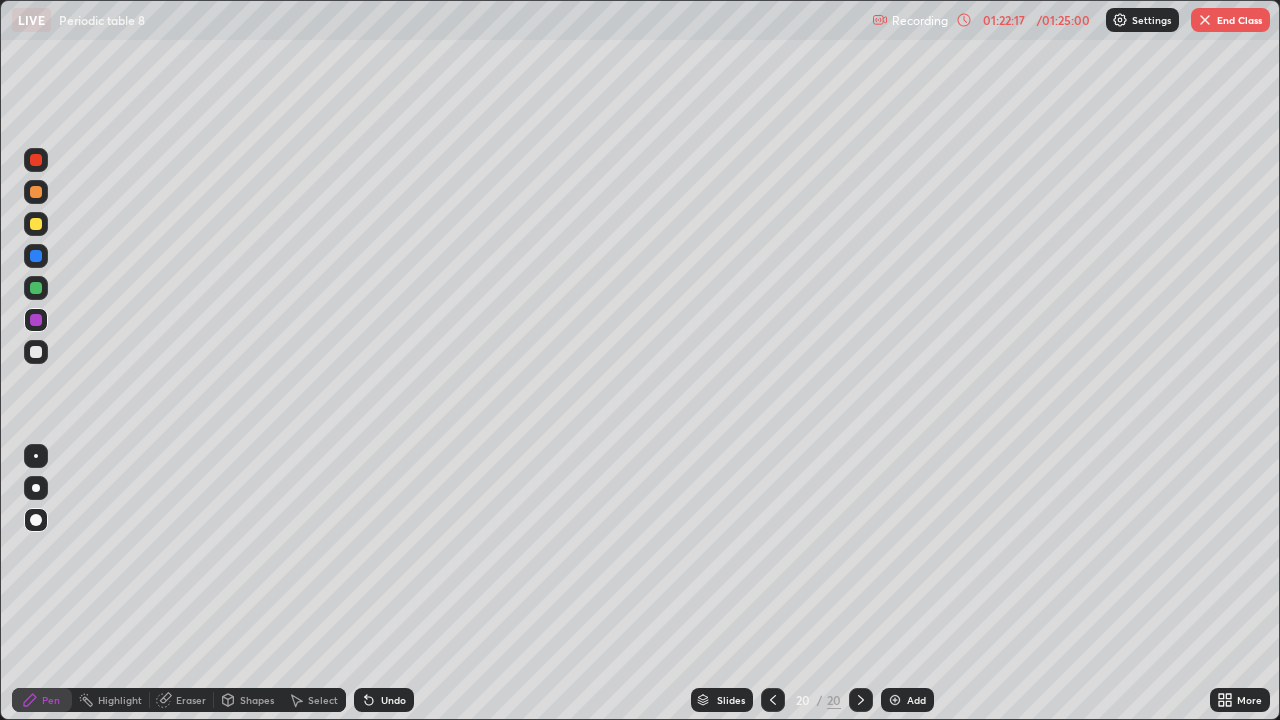 click on "Pen" at bounding box center [51, 700] 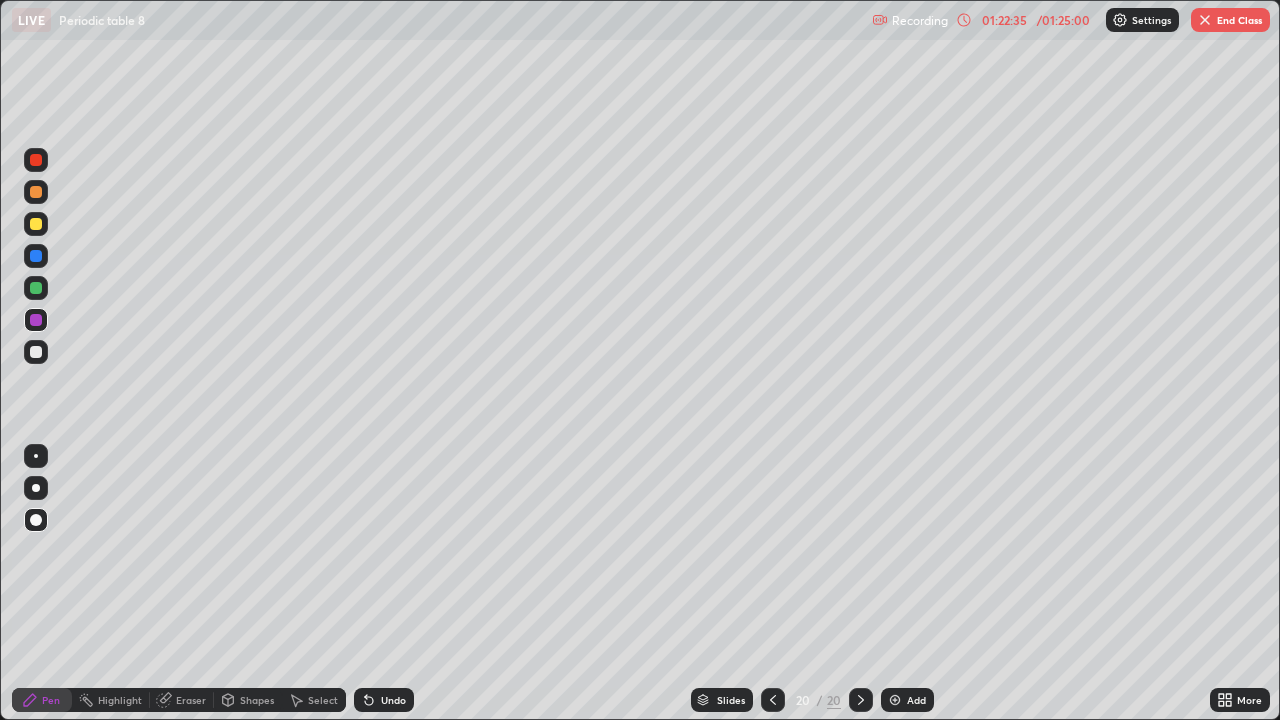 click on "Undo" at bounding box center [393, 700] 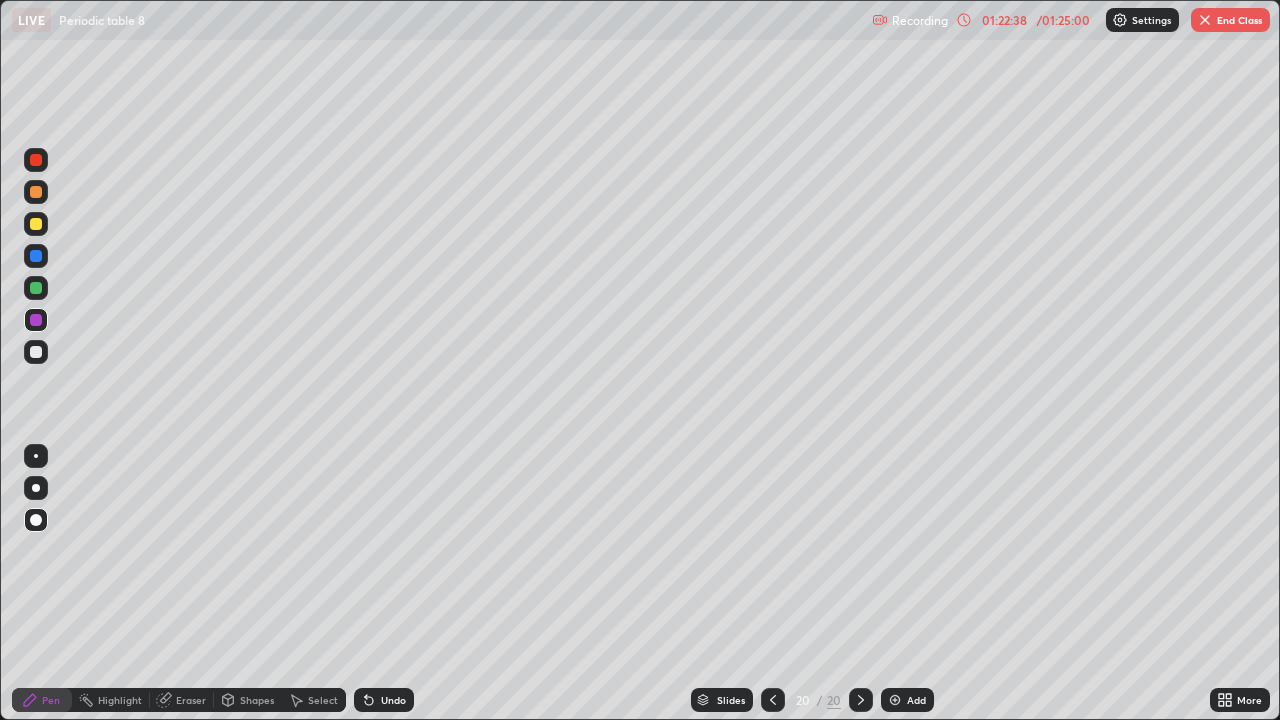 click 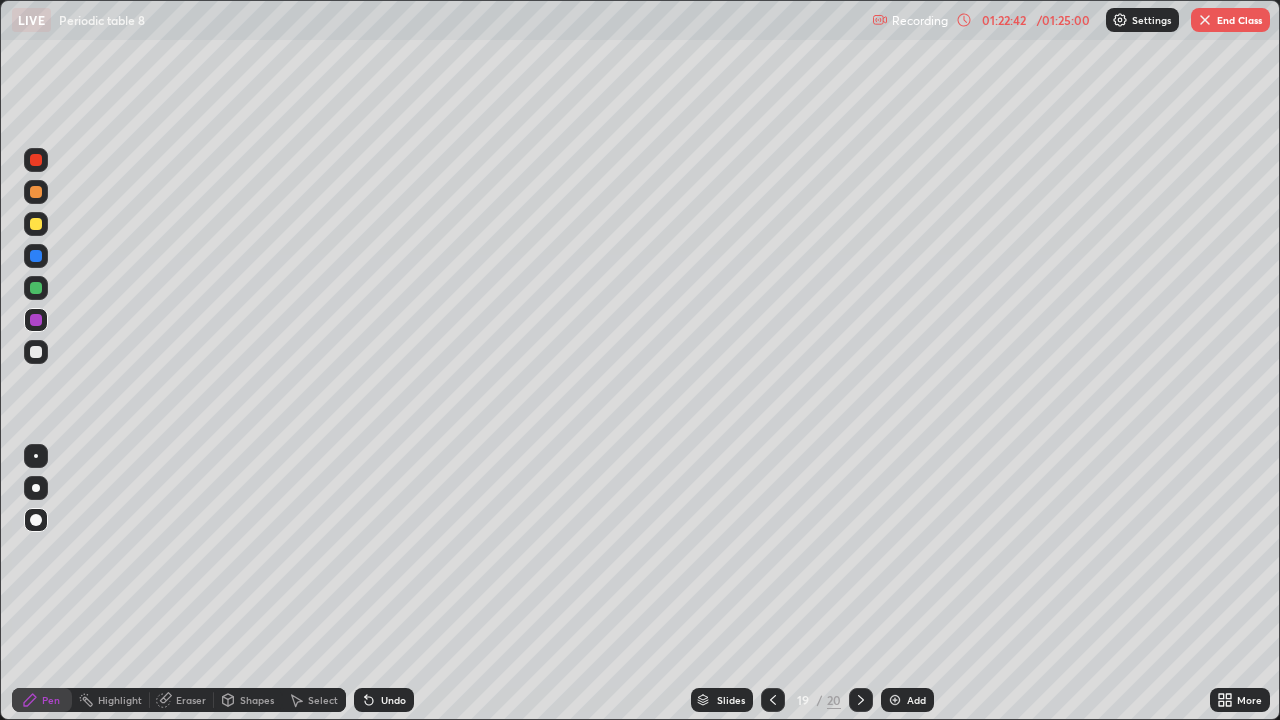 click at bounding box center (861, 700) 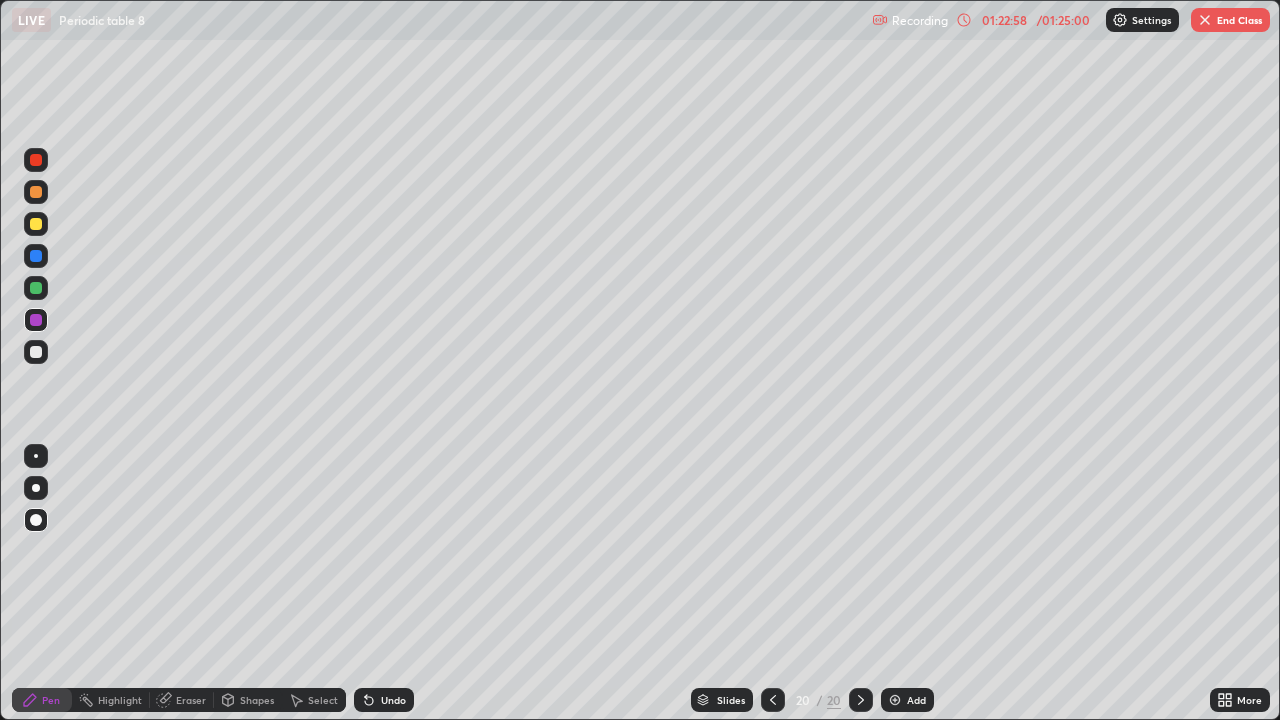 click at bounding box center [36, 288] 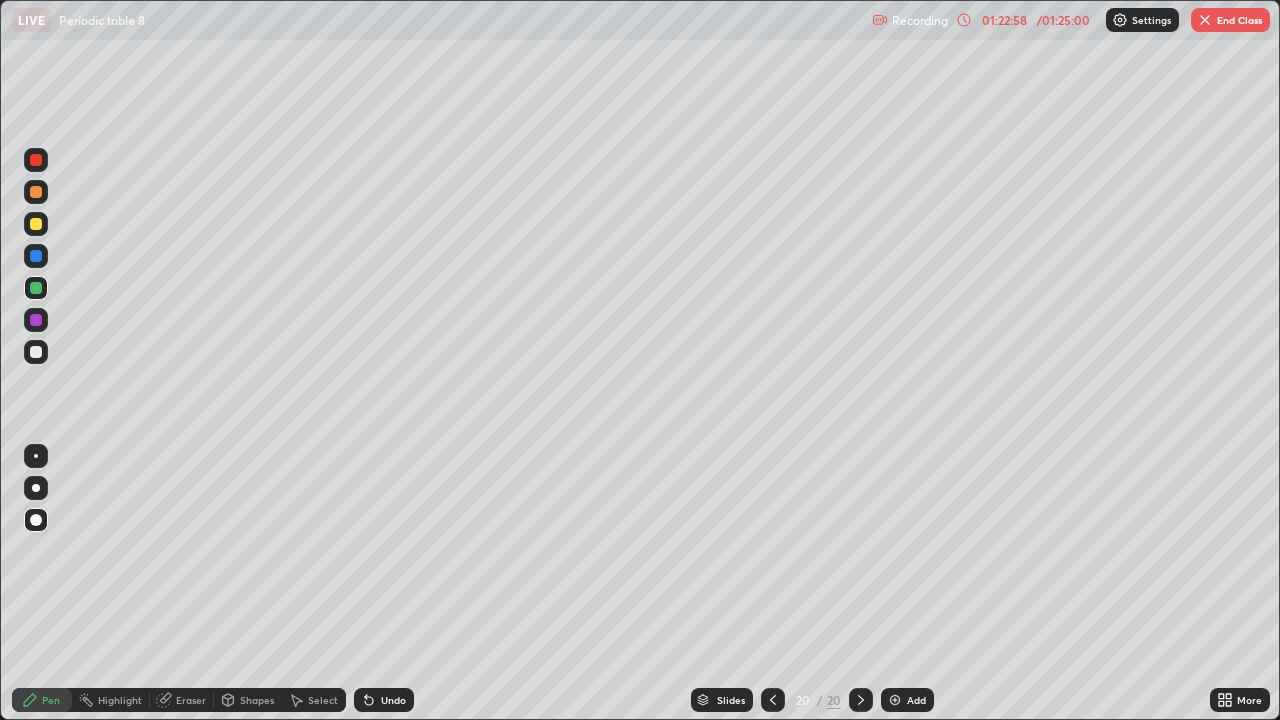 click at bounding box center [36, 224] 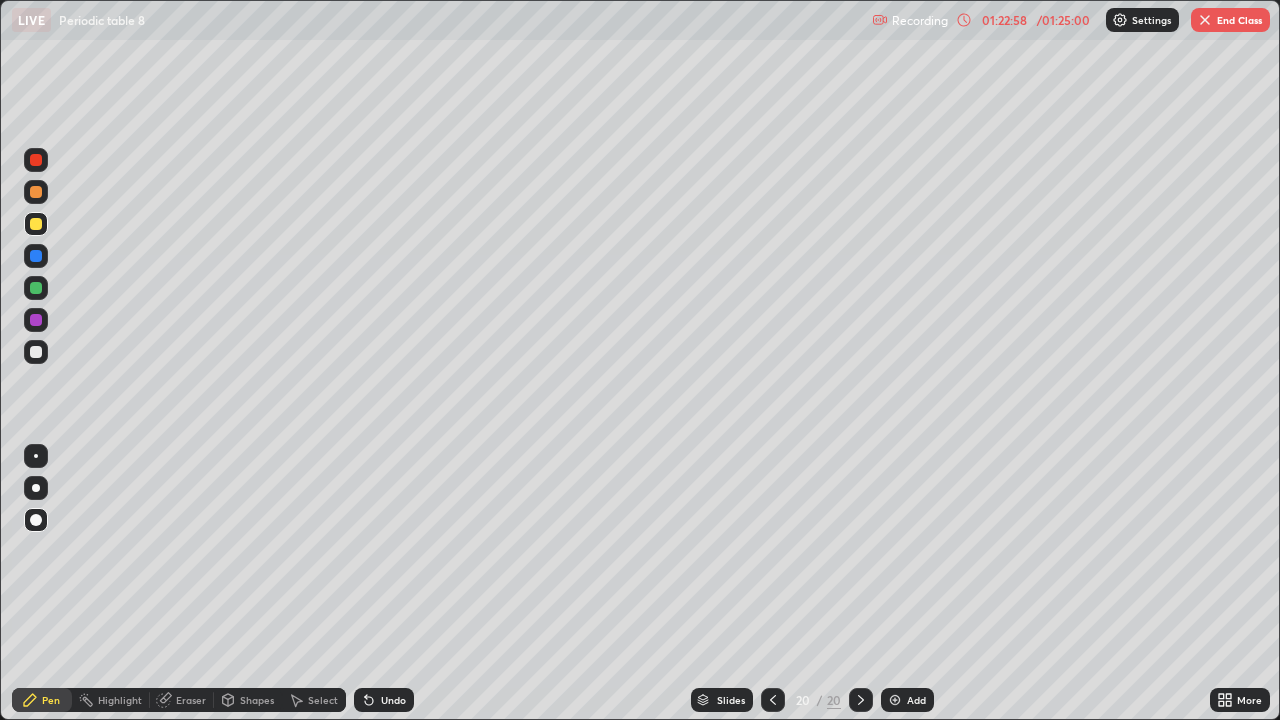 click at bounding box center [36, 288] 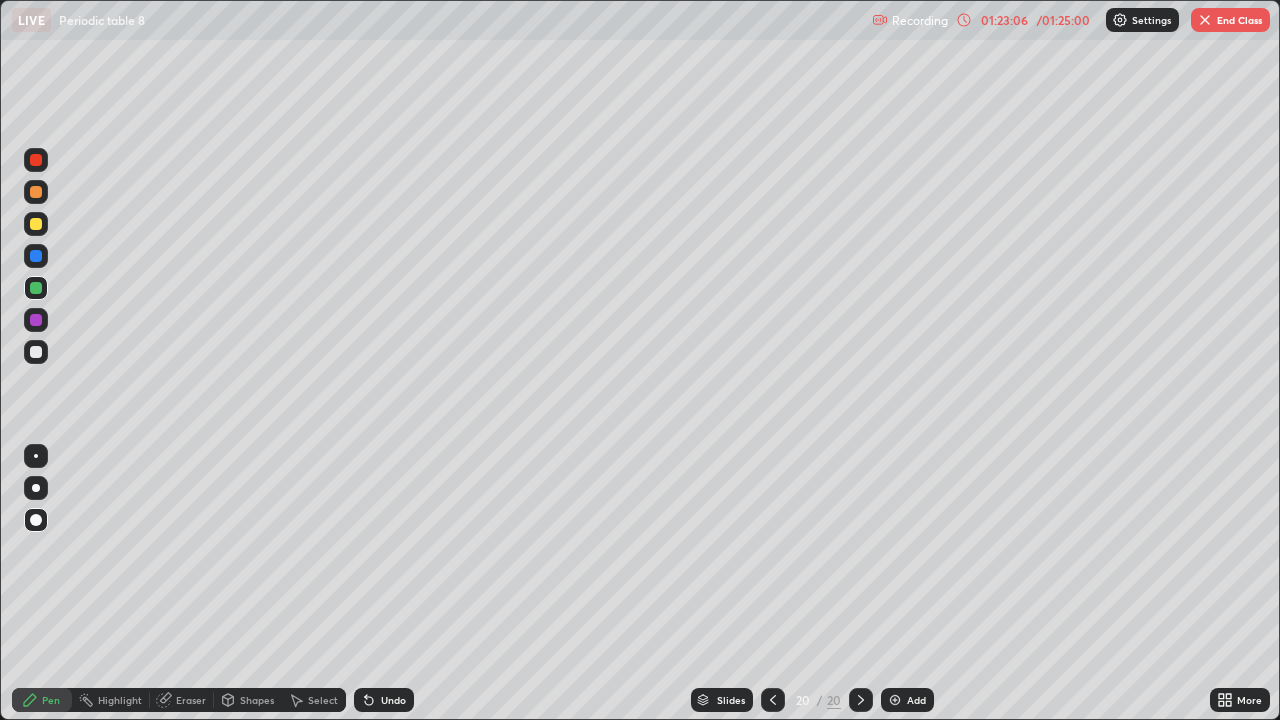 click at bounding box center [36, 224] 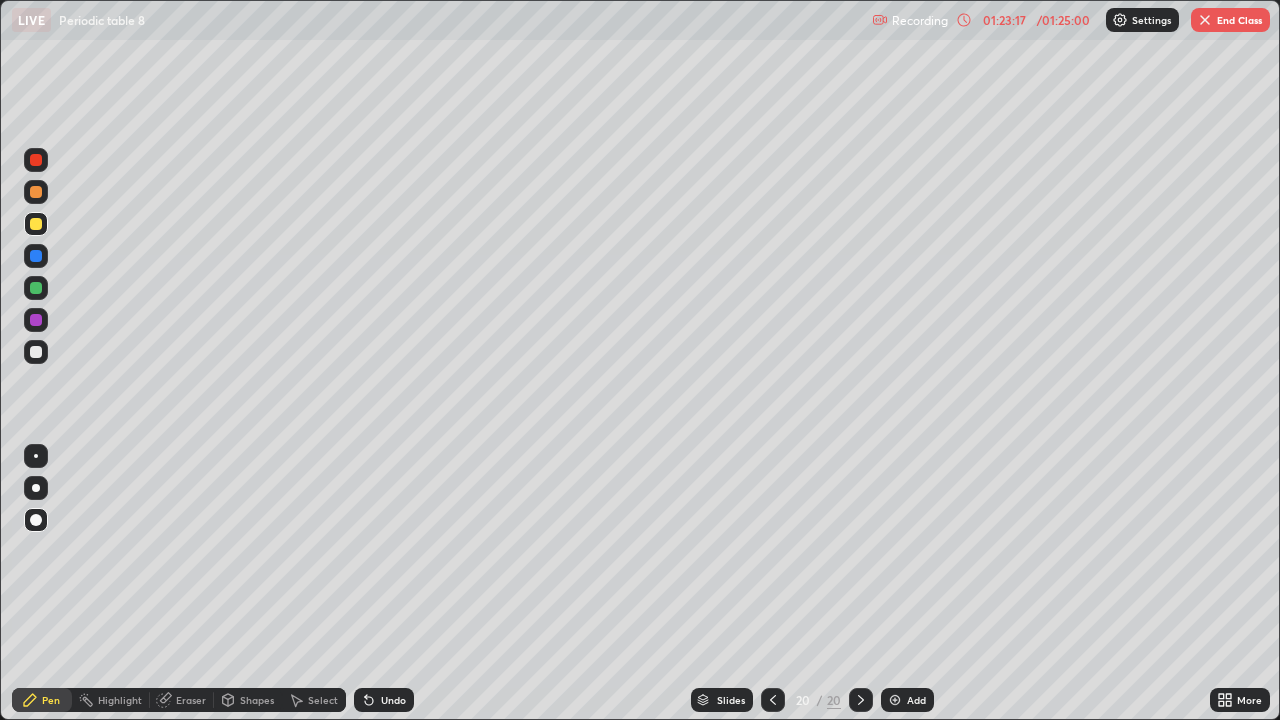 click on "Undo" at bounding box center (384, 700) 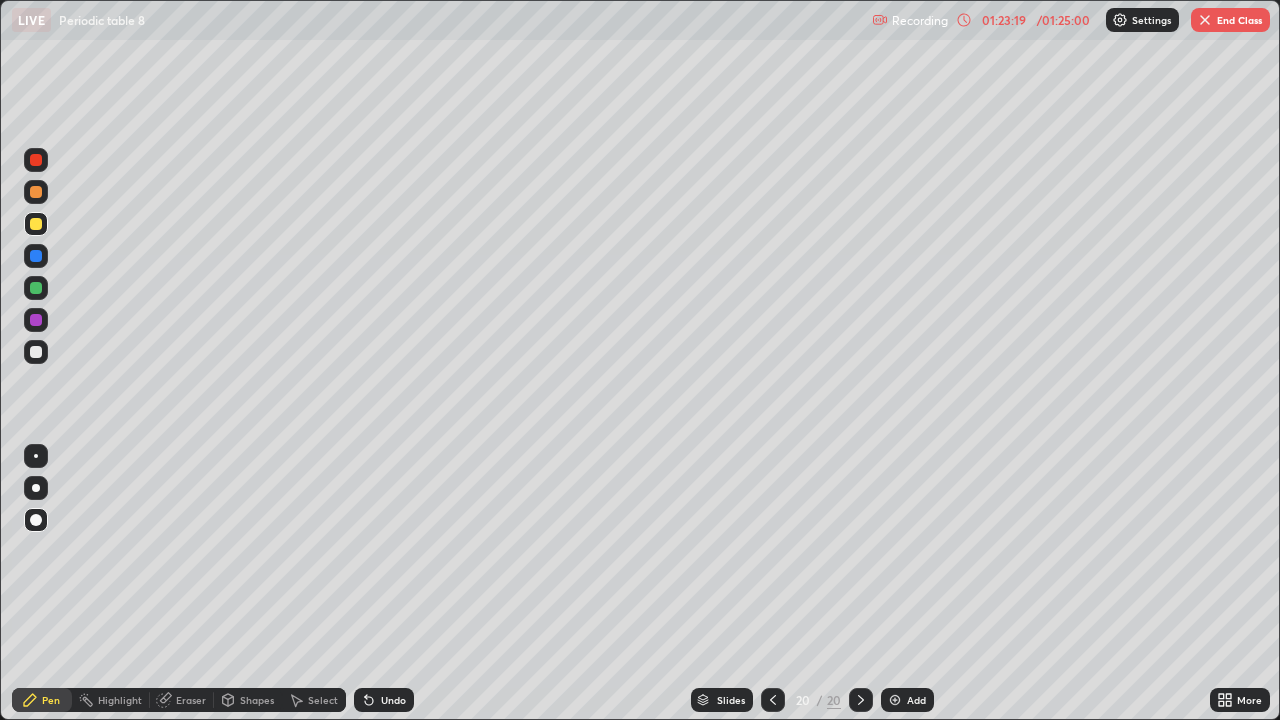 click on "Eraser" at bounding box center [182, 700] 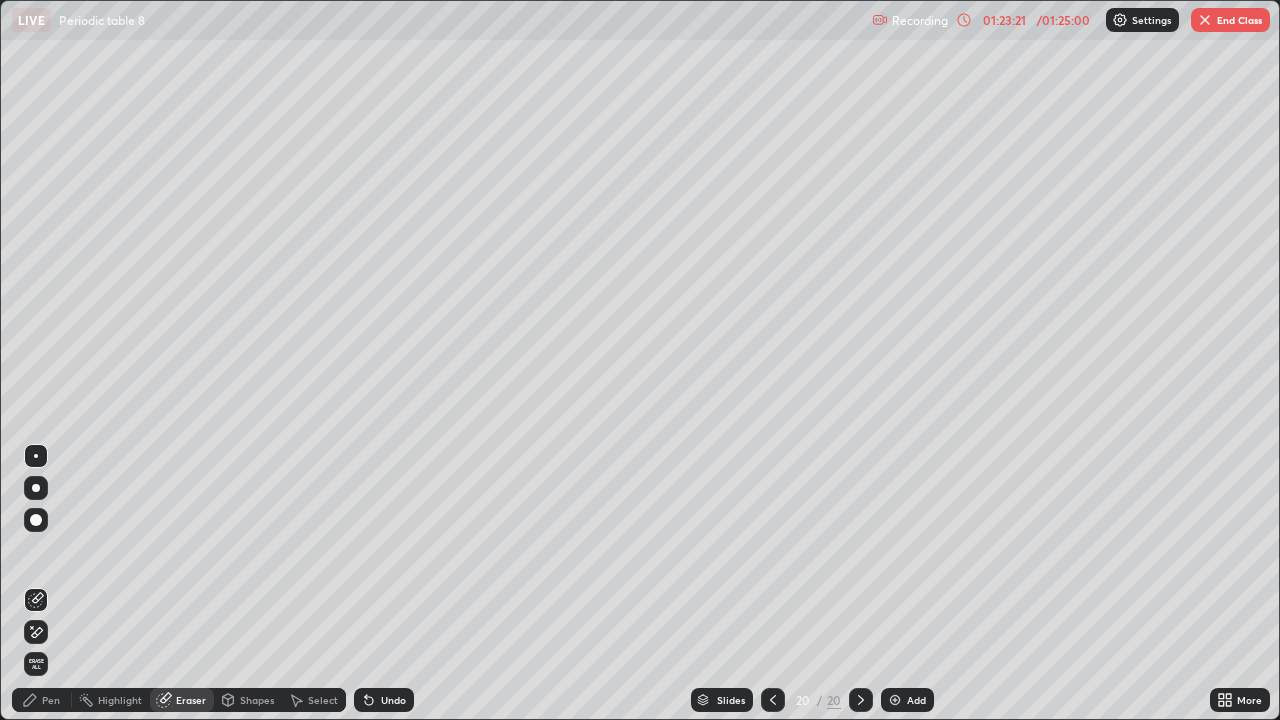 click on "Pen" at bounding box center [42, 700] 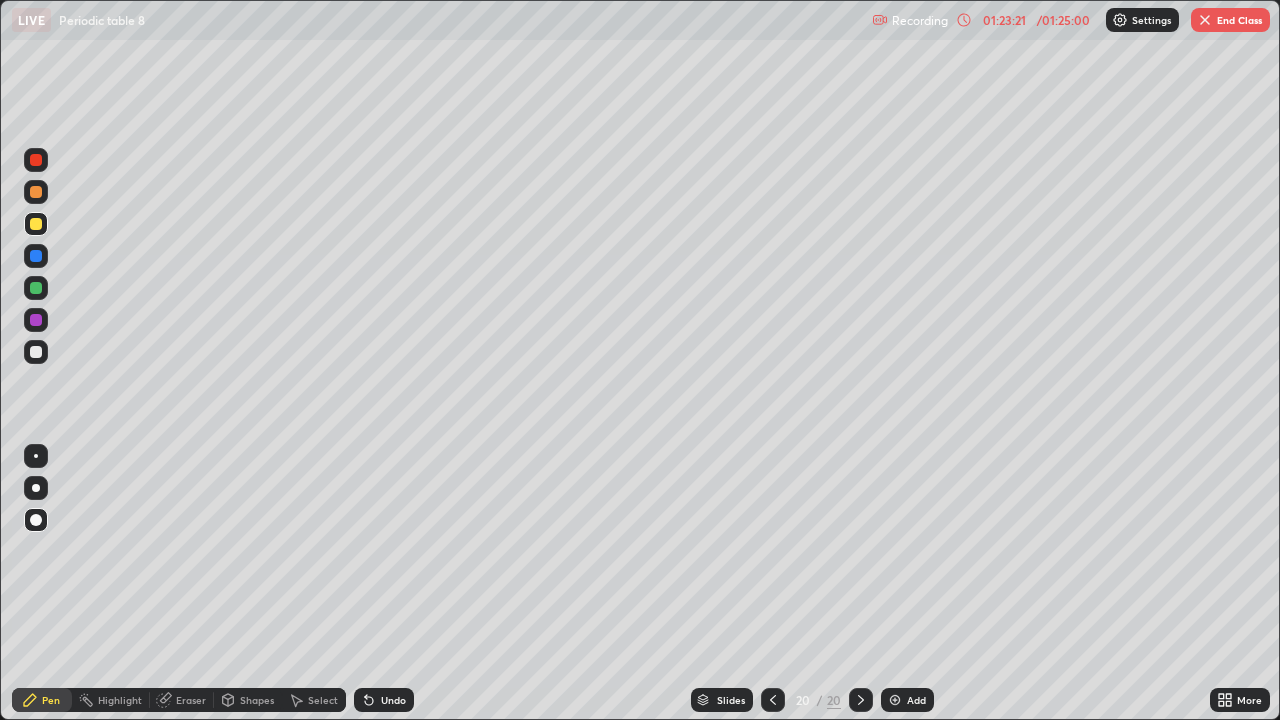 click on "Pen" at bounding box center (42, 700) 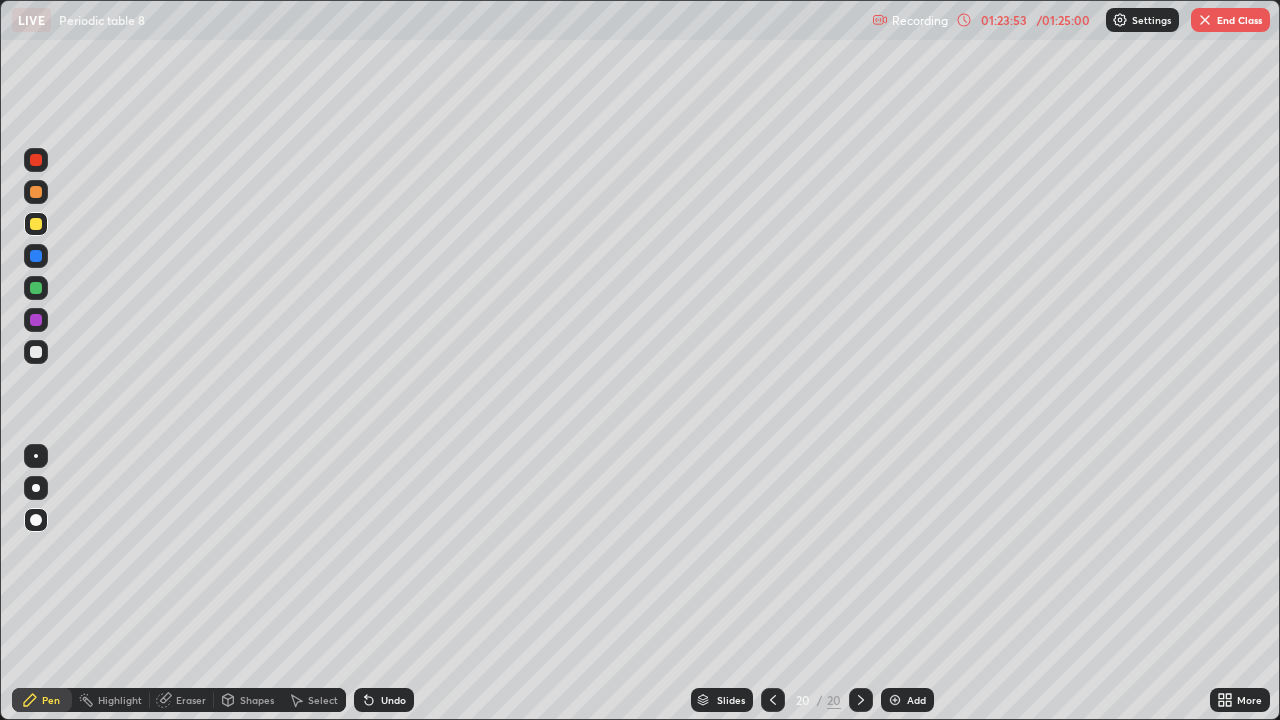click 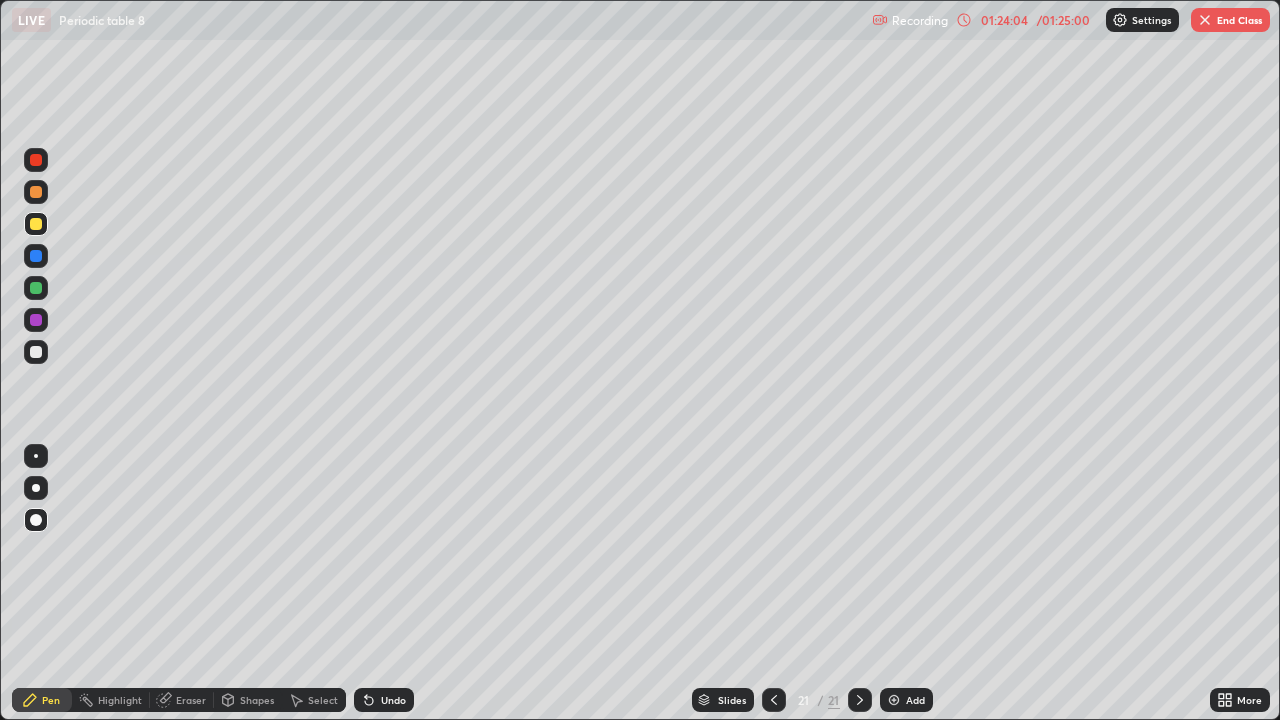 click at bounding box center (36, 352) 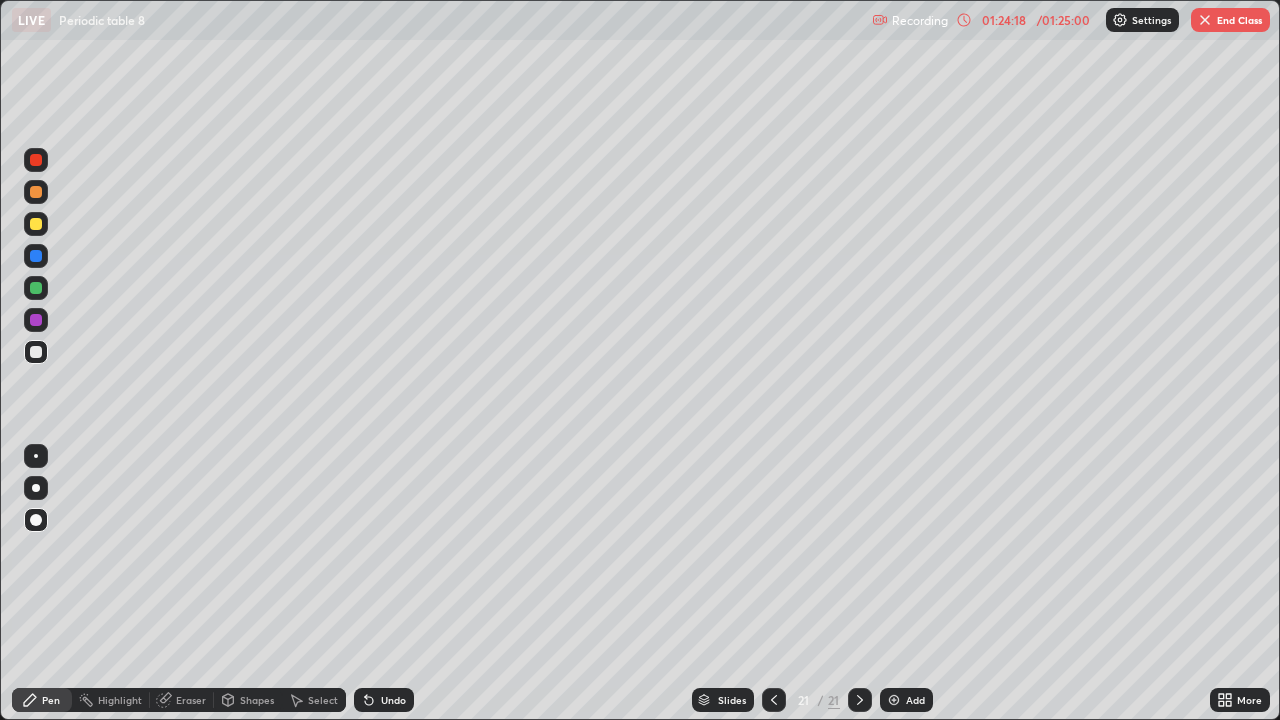 click at bounding box center (36, 224) 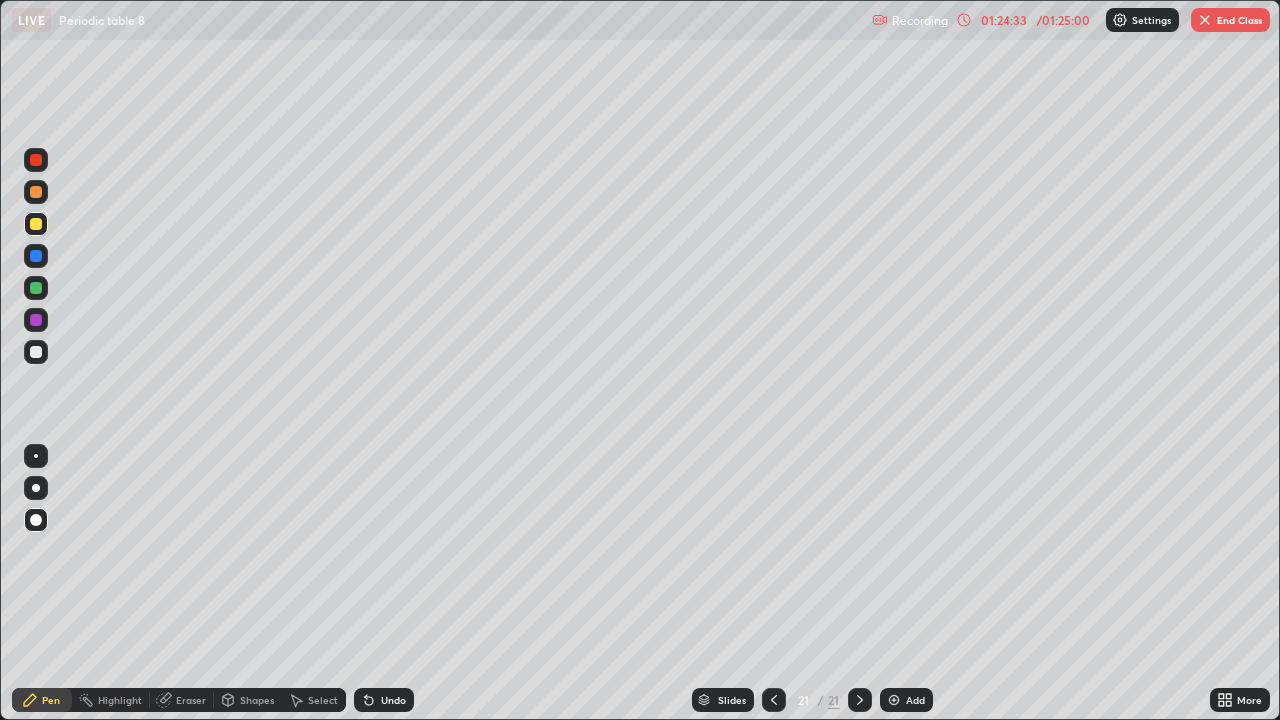 click on "Undo" at bounding box center [384, 700] 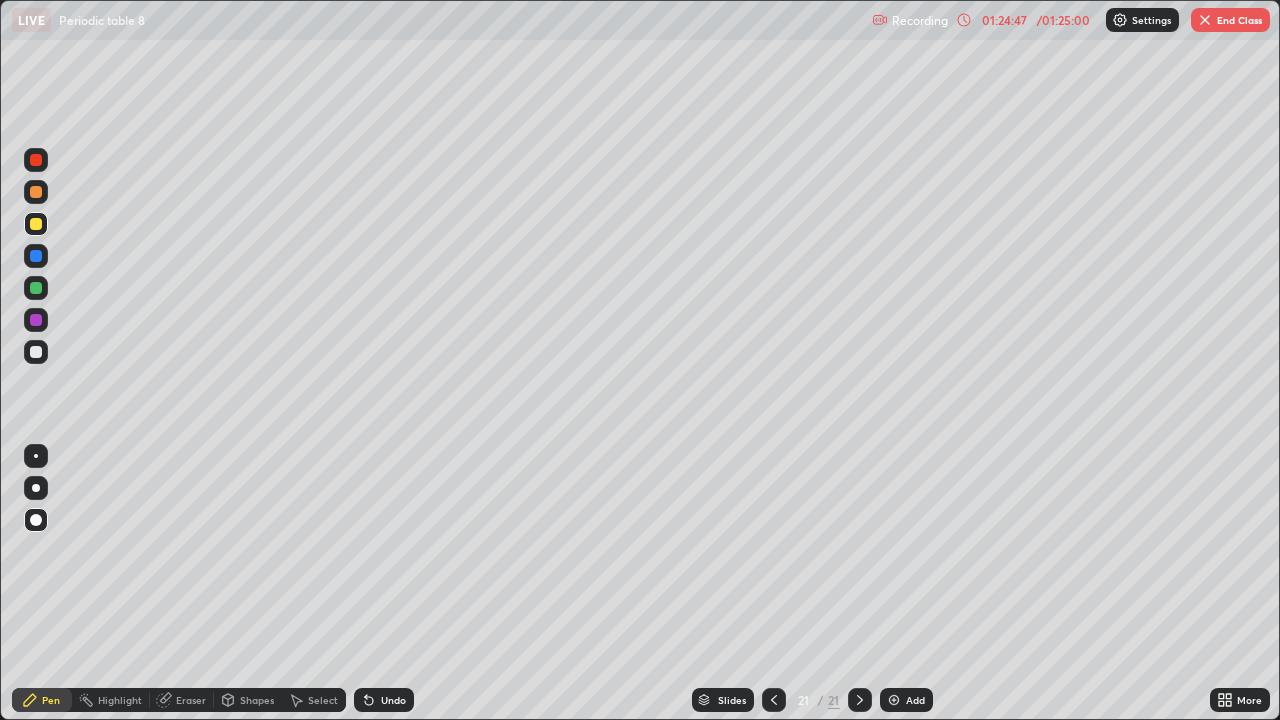 click 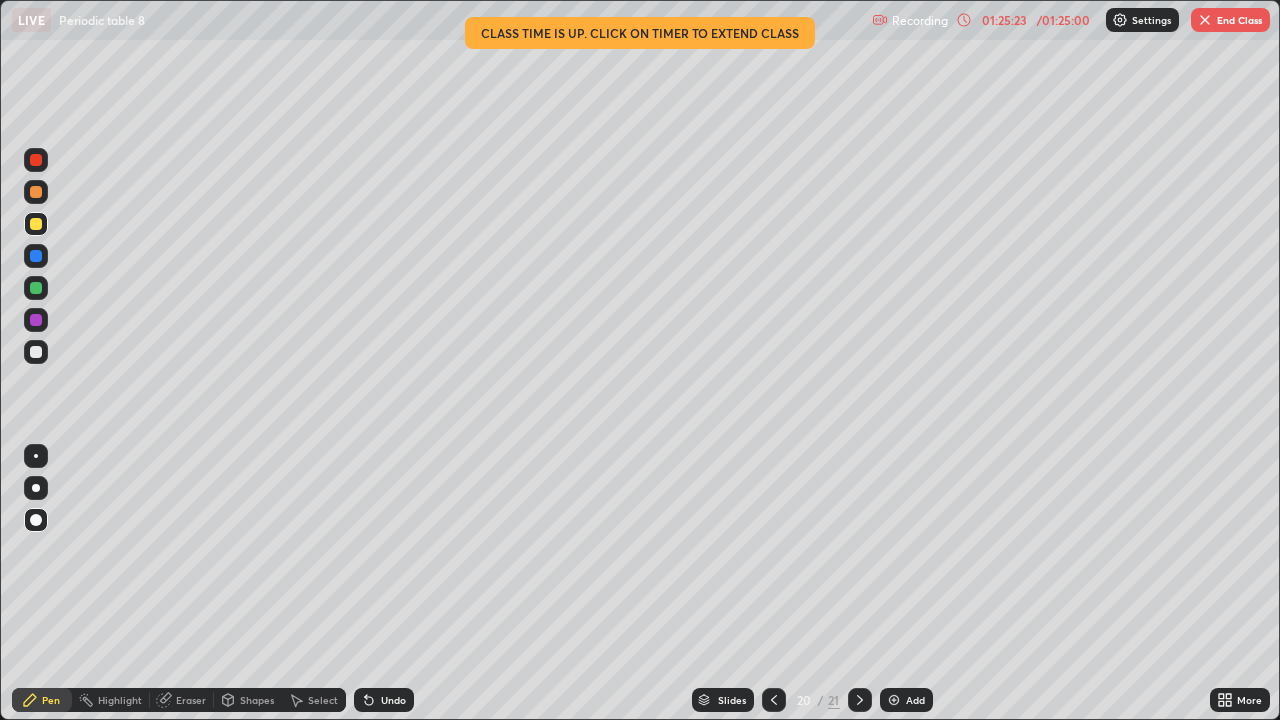 click on "End Class" at bounding box center [1230, 20] 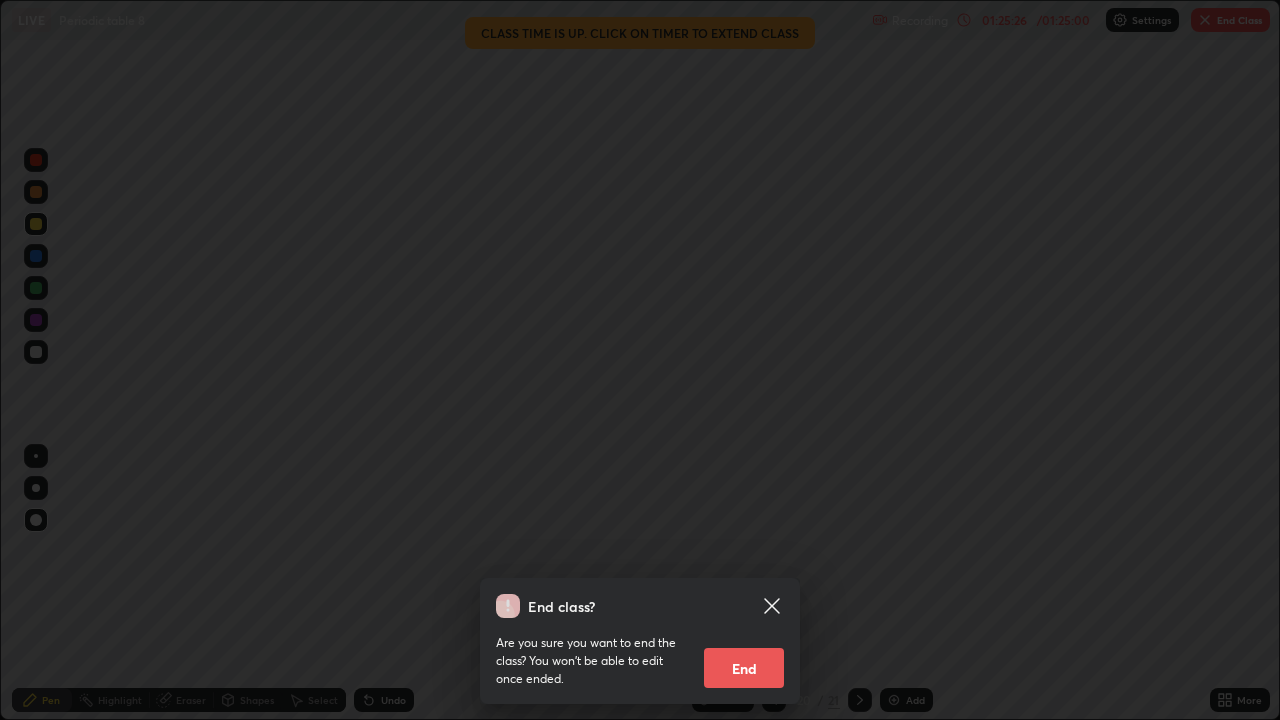 click 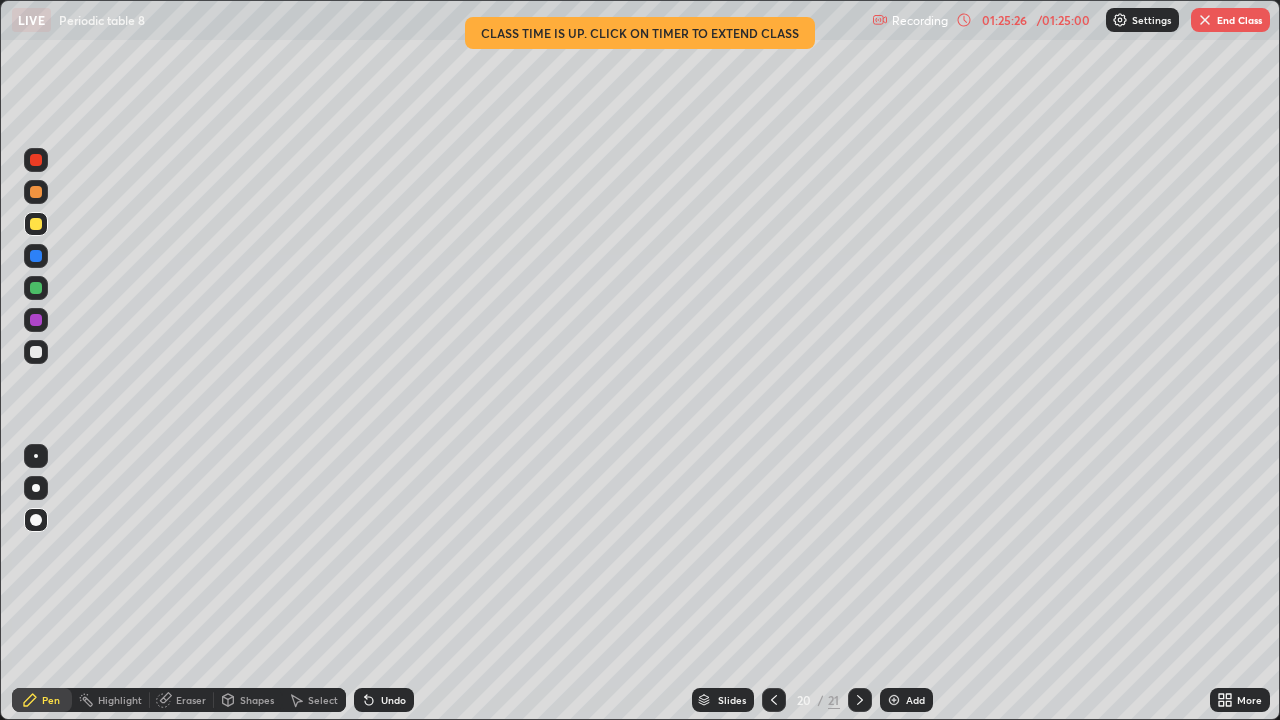 click 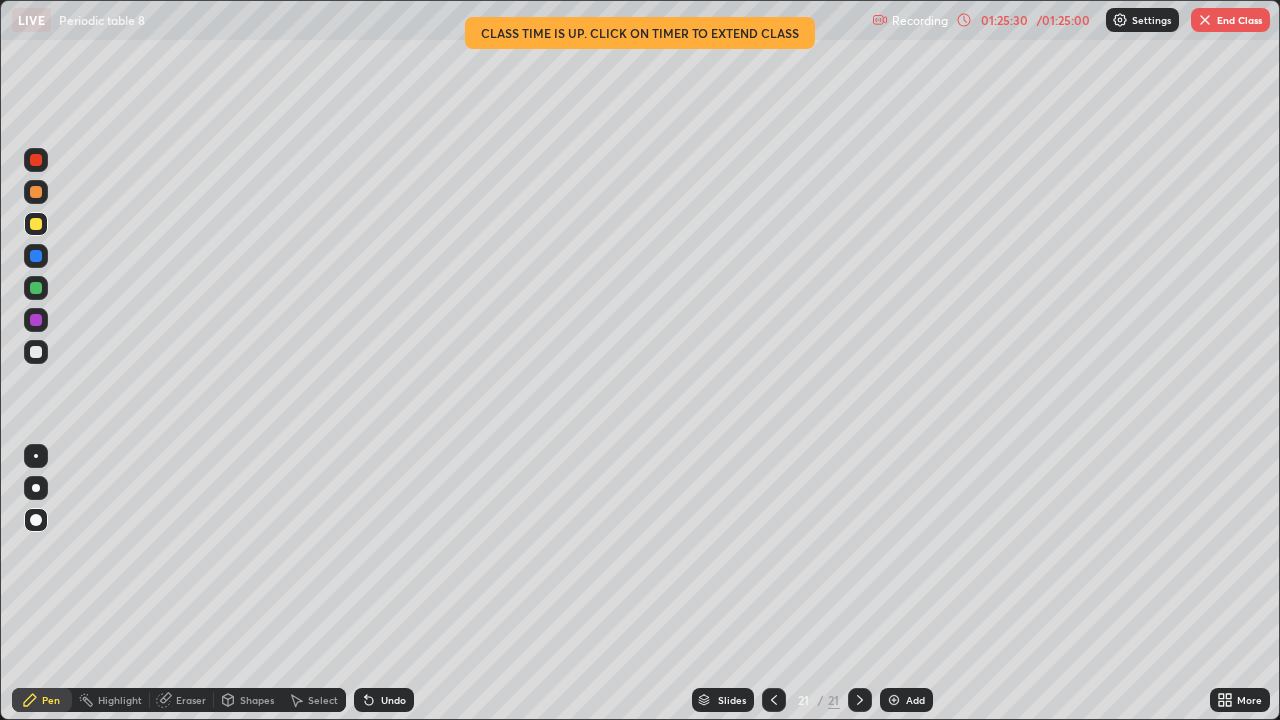 click on "End Class" at bounding box center (1230, 20) 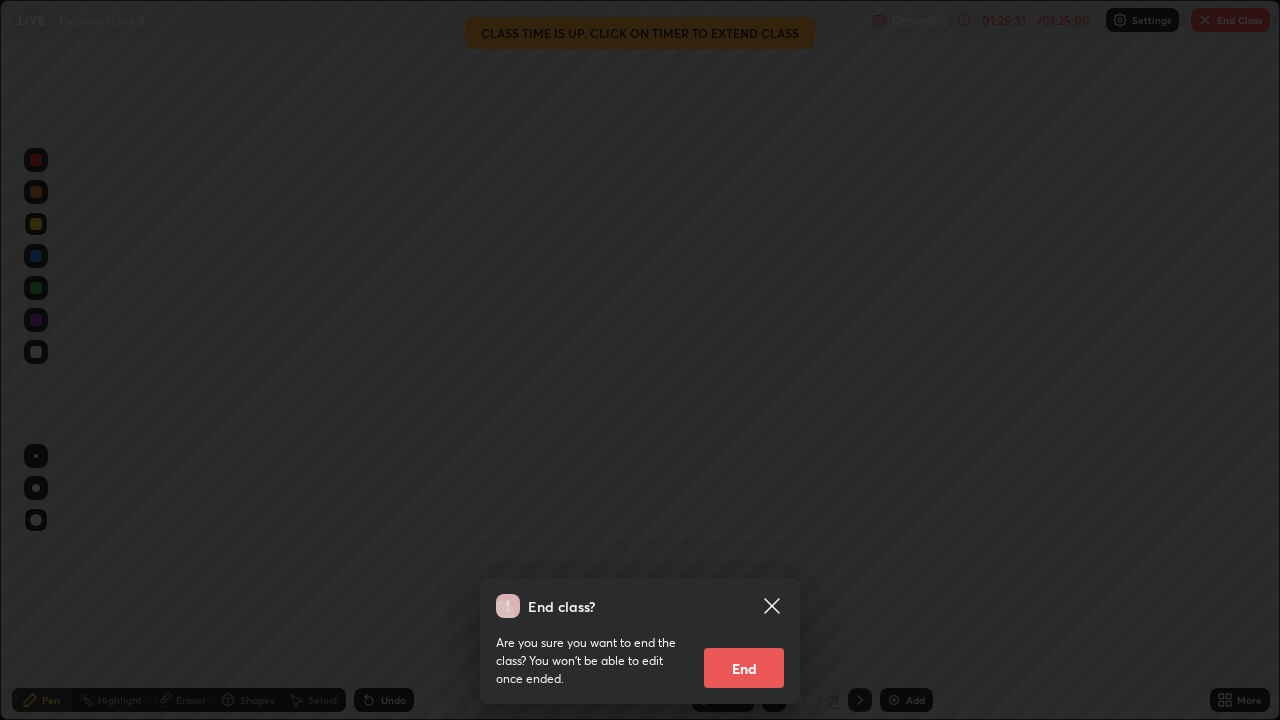 click on "End" at bounding box center [744, 668] 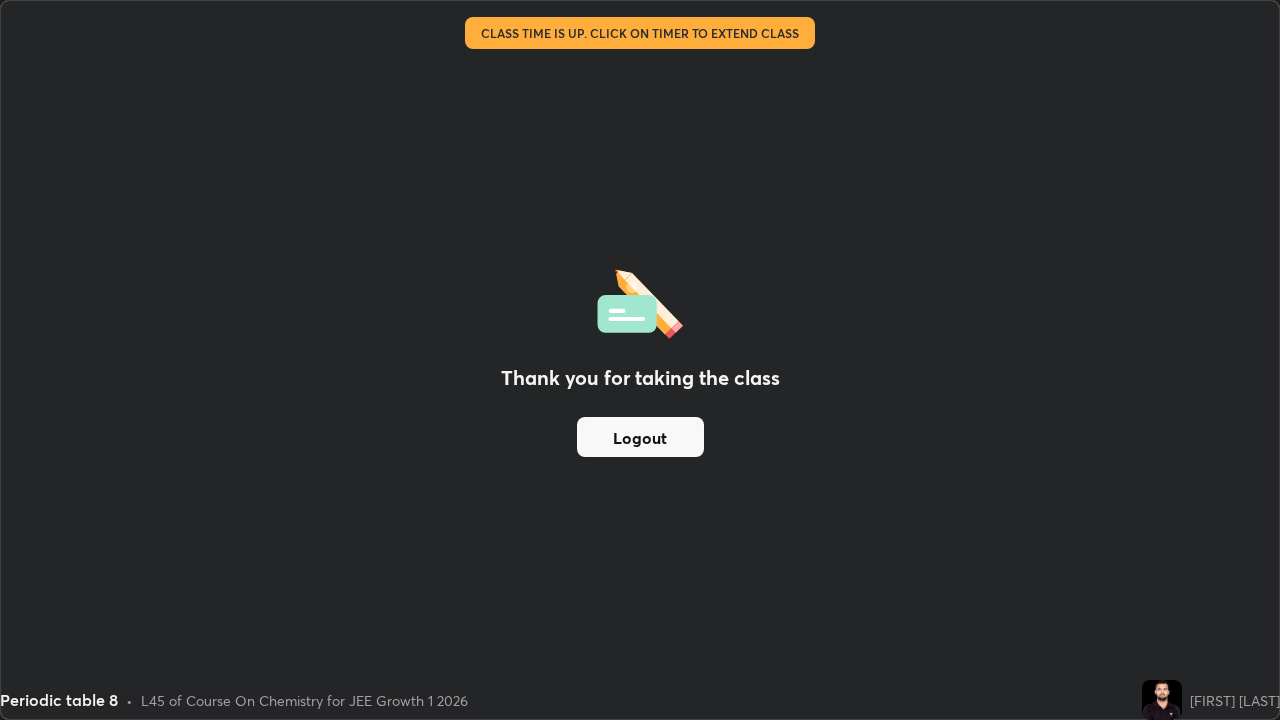 click on "Logout" at bounding box center (640, 437) 